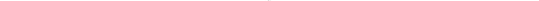 scroll, scrollTop: 0, scrollLeft: 0, axis: both 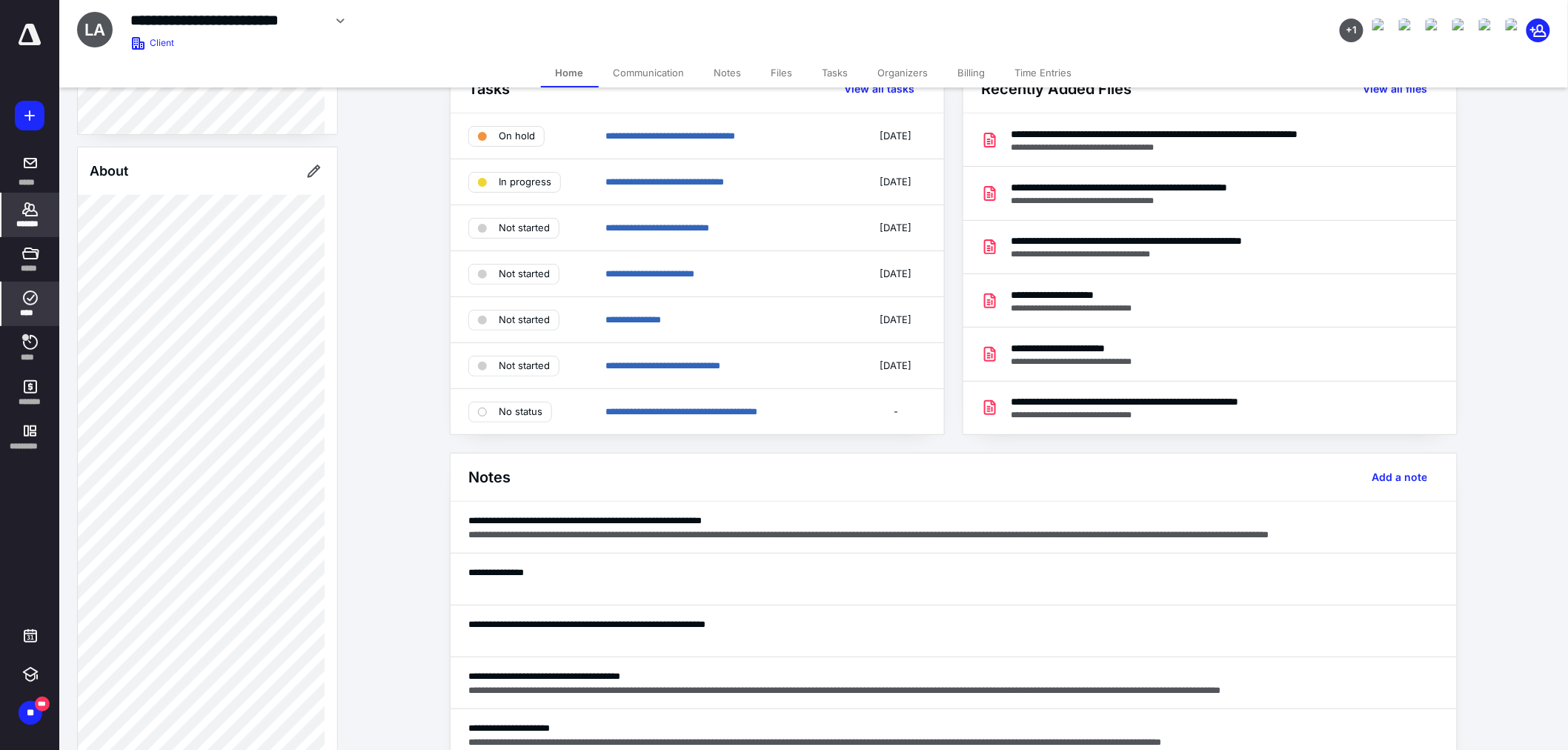 click 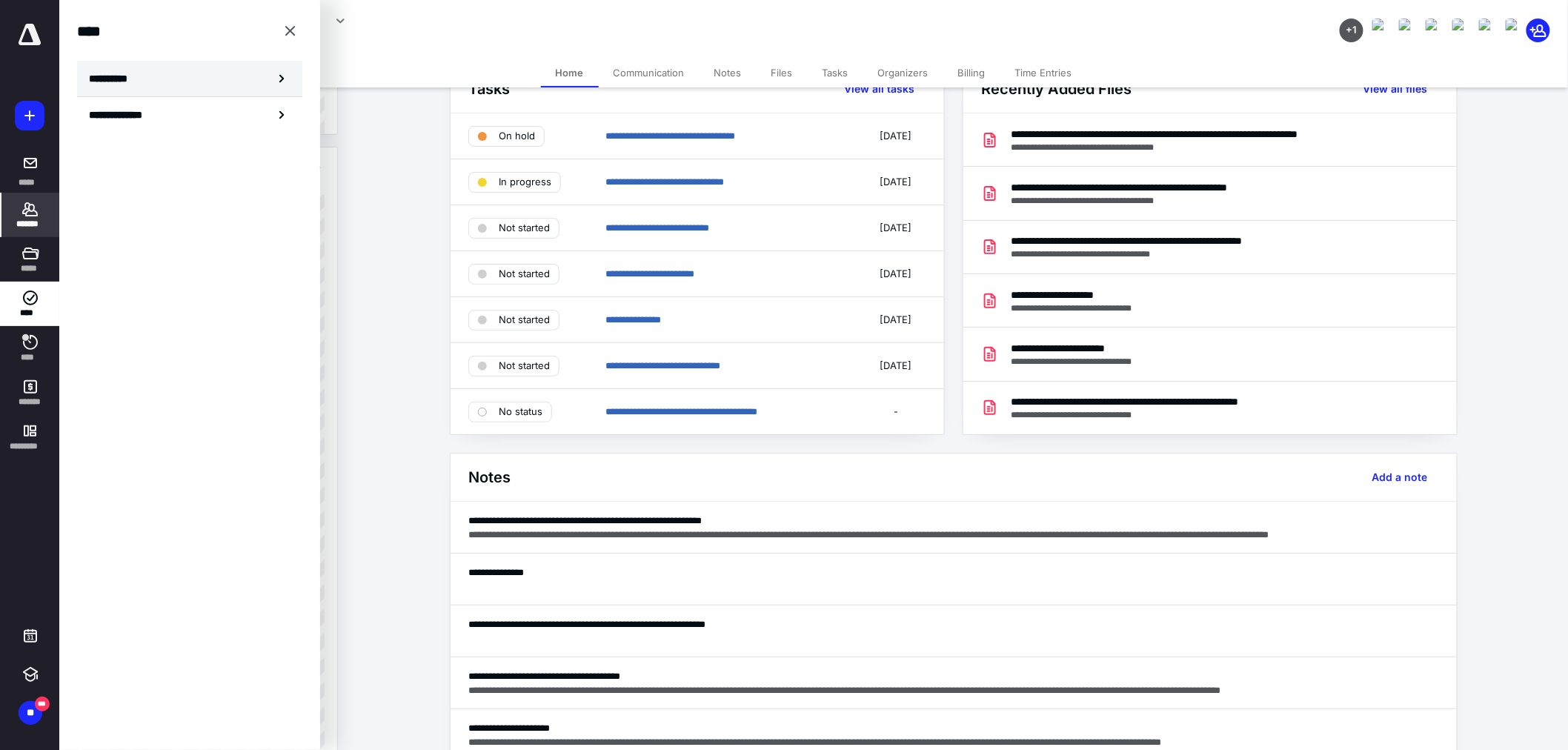 click on "**********" at bounding box center (190, 79) 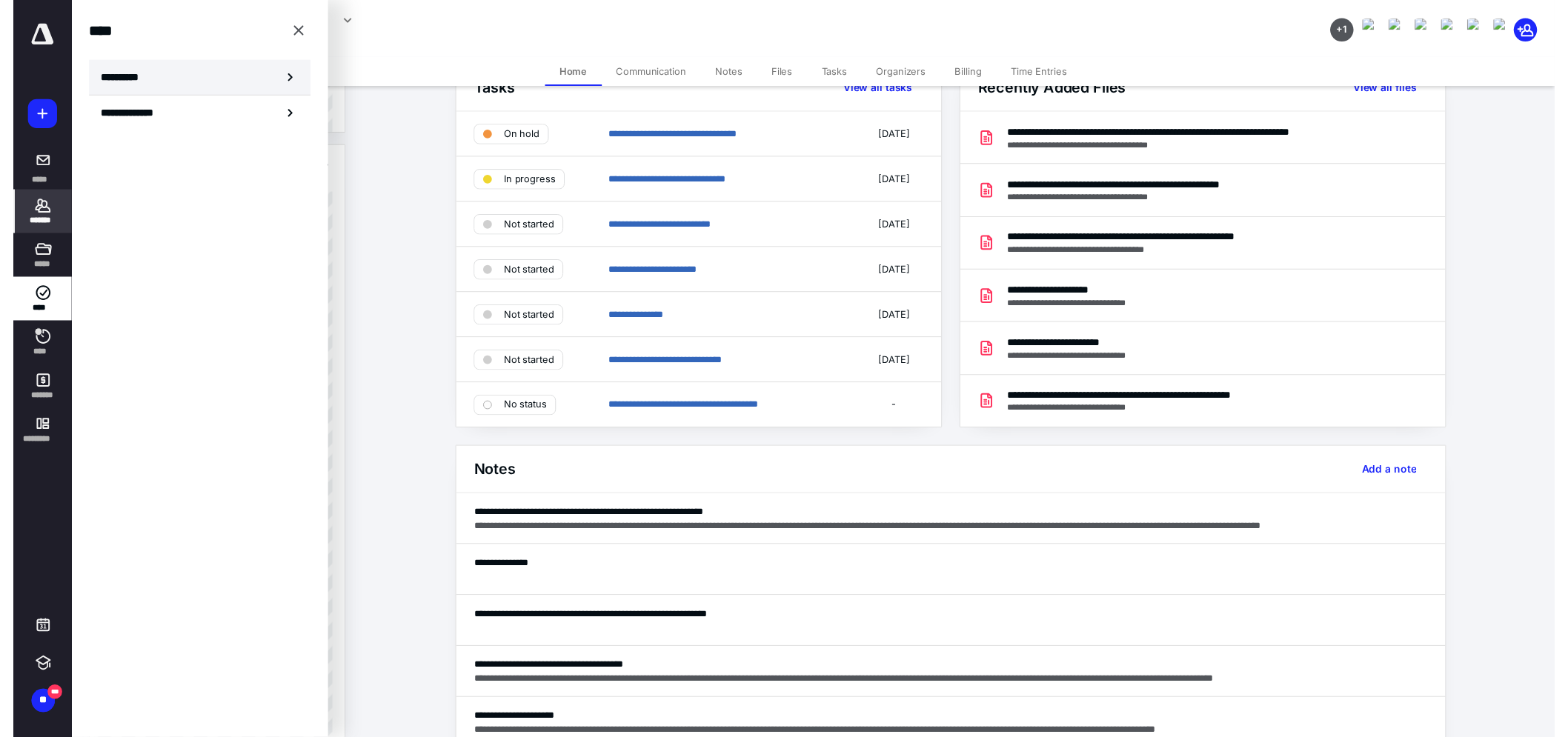 scroll, scrollTop: 0, scrollLeft: 0, axis: both 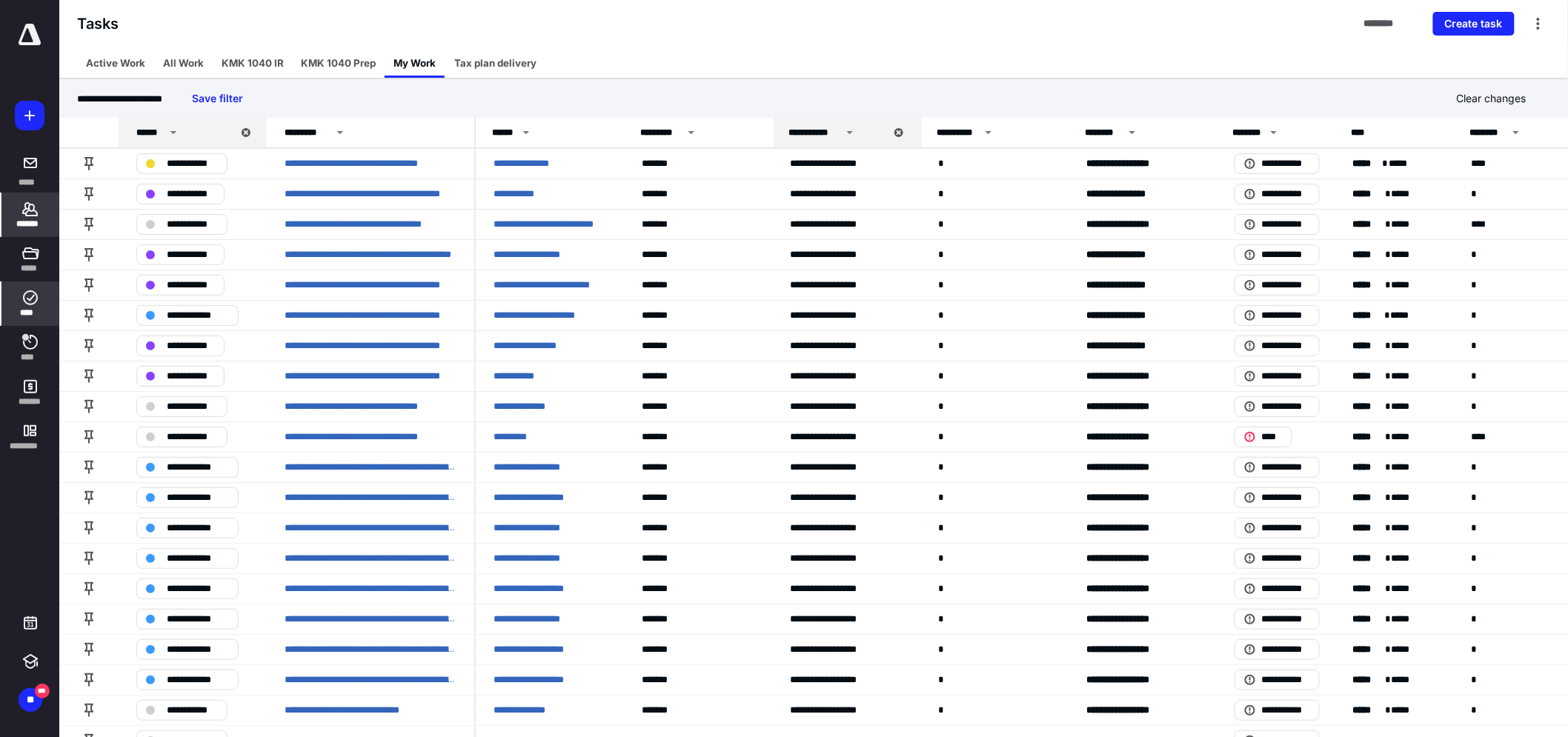 click 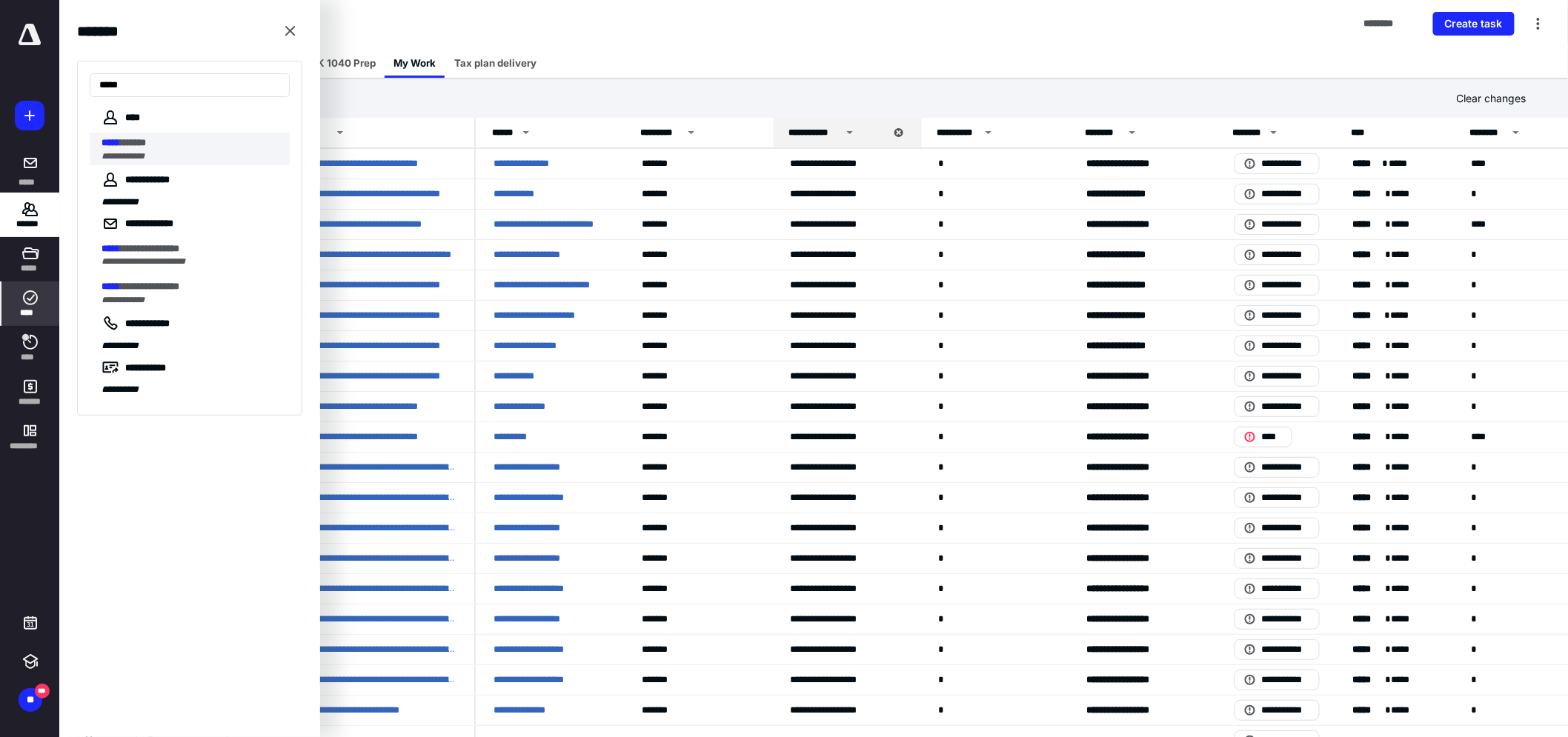 type on "*****" 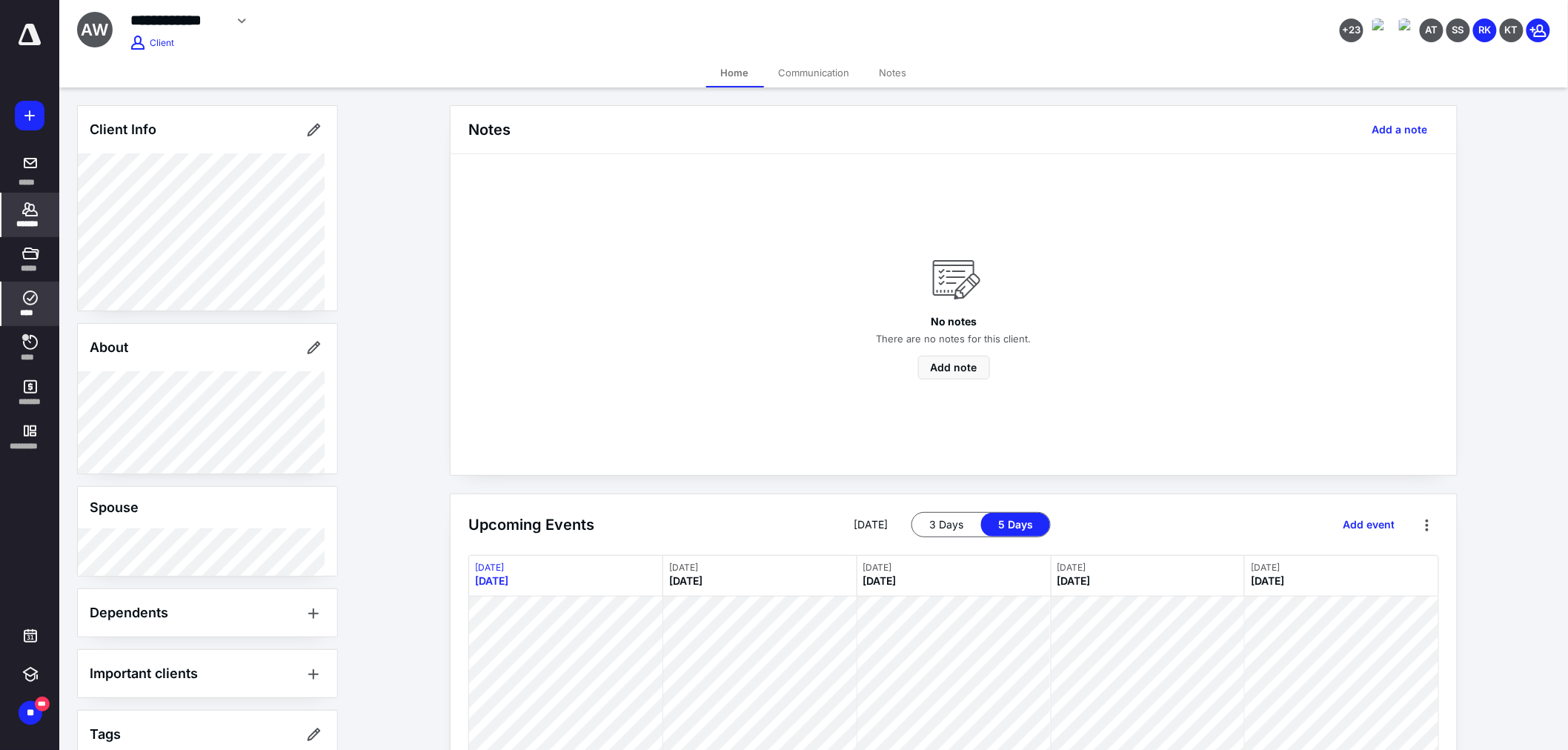 click 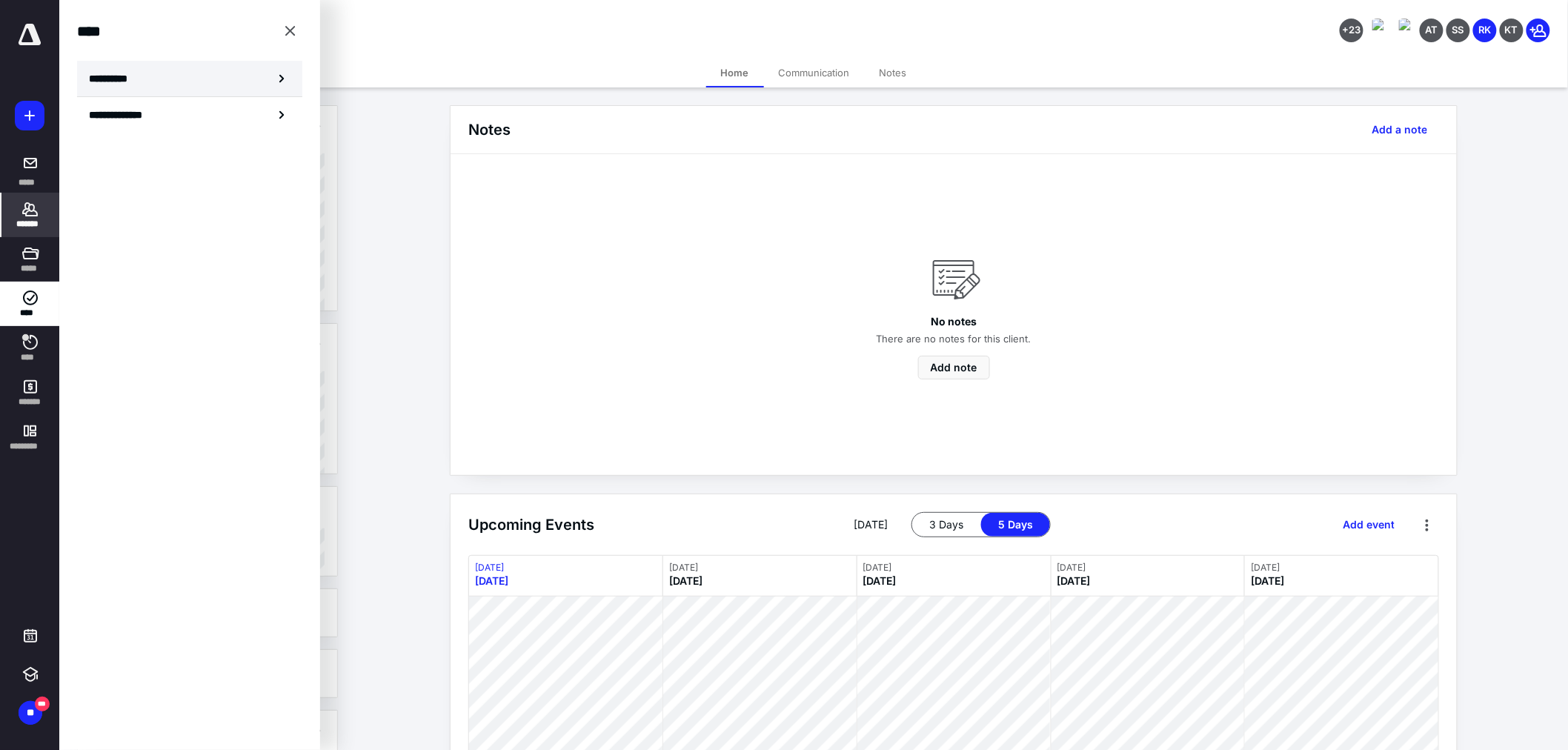 click on "**********" at bounding box center [113, 79] 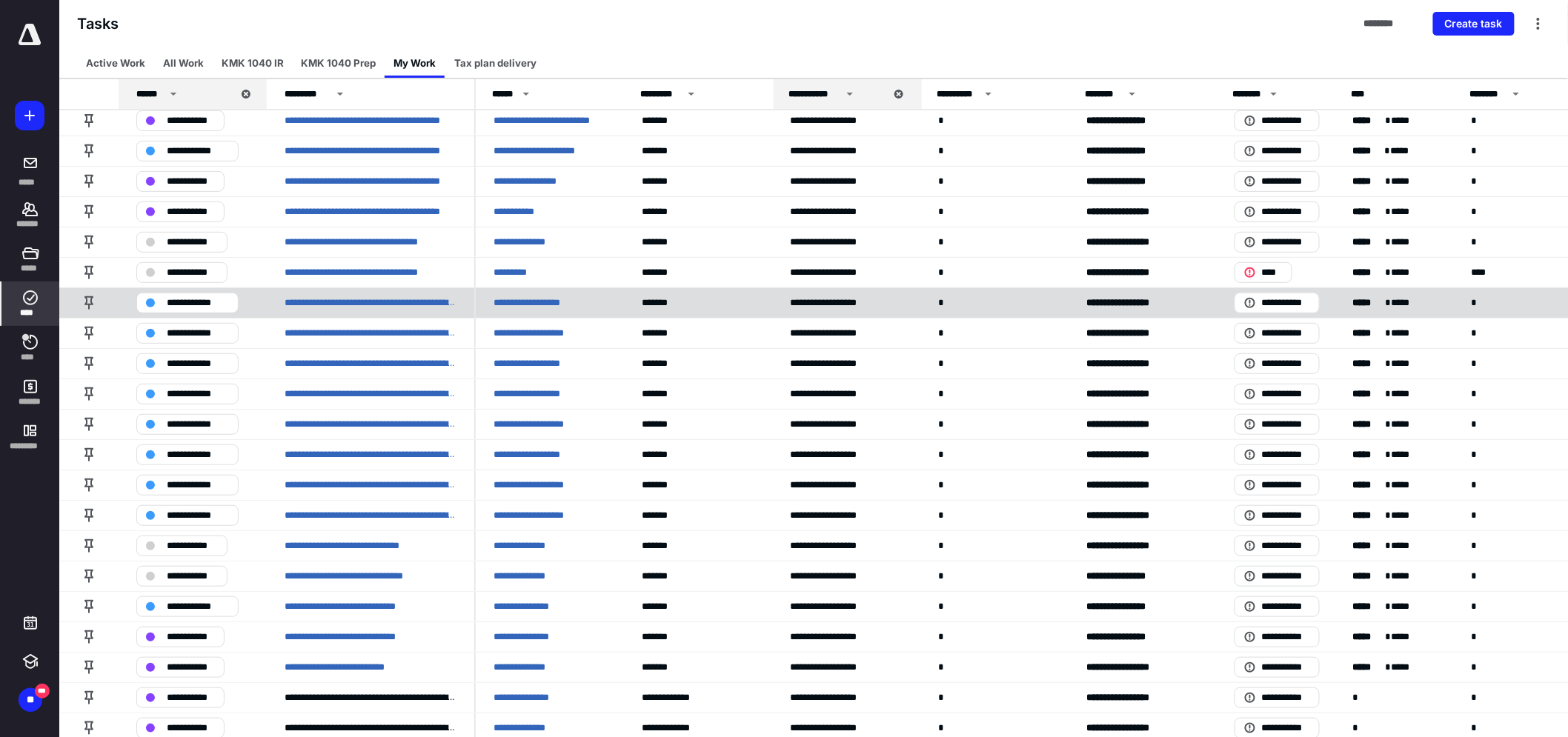scroll, scrollTop: 312, scrollLeft: 0, axis: vertical 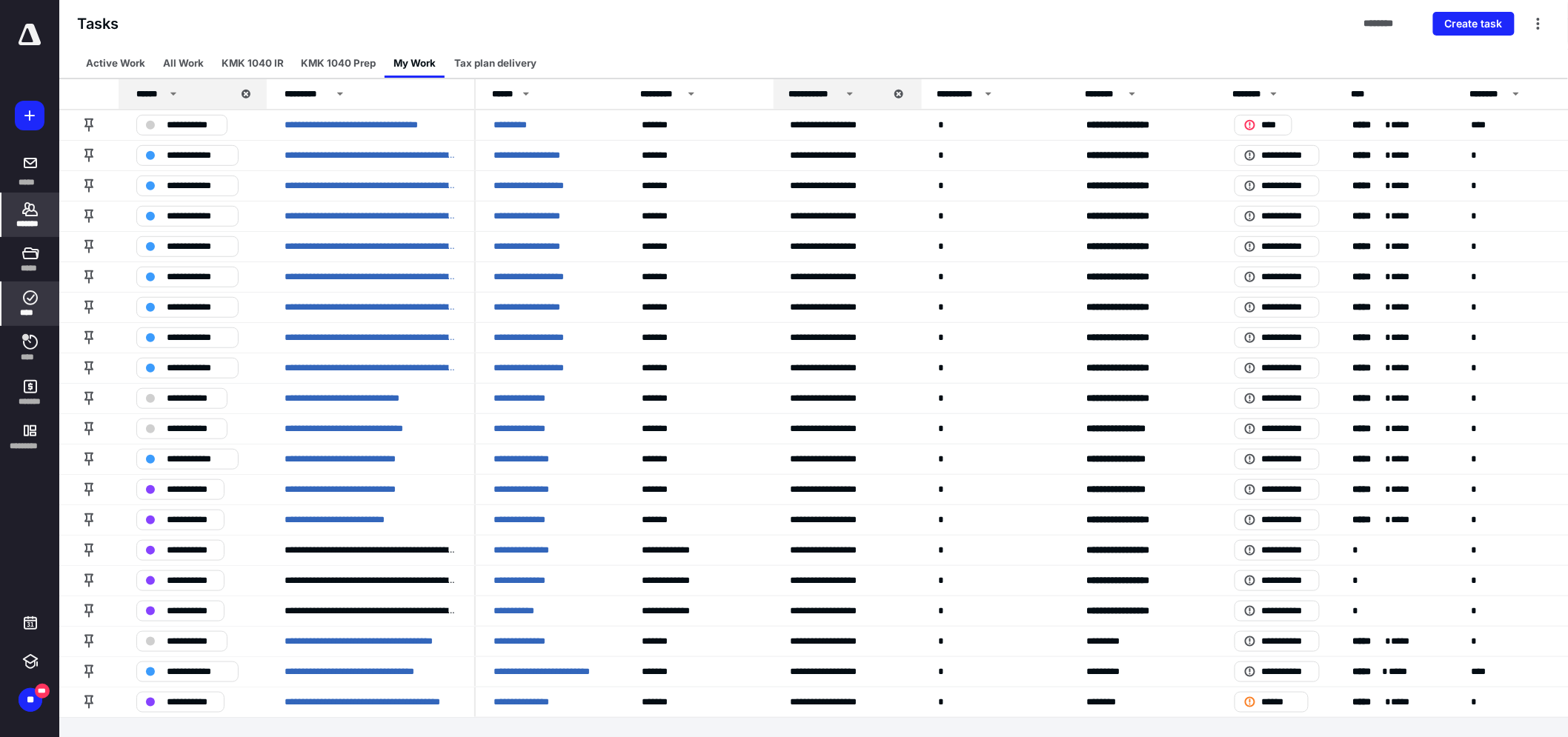 click 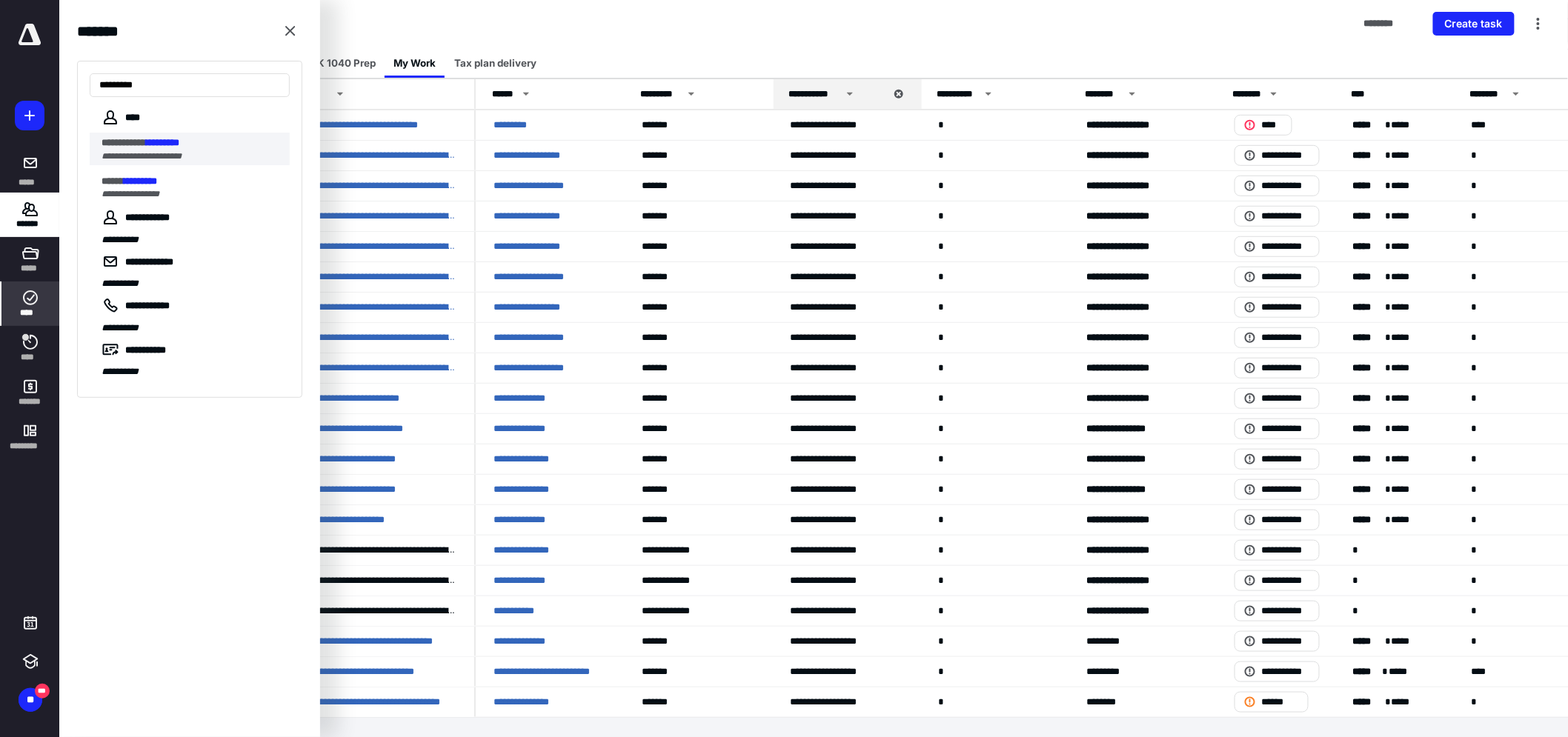 type on "*********" 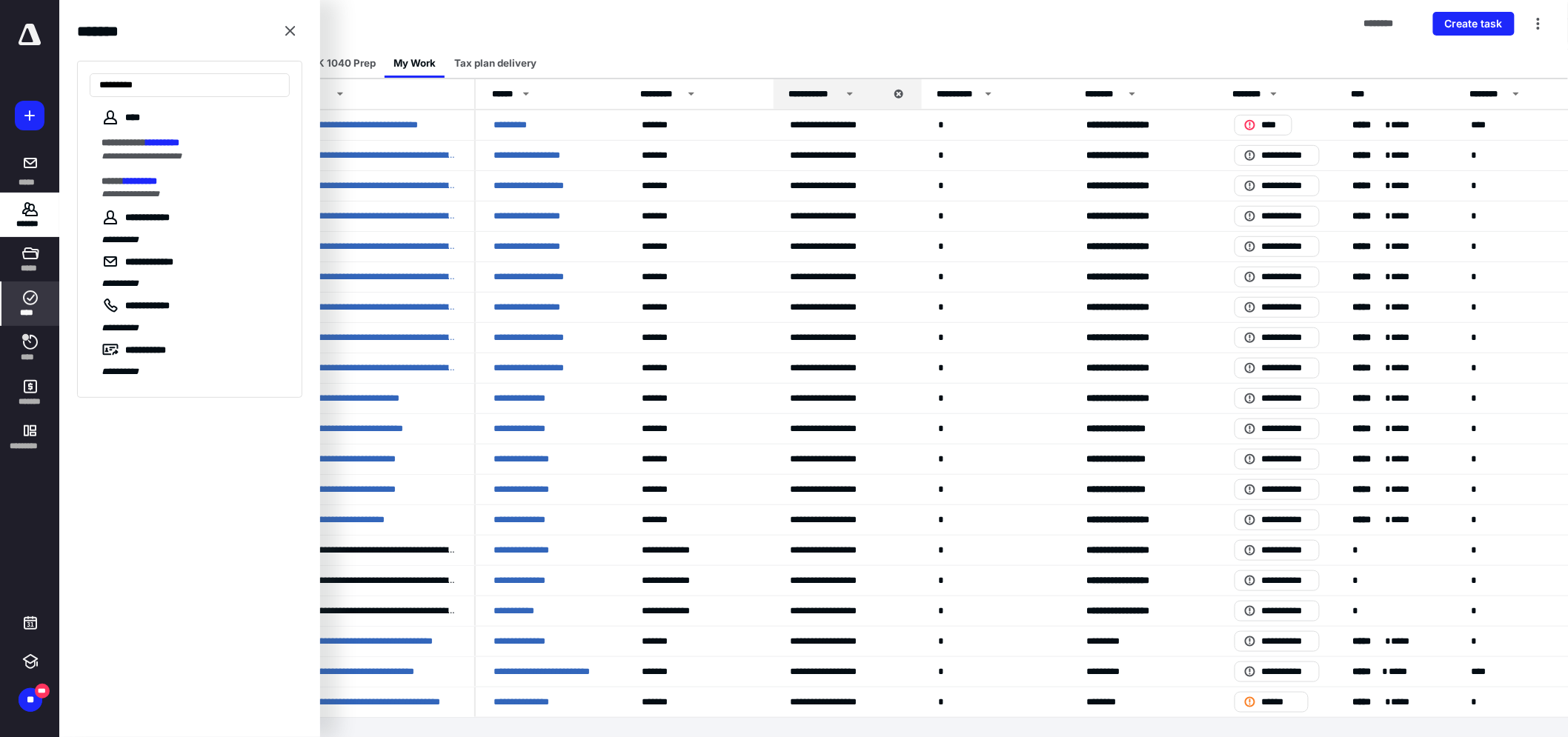 drag, startPoint x: 187, startPoint y: 149, endPoint x: 253, endPoint y: 194, distance: 79.88116 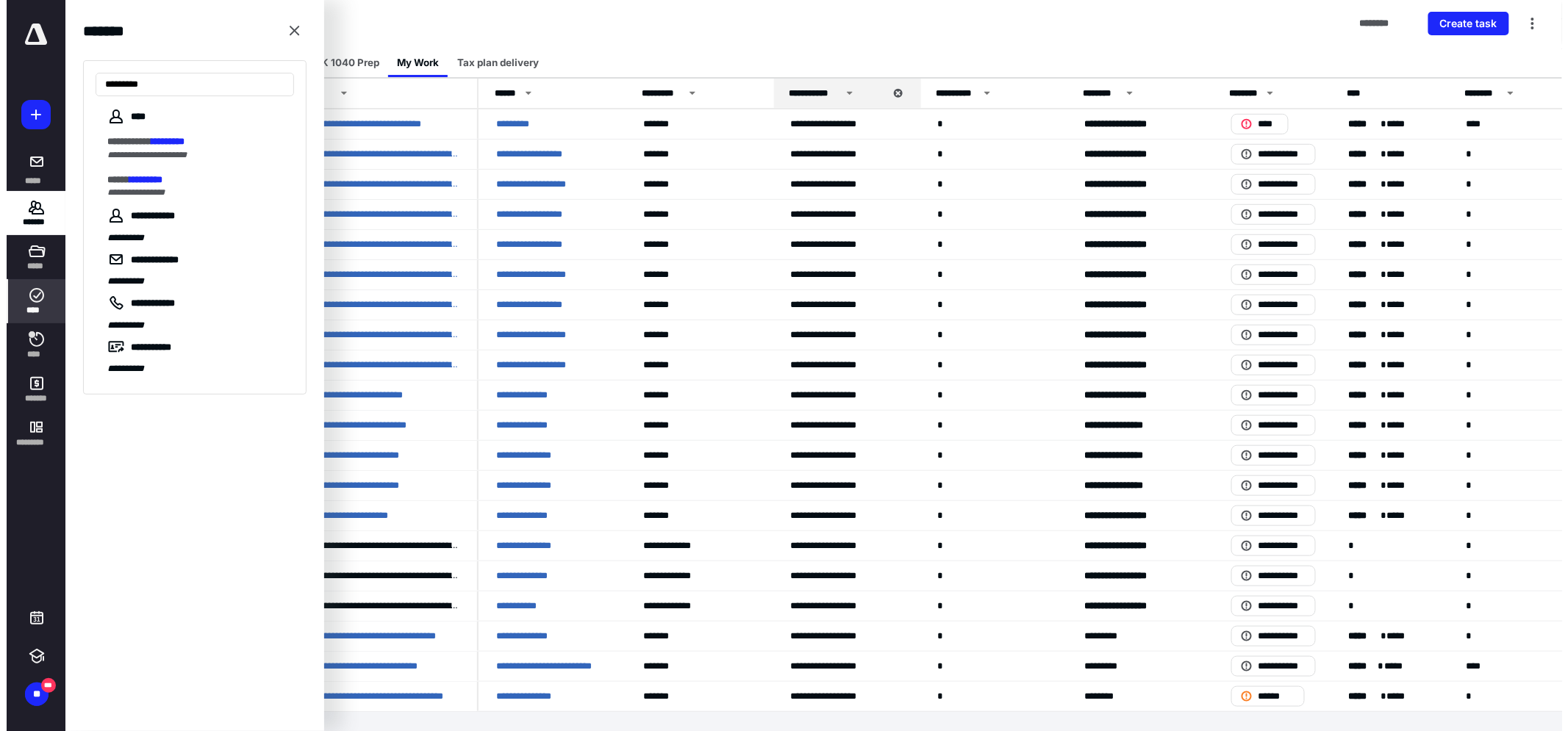 scroll, scrollTop: 0, scrollLeft: 0, axis: both 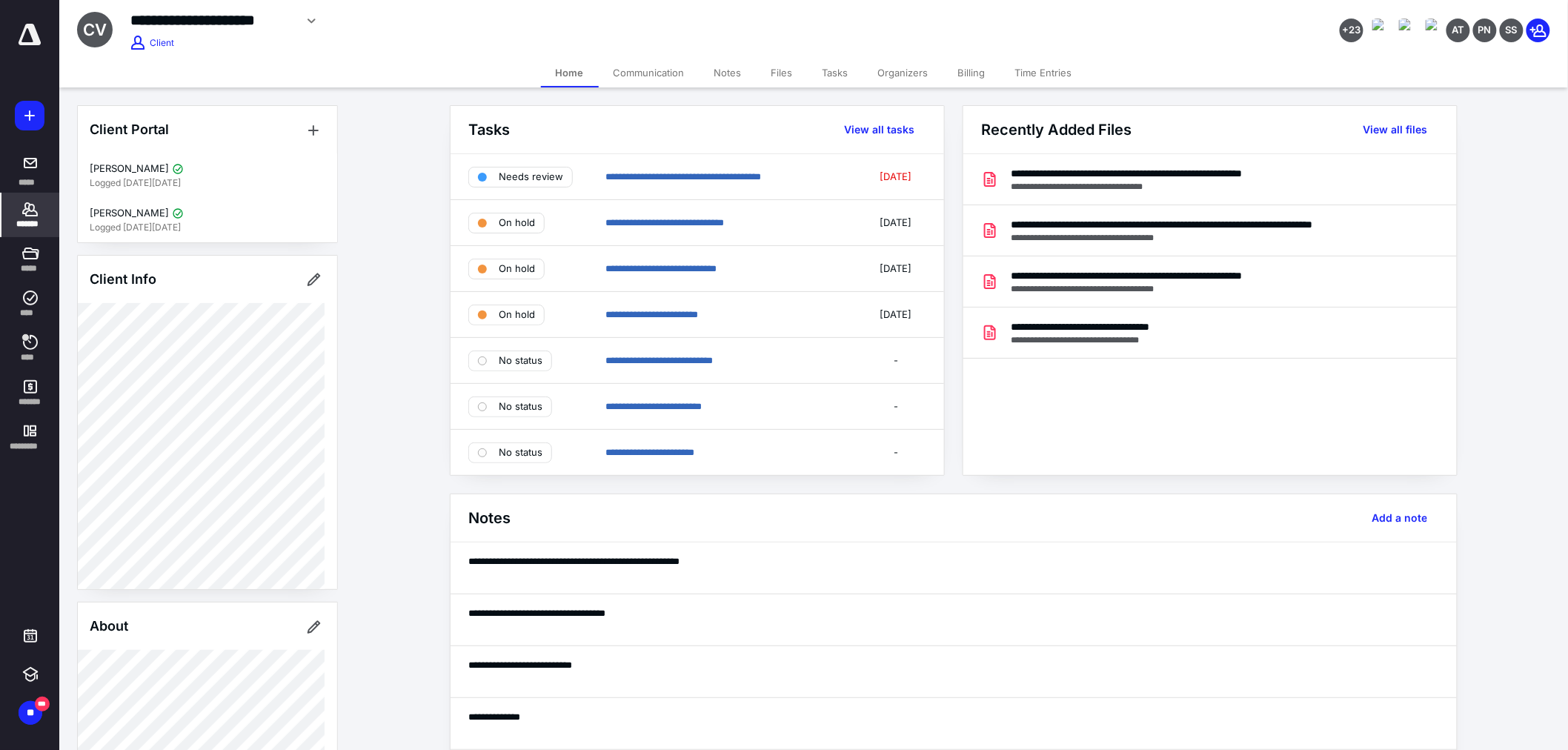 click 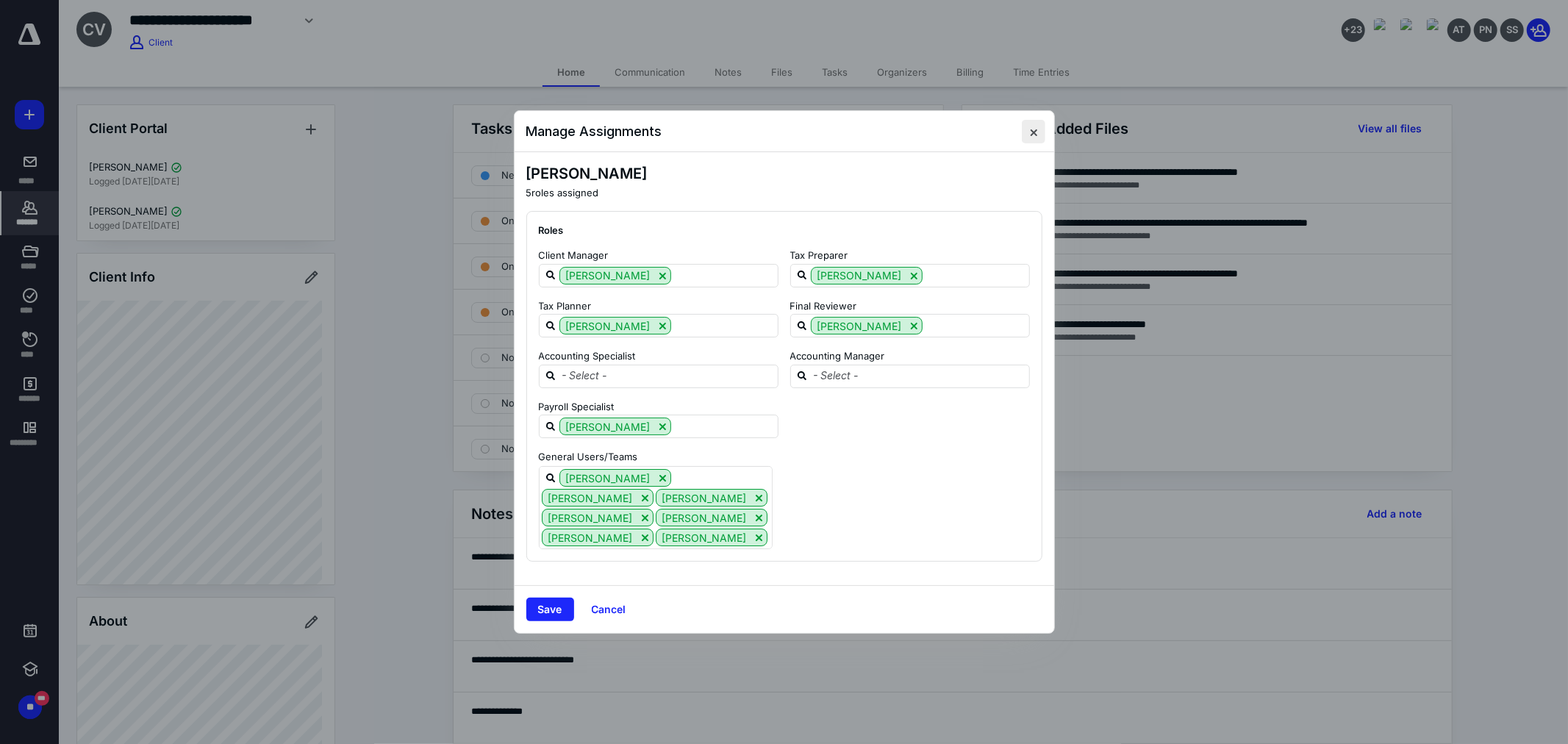 click at bounding box center [1034, 132] 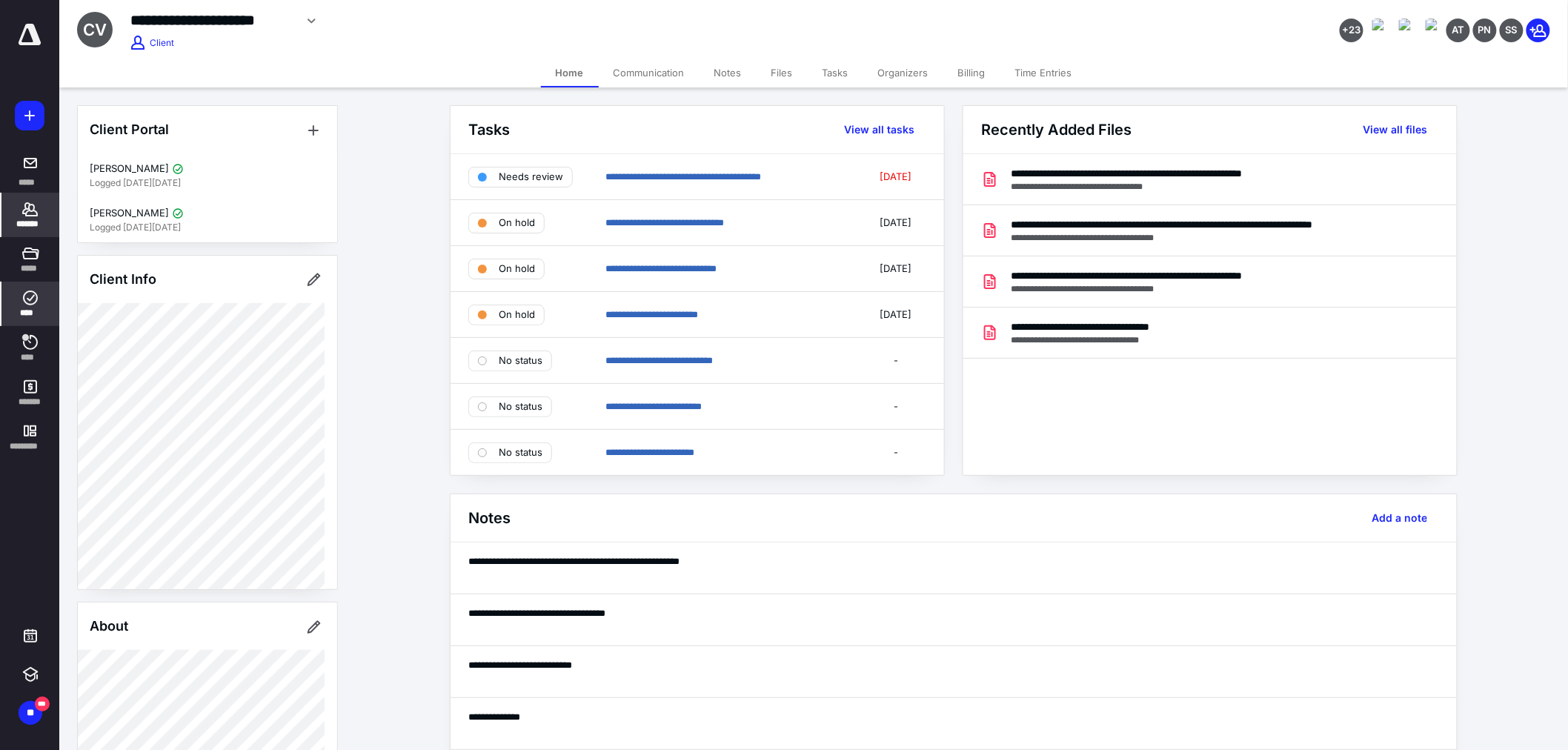 click on "****" at bounding box center (30, 304) 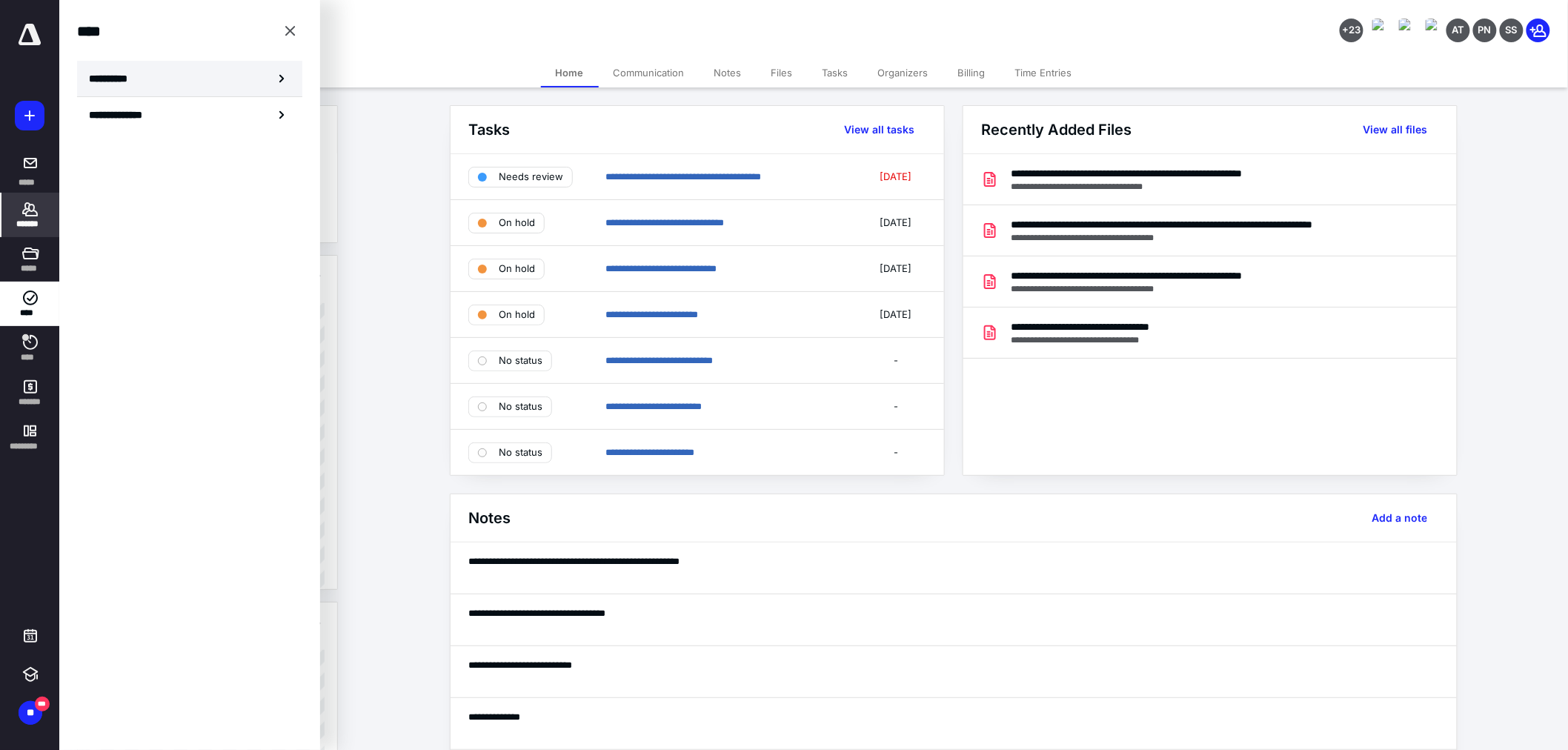 click on "**********" at bounding box center (113, 79) 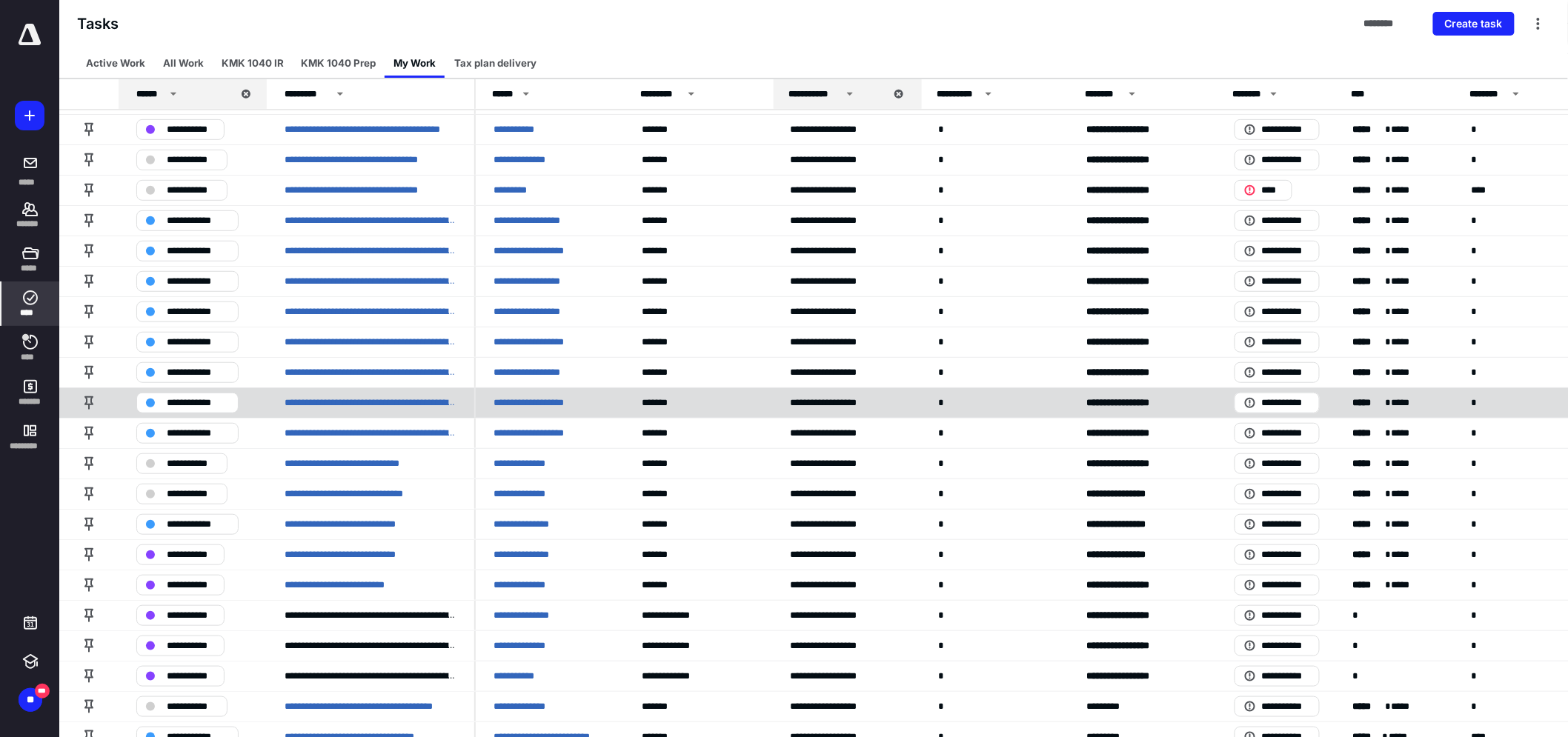 scroll, scrollTop: 312, scrollLeft: 0, axis: vertical 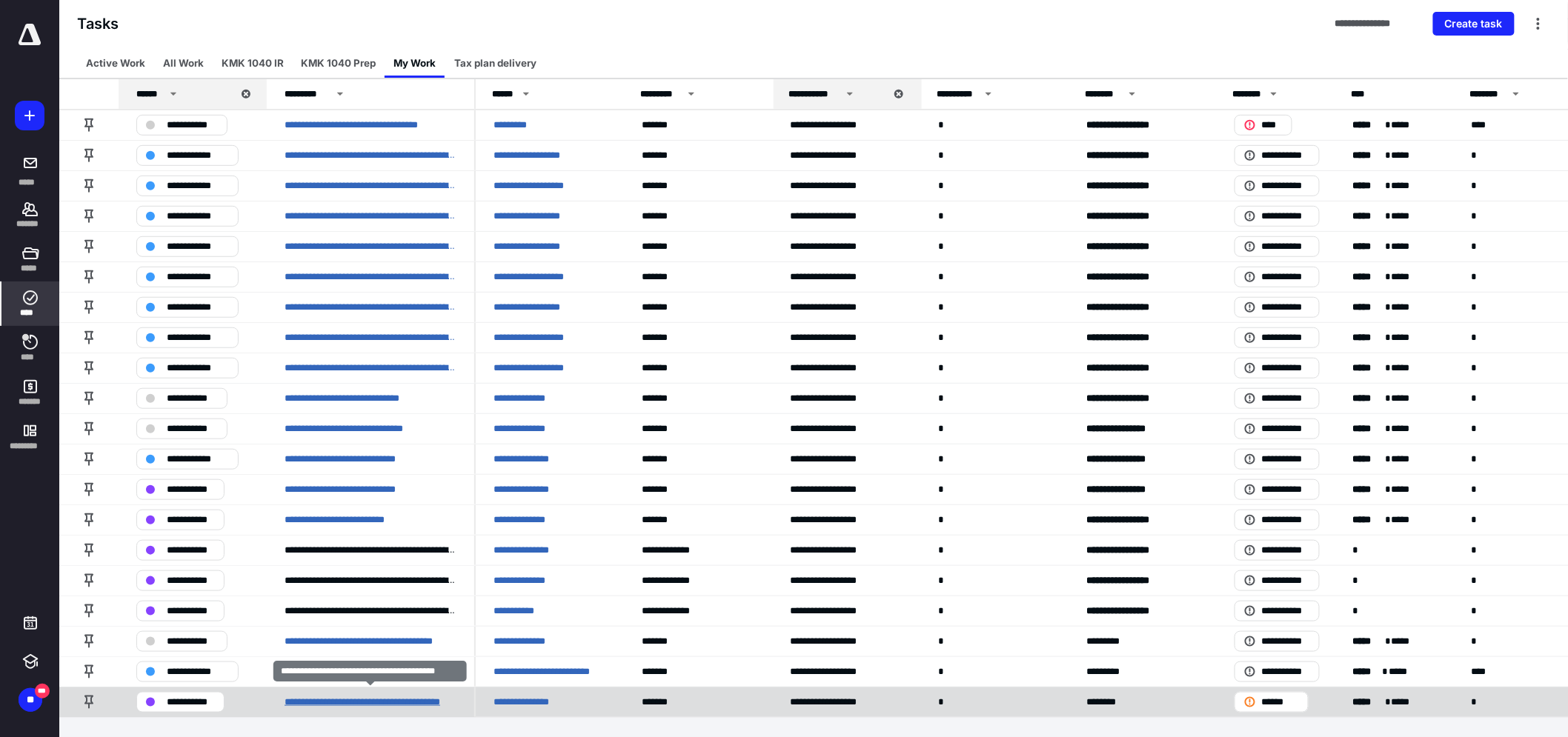 click on "**********" at bounding box center (371, 701) 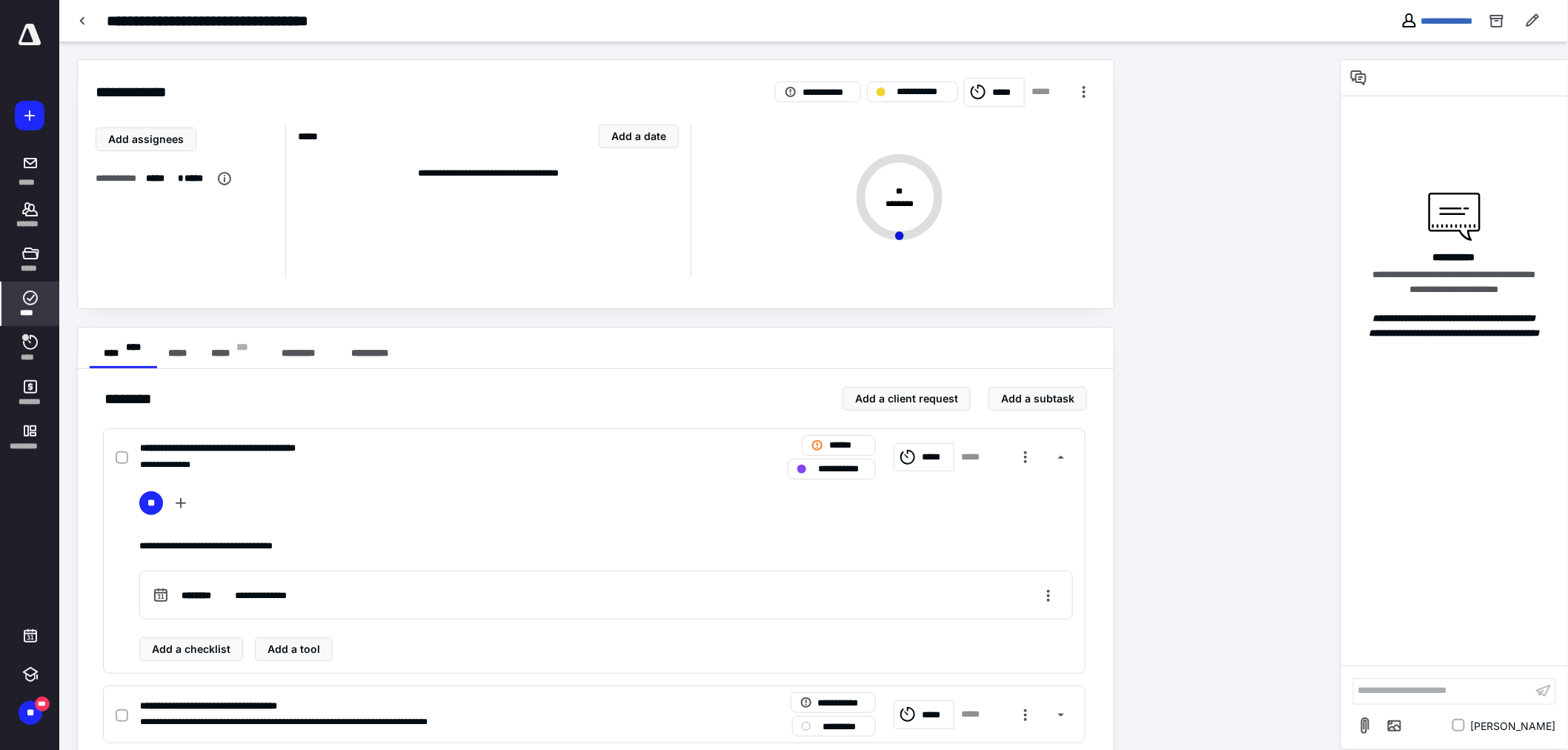 click on "****" at bounding box center (30, 304) 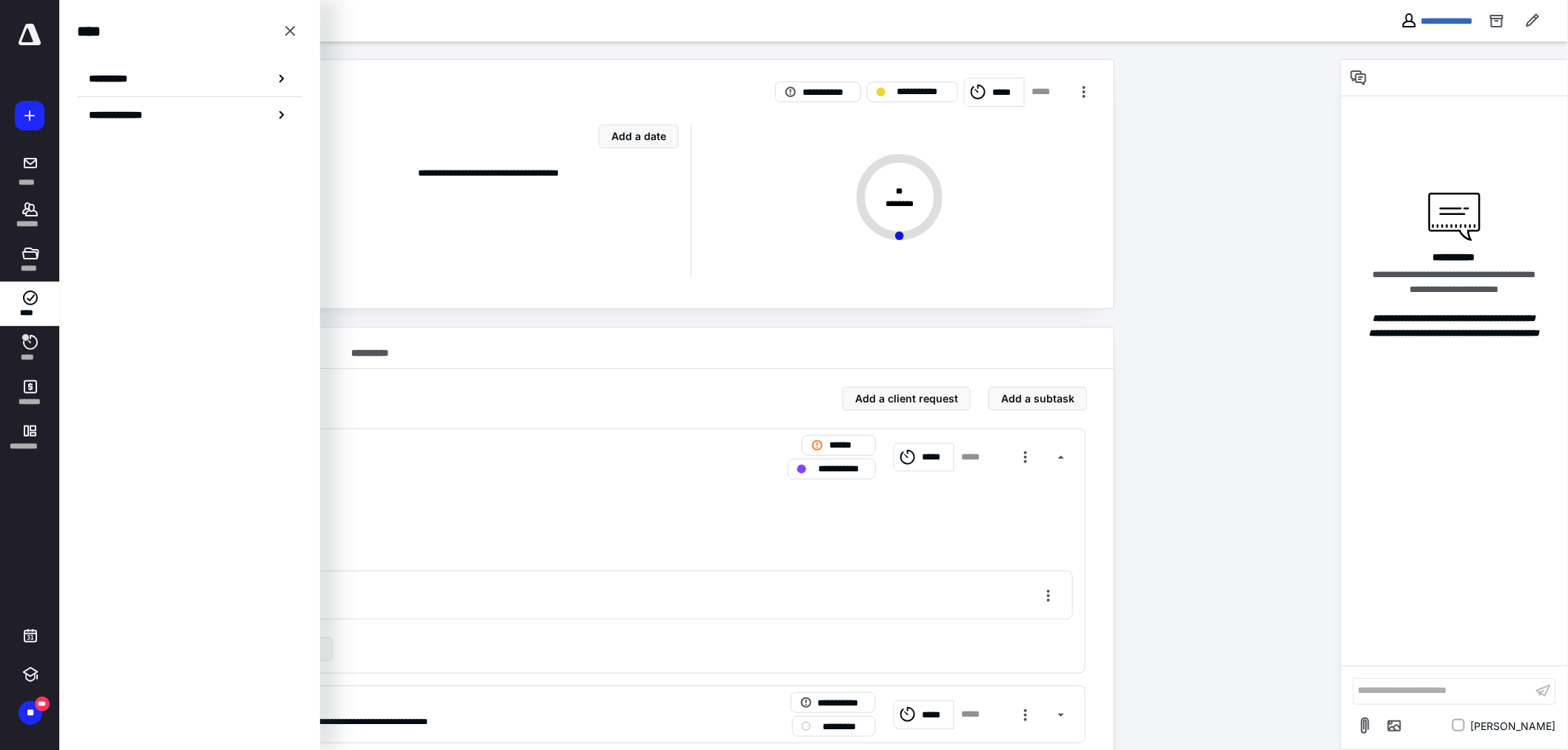 click on "**********" at bounding box center (190, 79) 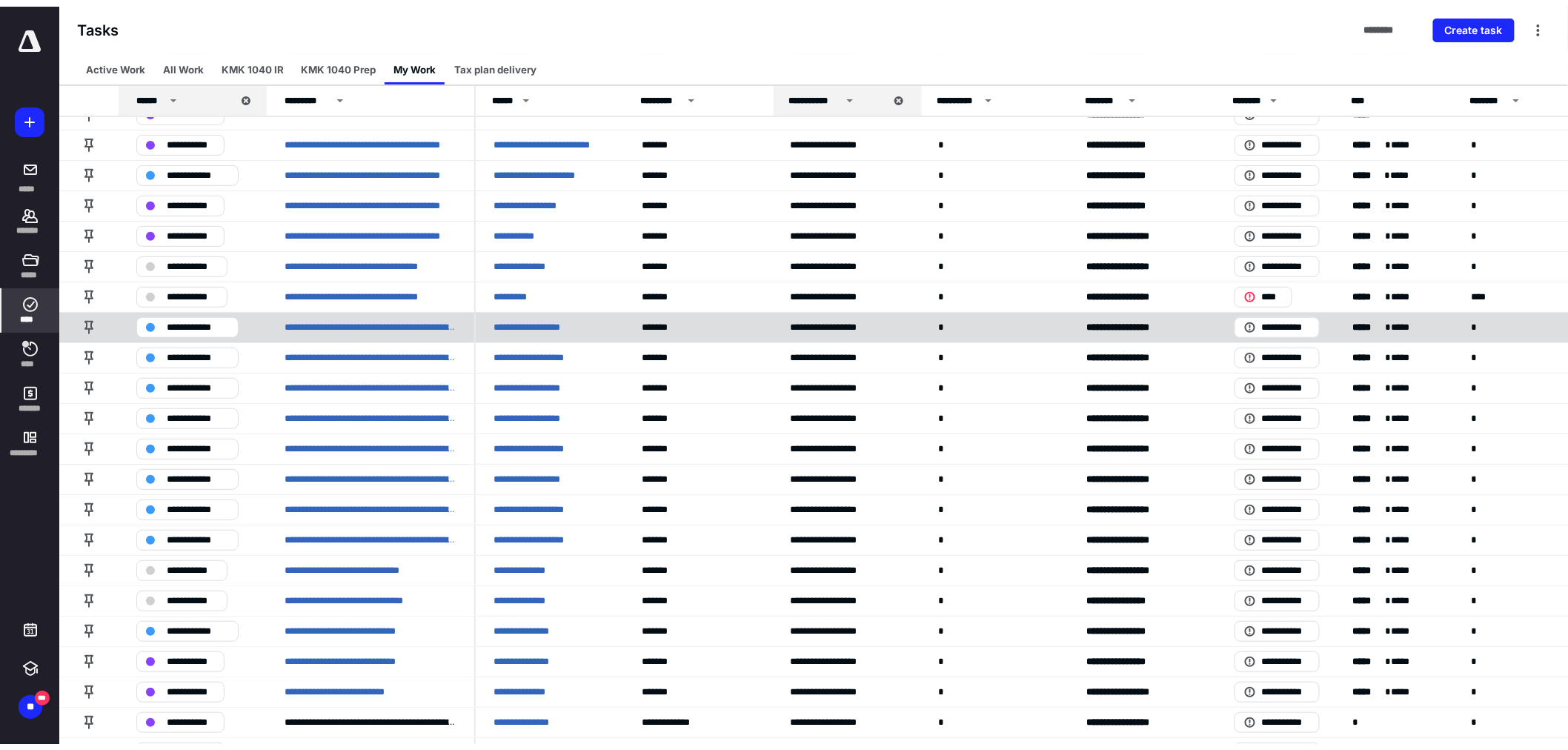 scroll, scrollTop: 0, scrollLeft: 0, axis: both 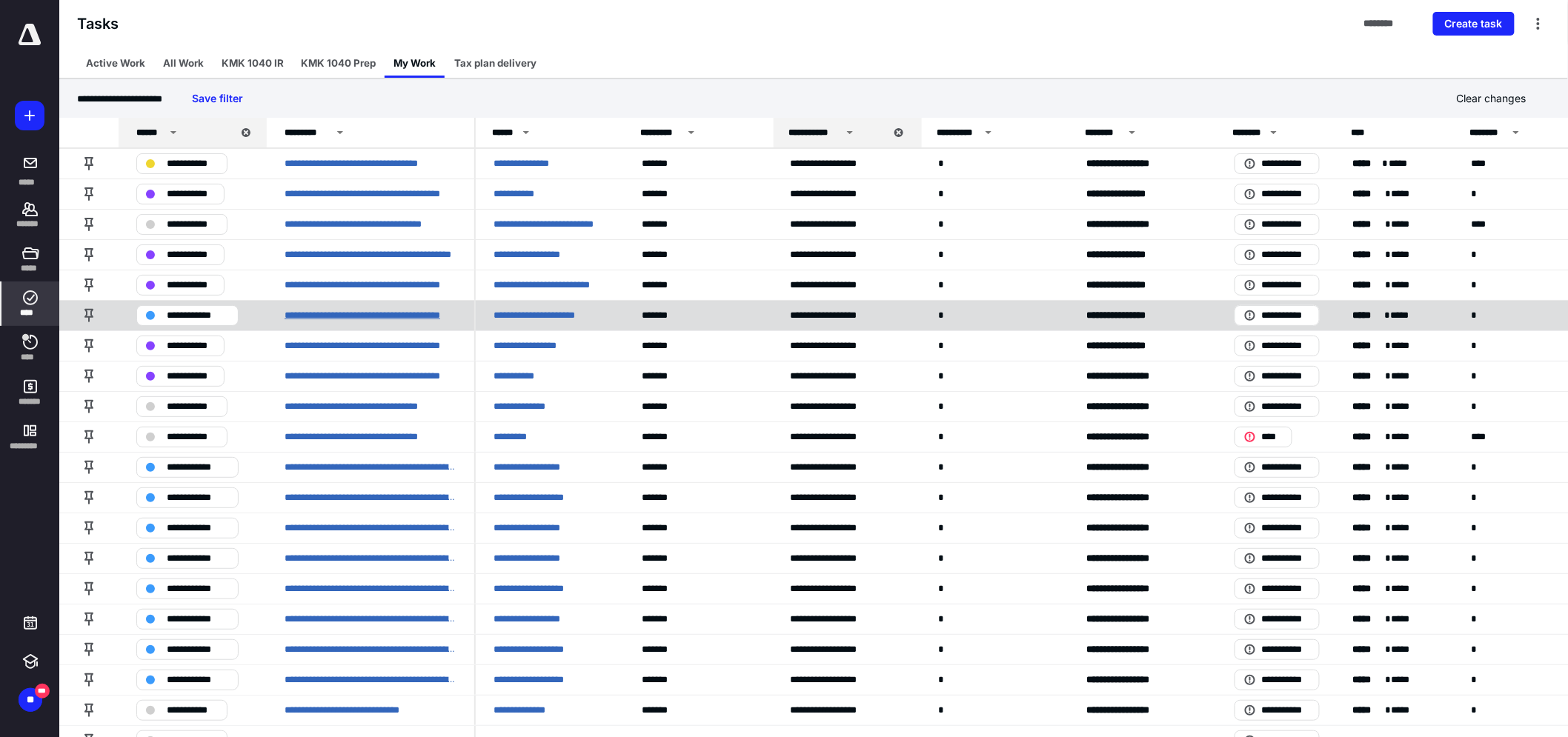 click on "**********" at bounding box center [371, 315] 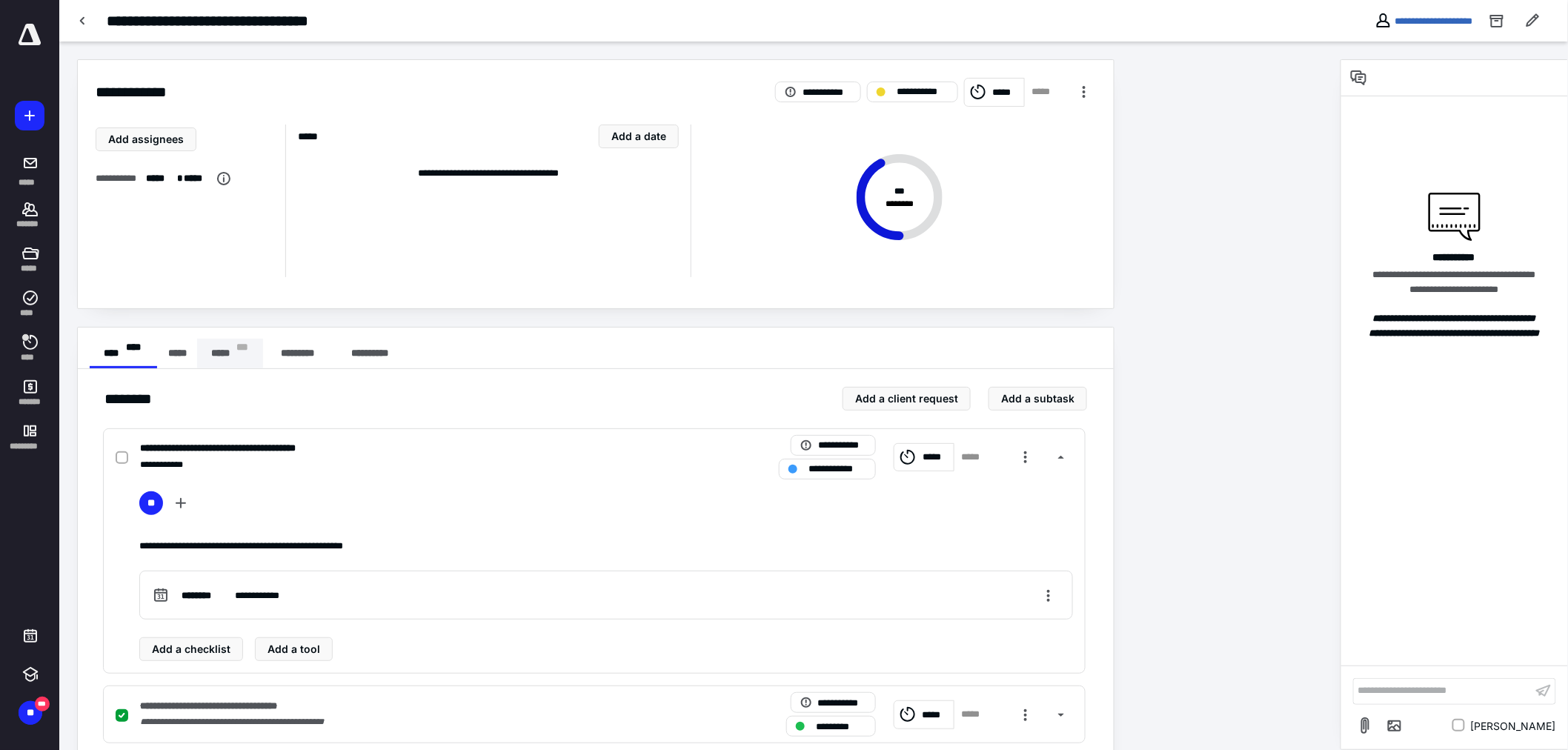 click on "***** * * *" at bounding box center [230, 354] 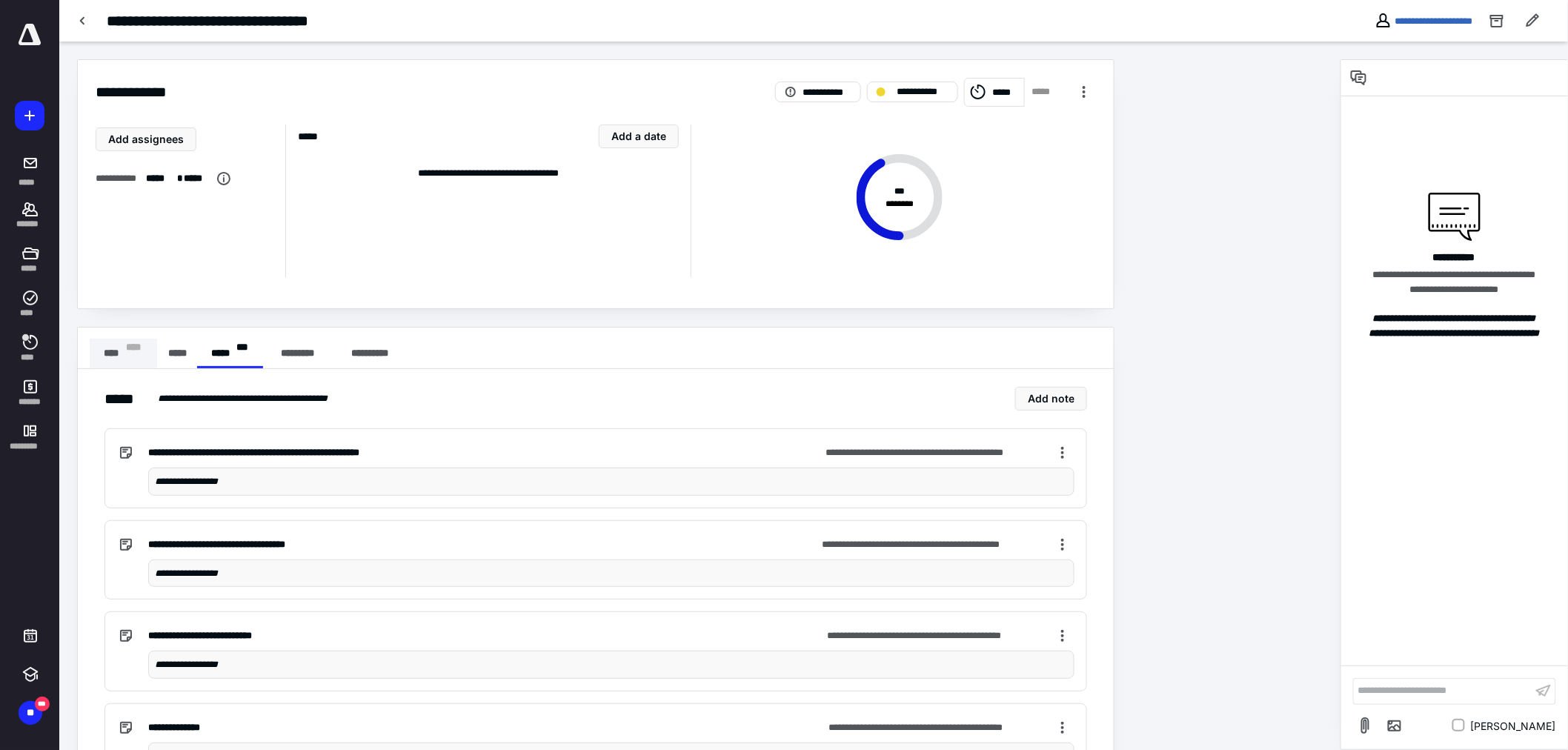 click on "* ** *" at bounding box center (133, 354) 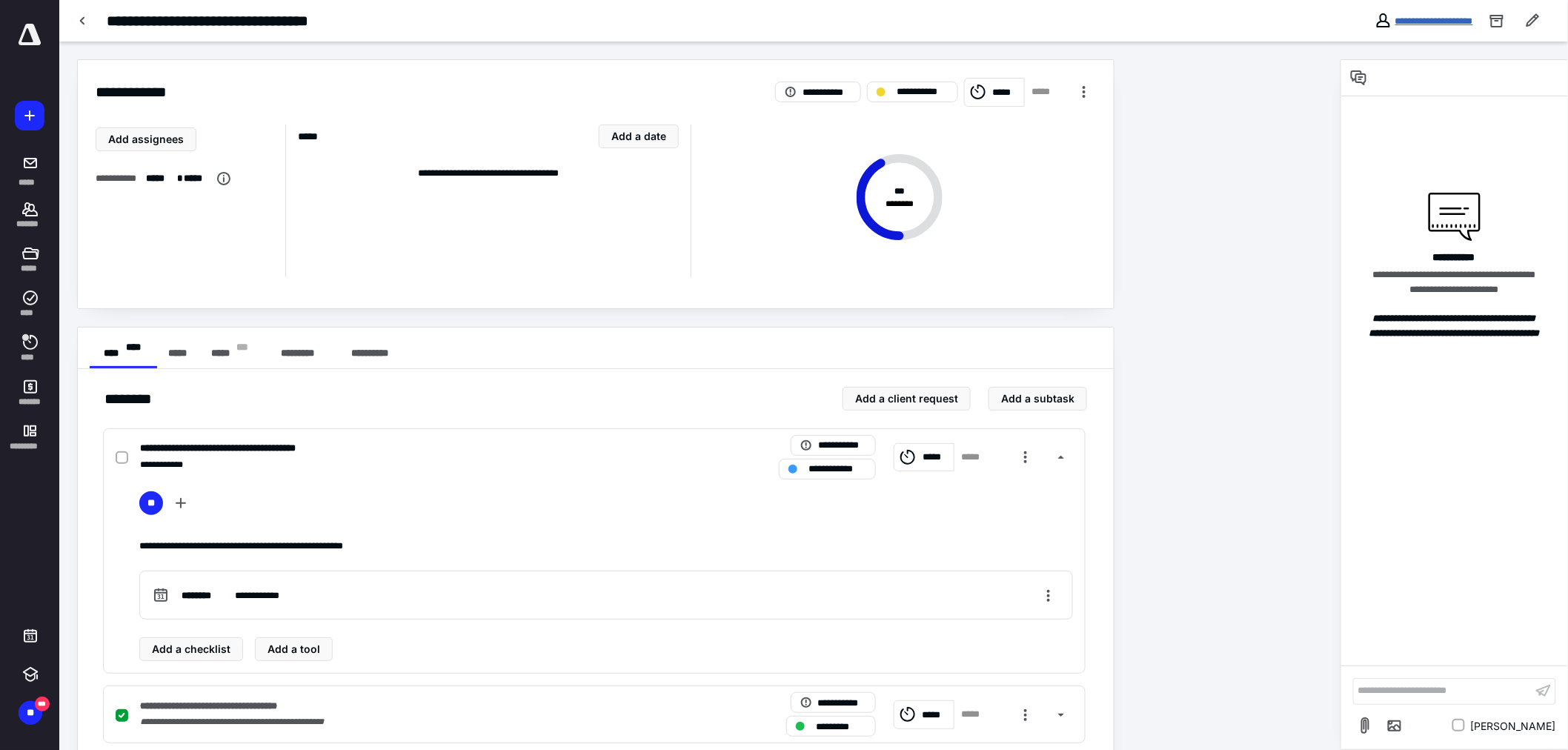drag, startPoint x: 1426, startPoint y: 23, endPoint x: 1343, endPoint y: 83, distance: 102.41582 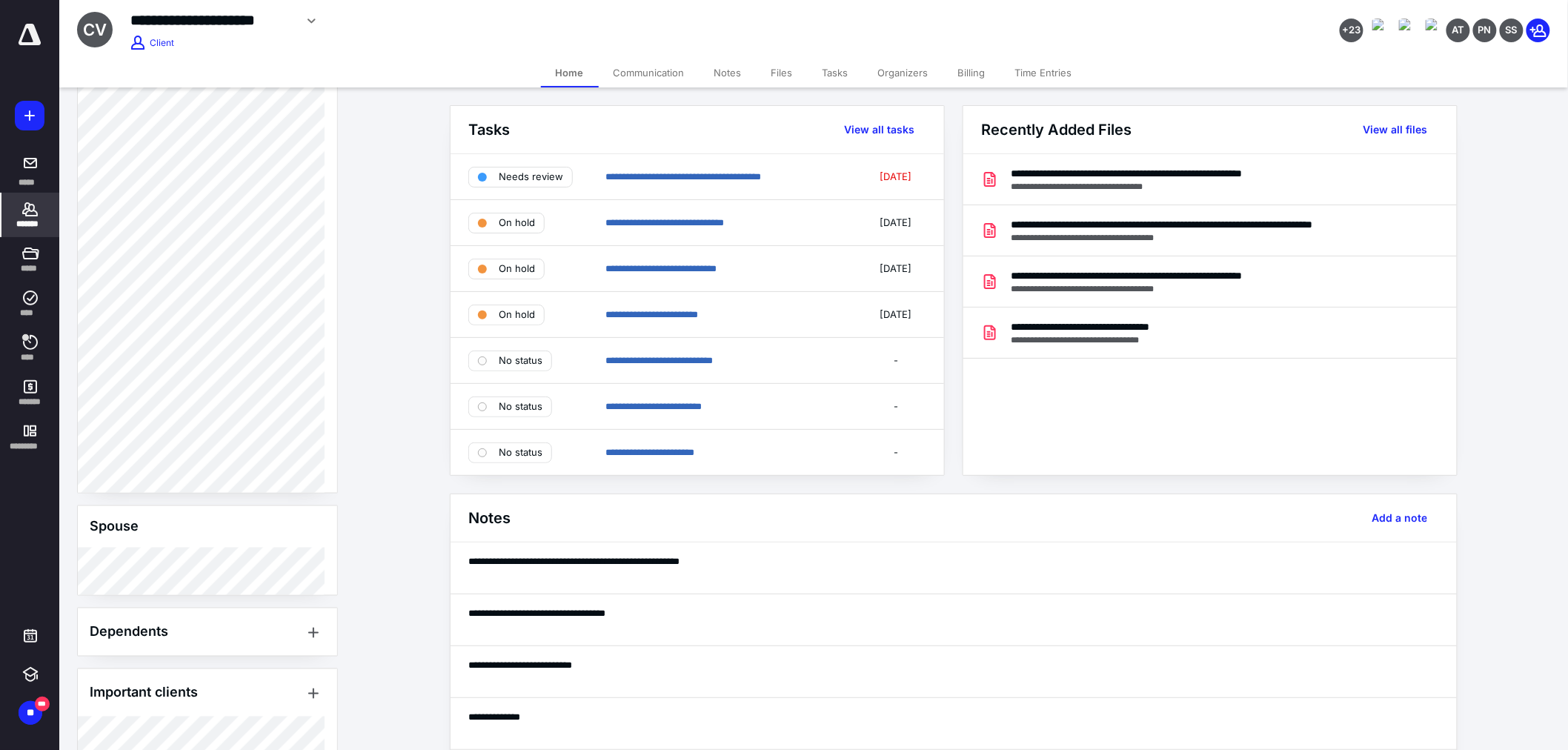 scroll, scrollTop: 883, scrollLeft: 0, axis: vertical 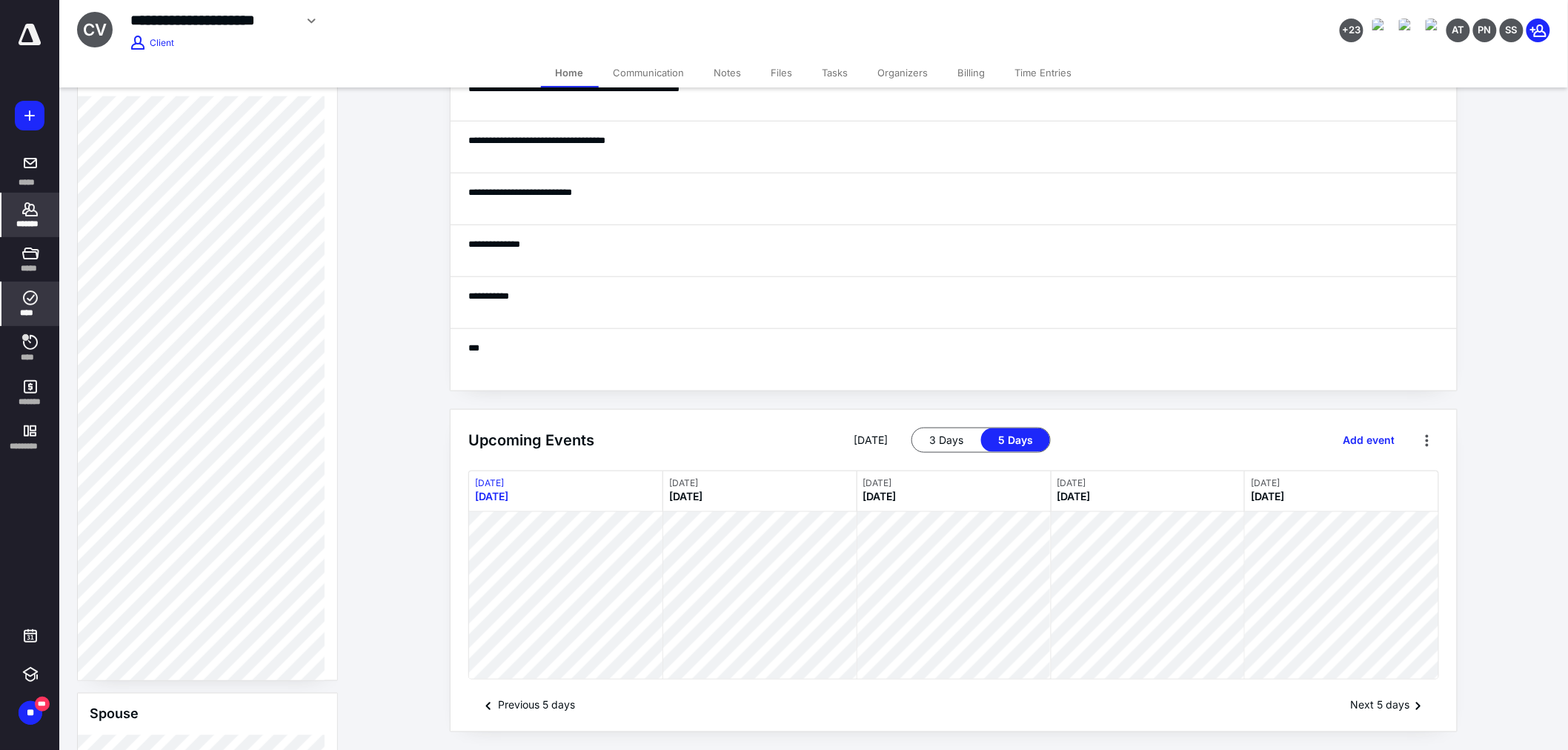 click 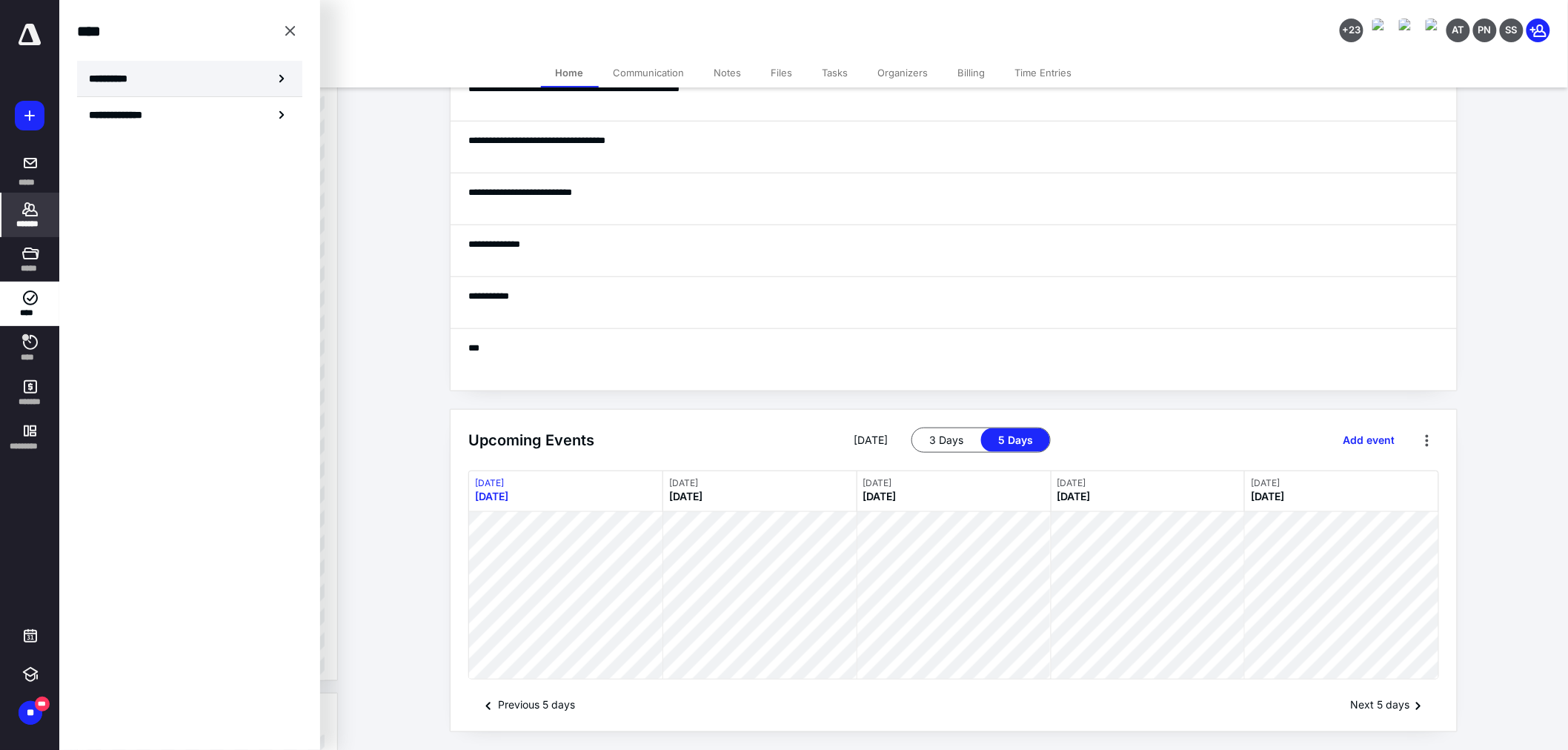 click on "**********" at bounding box center (190, 79) 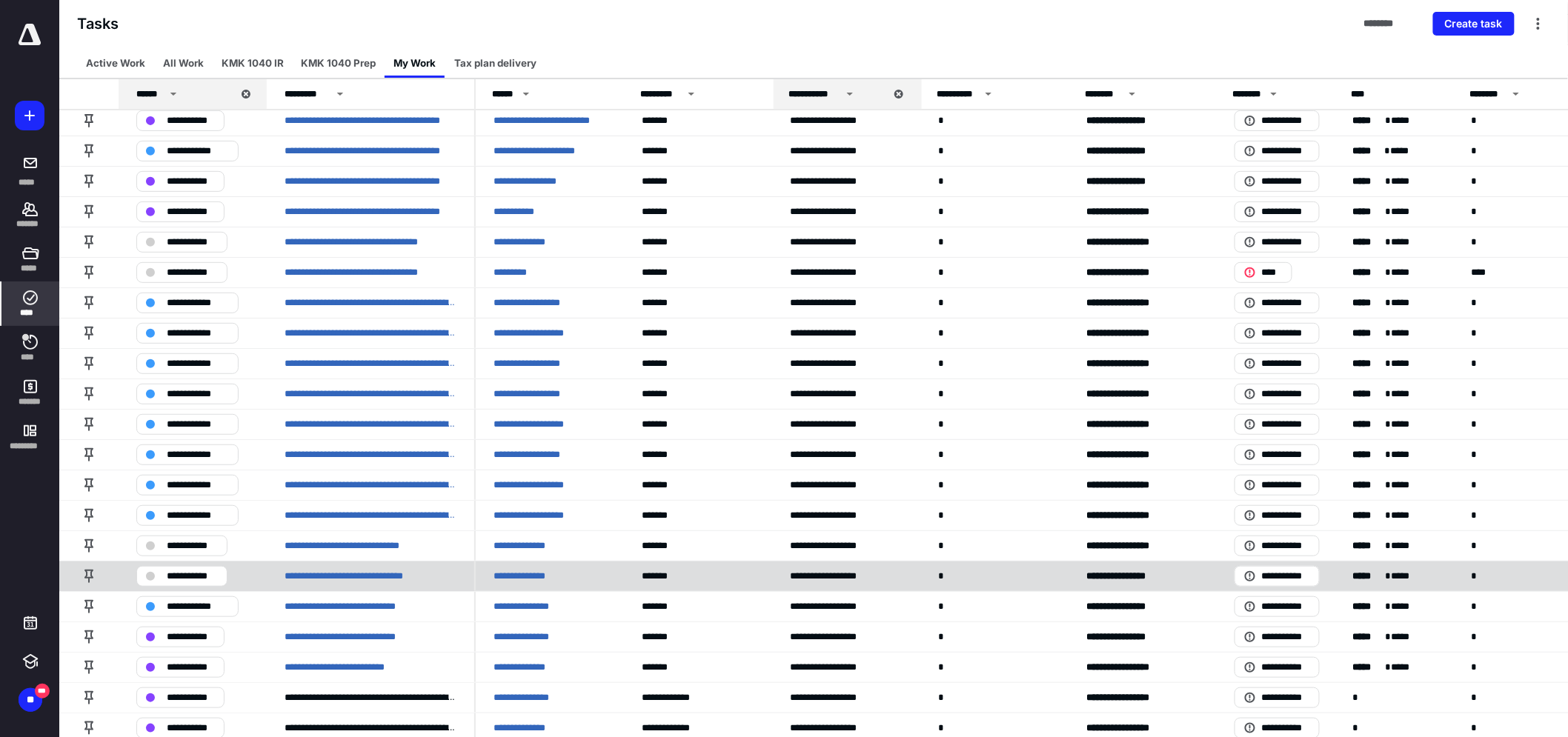 scroll, scrollTop: 312, scrollLeft: 0, axis: vertical 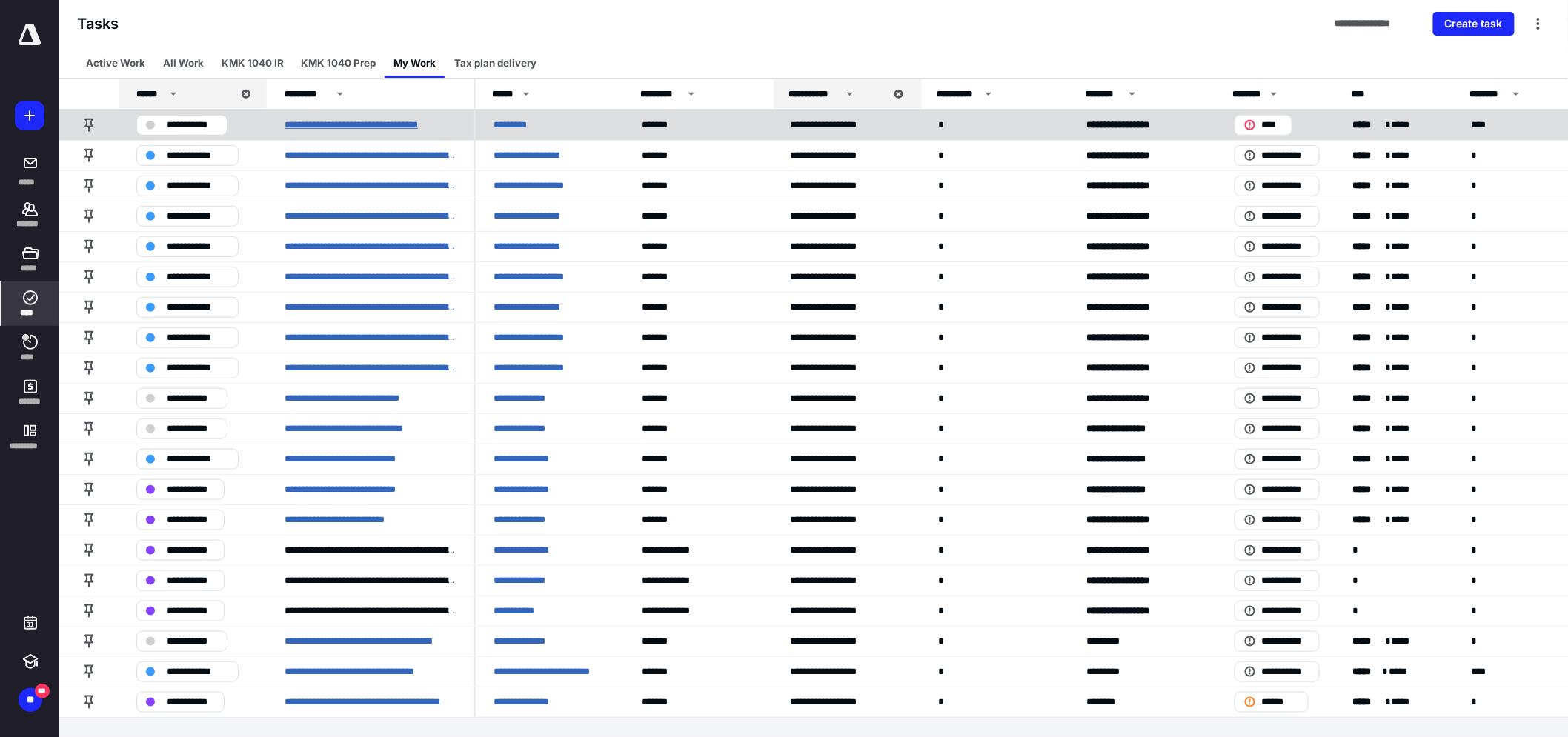 click on "**********" at bounding box center [368, 124] 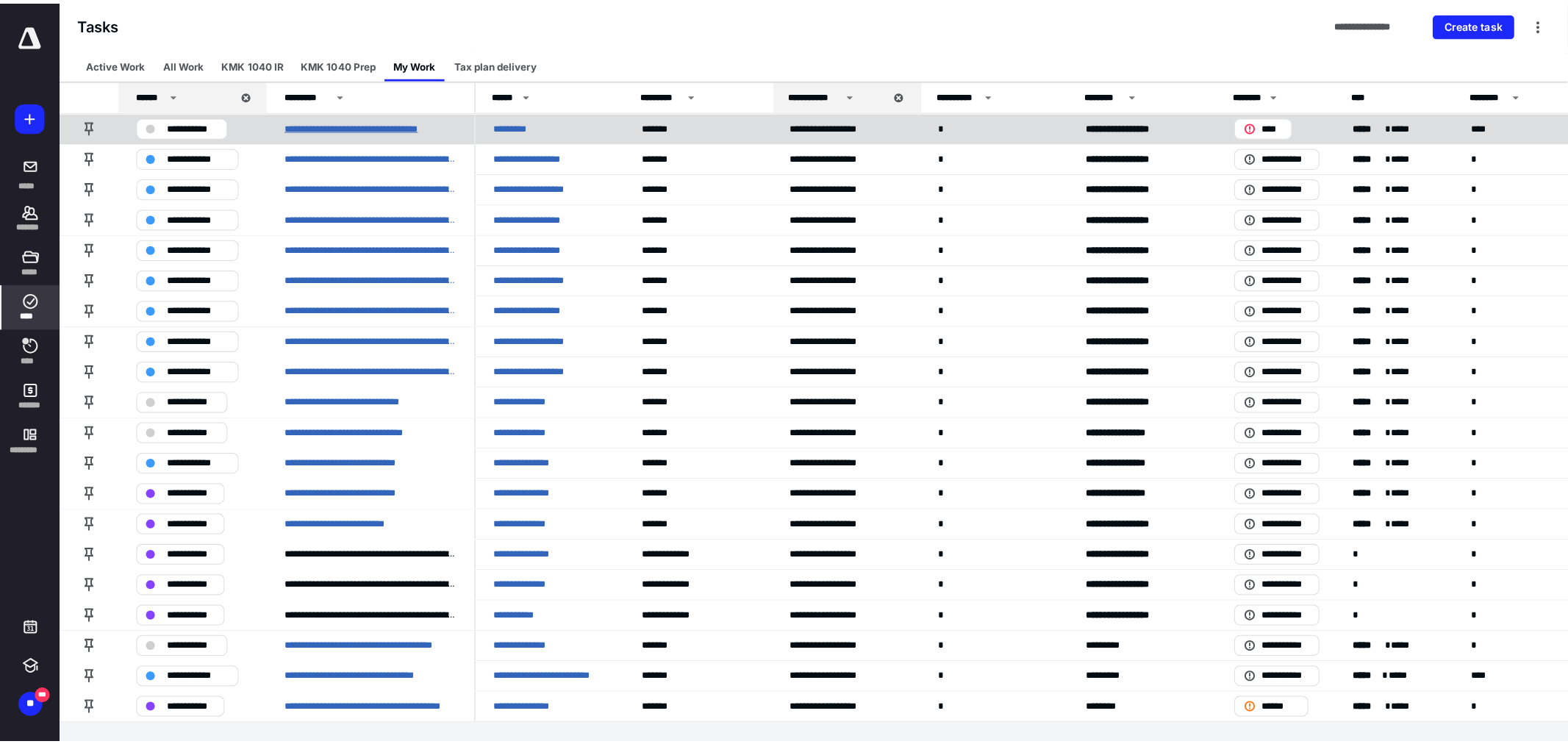 scroll, scrollTop: 0, scrollLeft: 0, axis: both 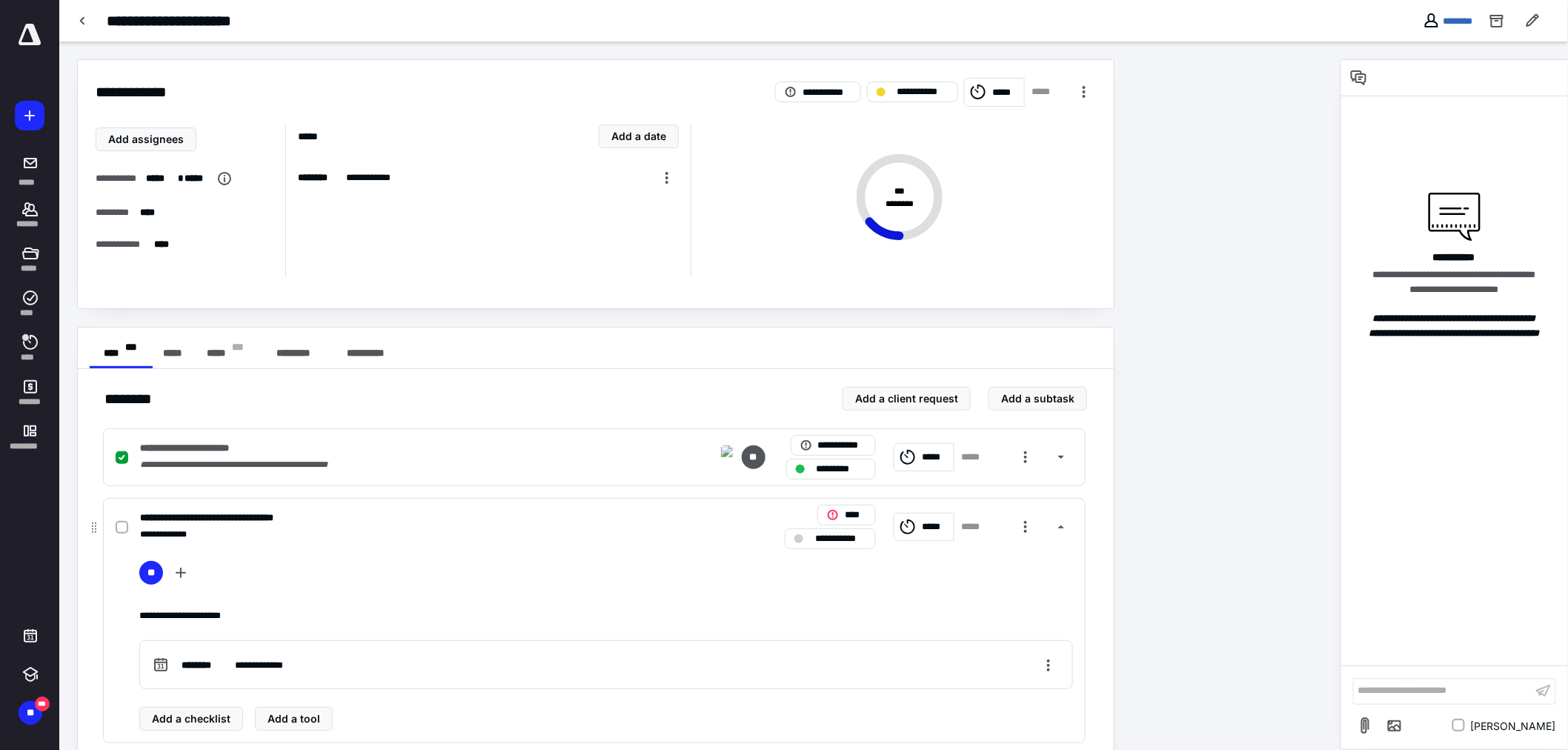 click on "**********" at bounding box center [840, 538] 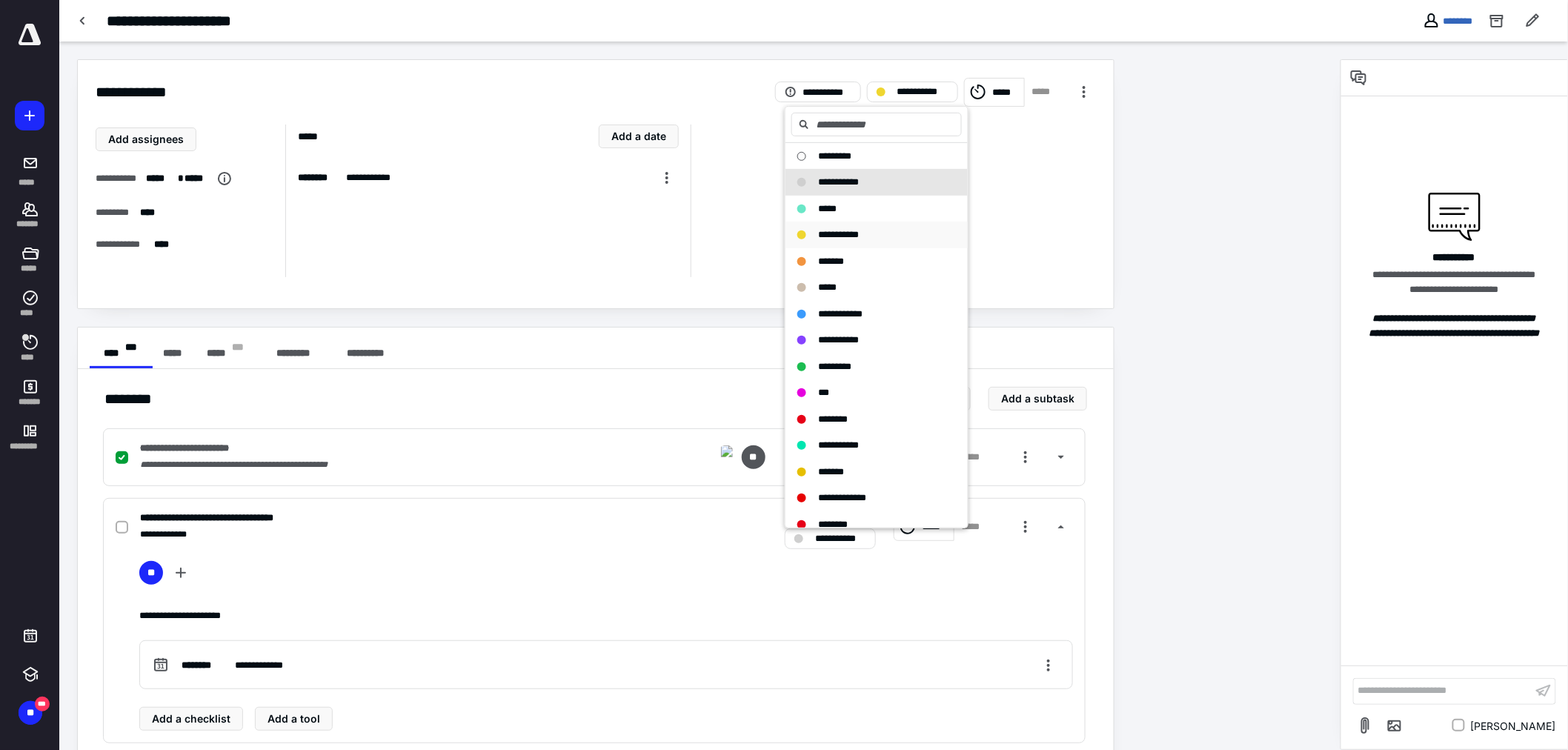 click on "**********" at bounding box center [838, 234] 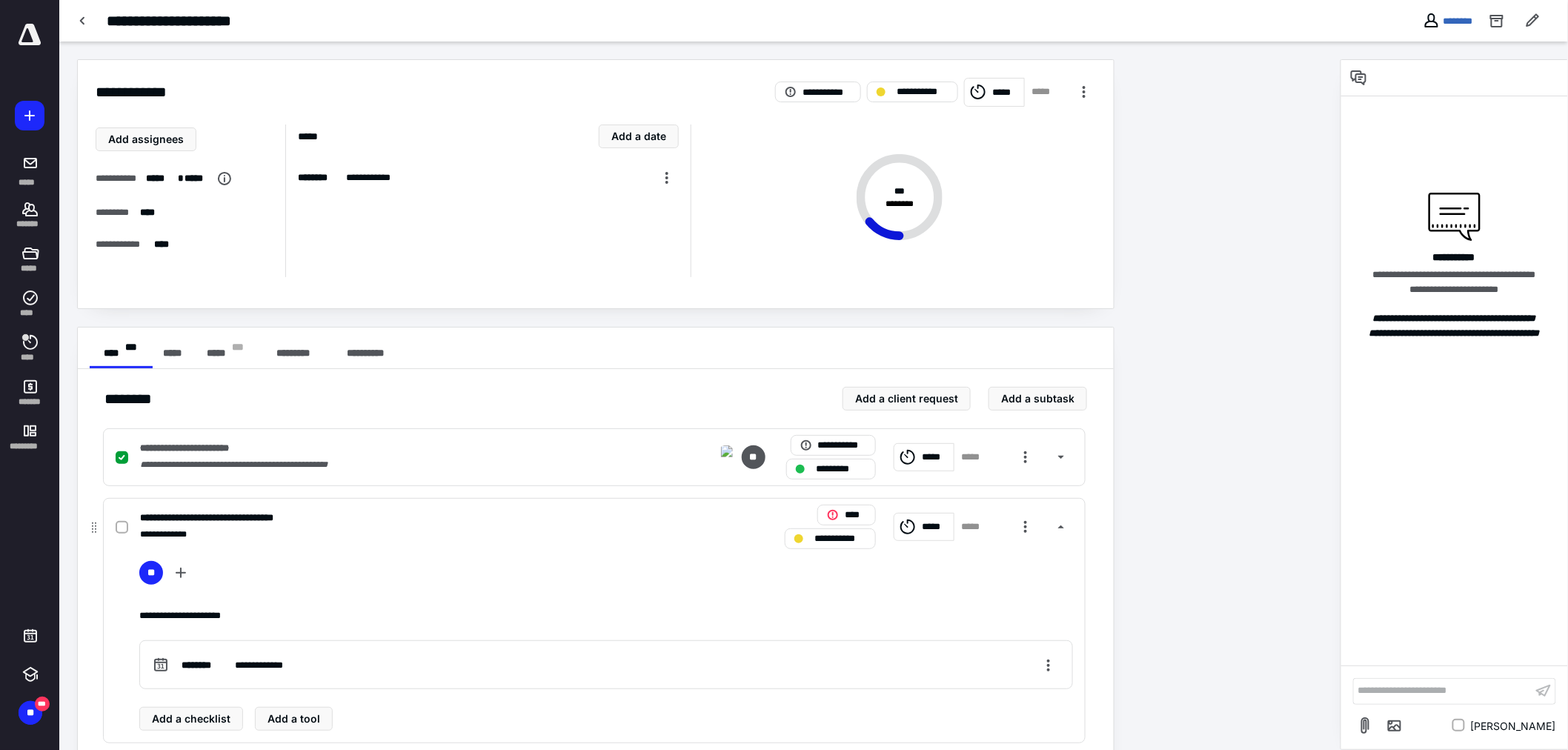 click on "*****" at bounding box center (936, 526) 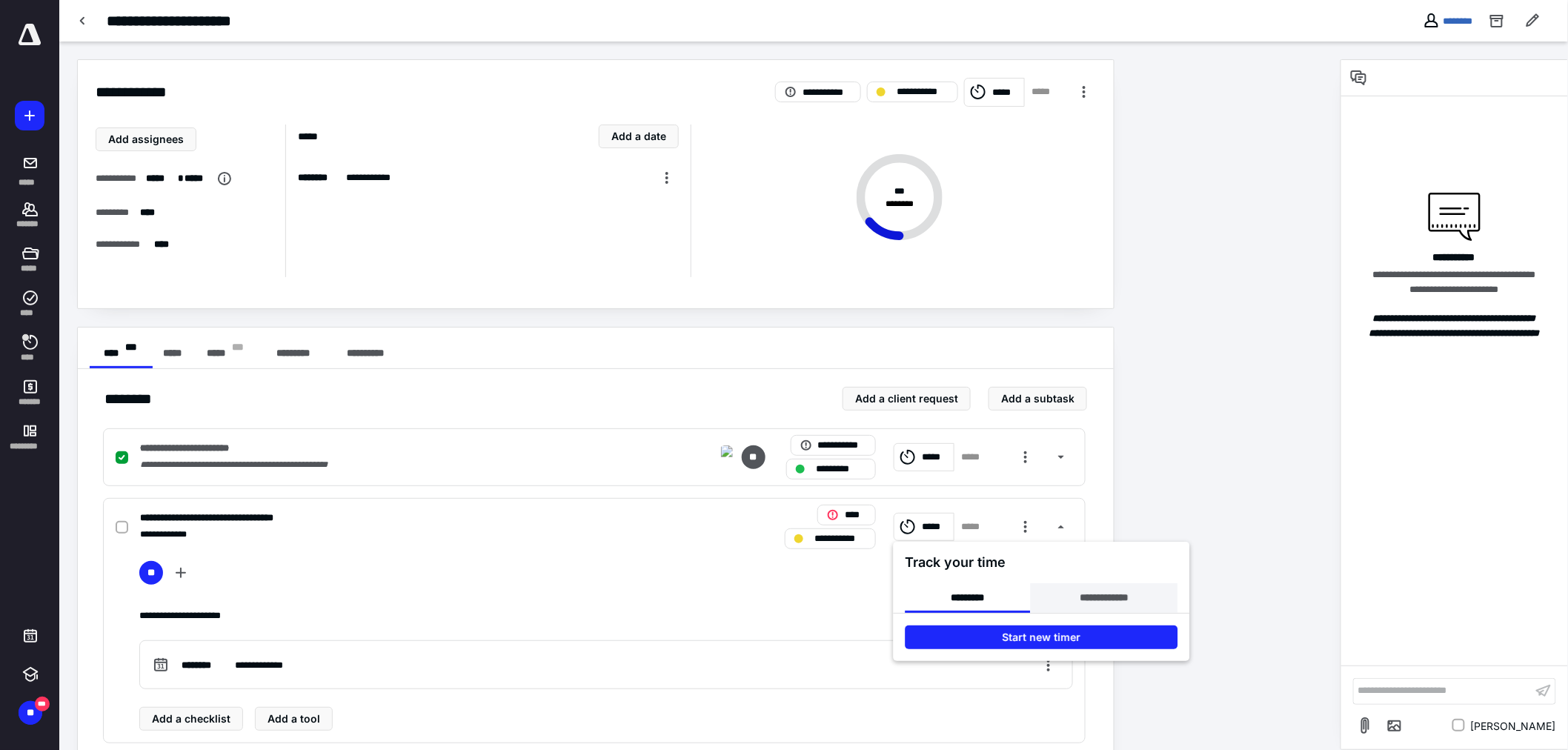 click on "**********" at bounding box center (1103, 598) 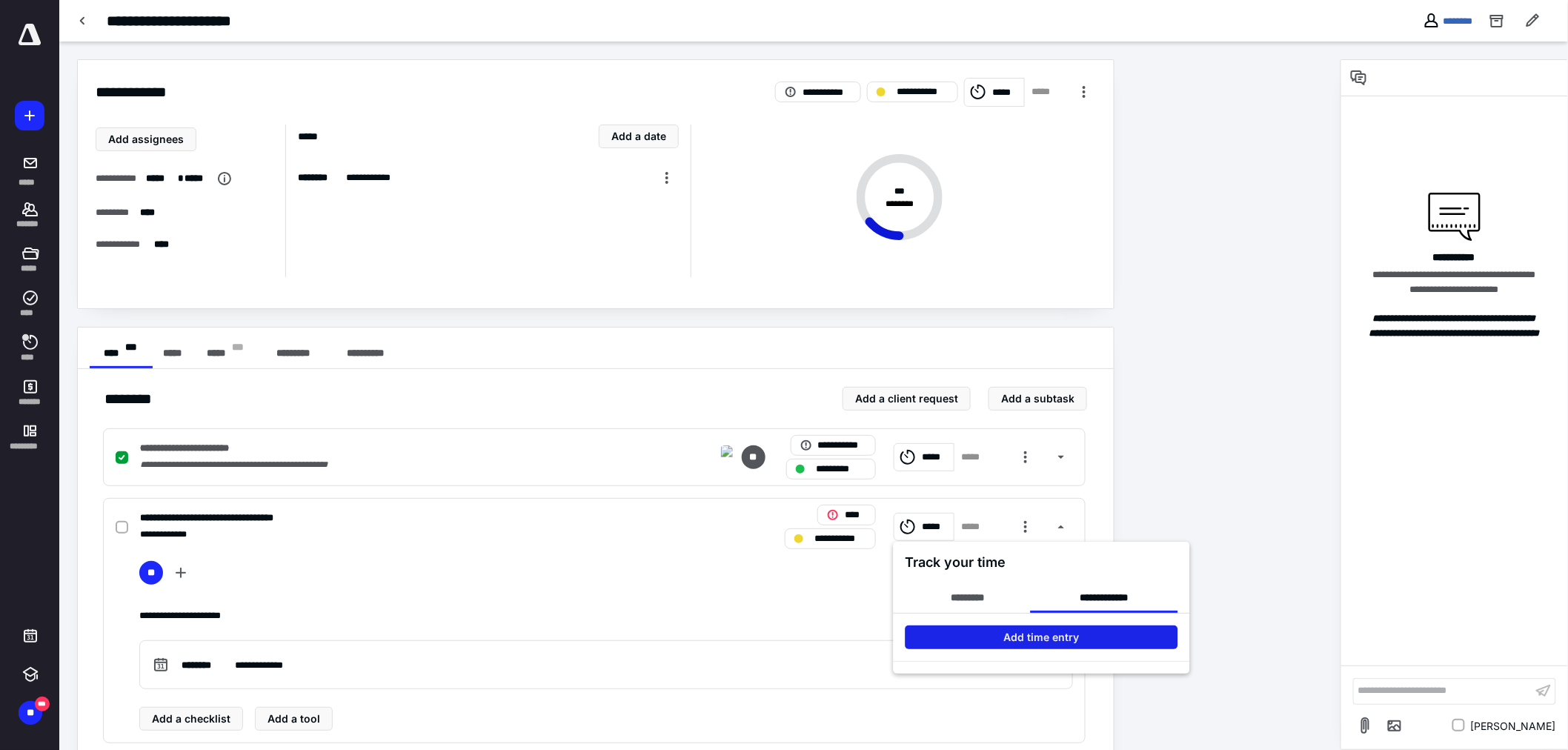 click on "Add time entry" at bounding box center [1042, 637] 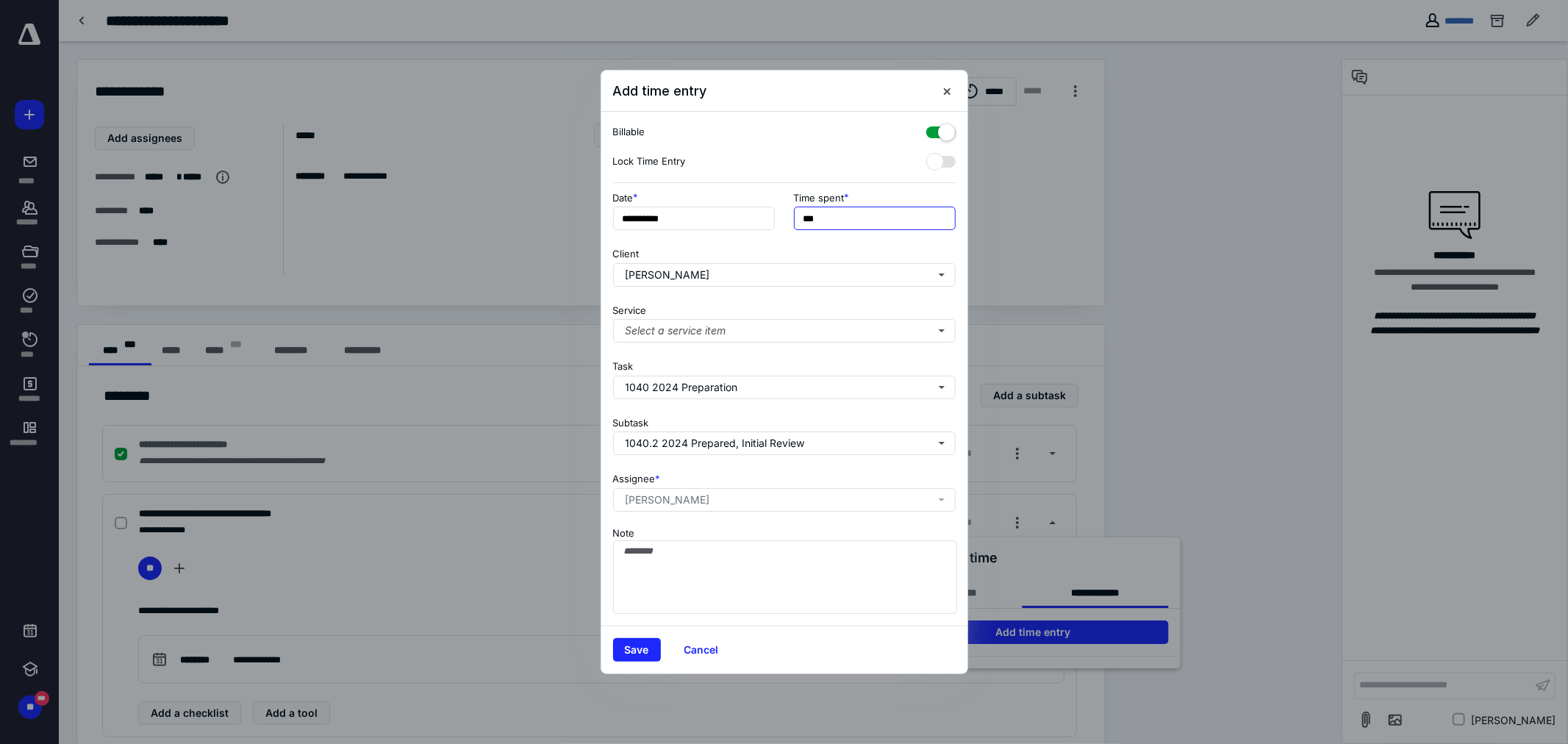 drag, startPoint x: 825, startPoint y: 217, endPoint x: 783, endPoint y: 225, distance: 42.7551 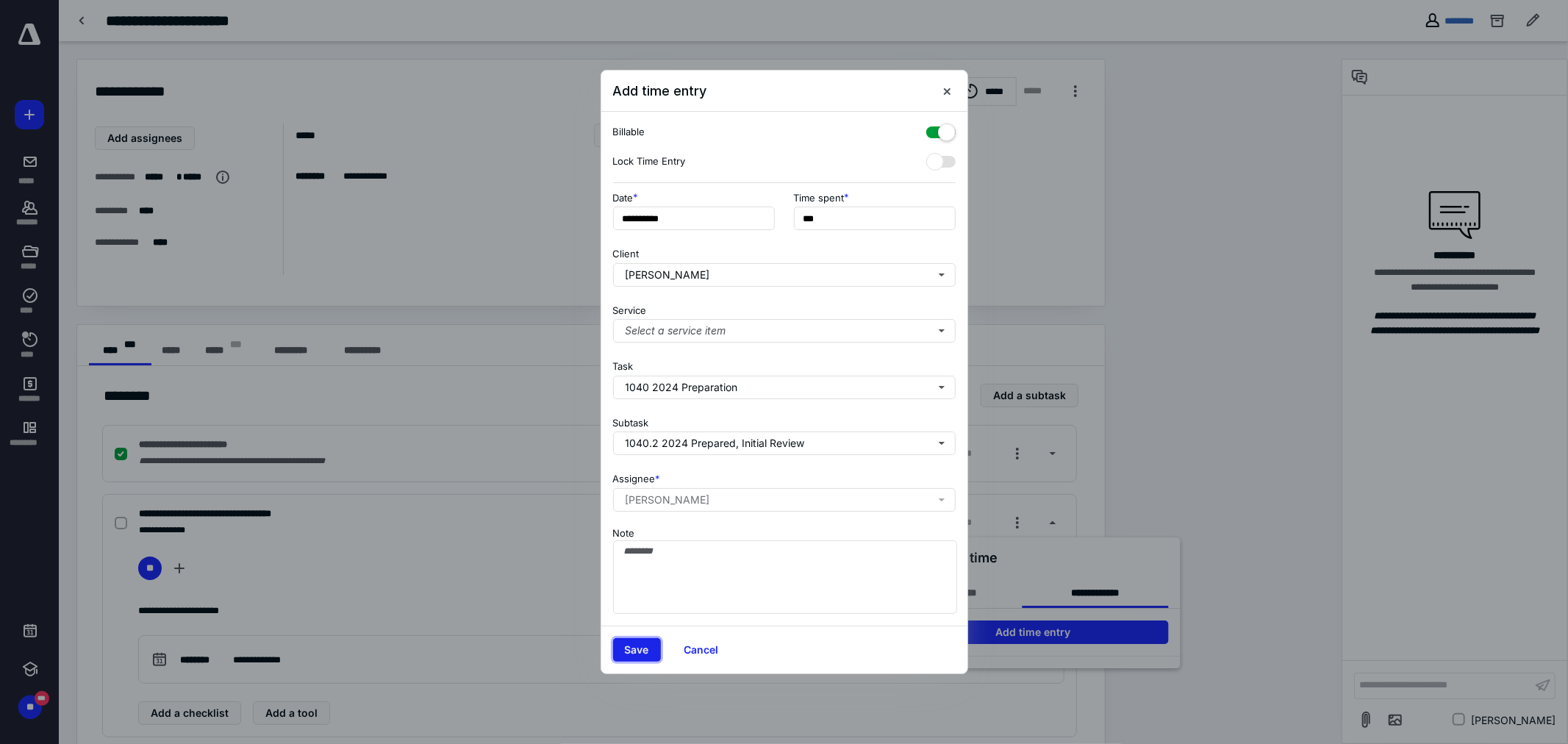 type on "**" 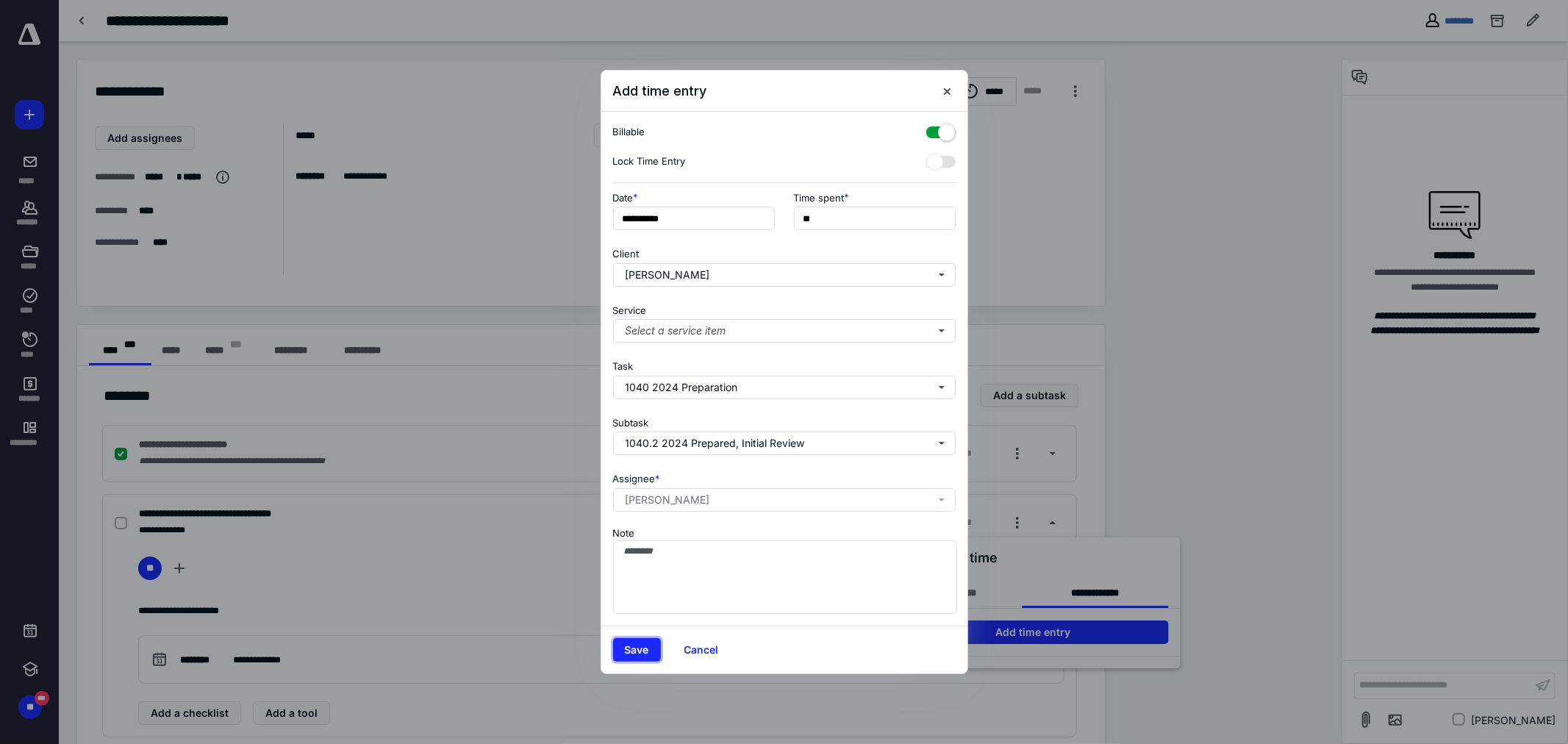 drag, startPoint x: 634, startPoint y: 657, endPoint x: 635, endPoint y: 665, distance: 8.062258 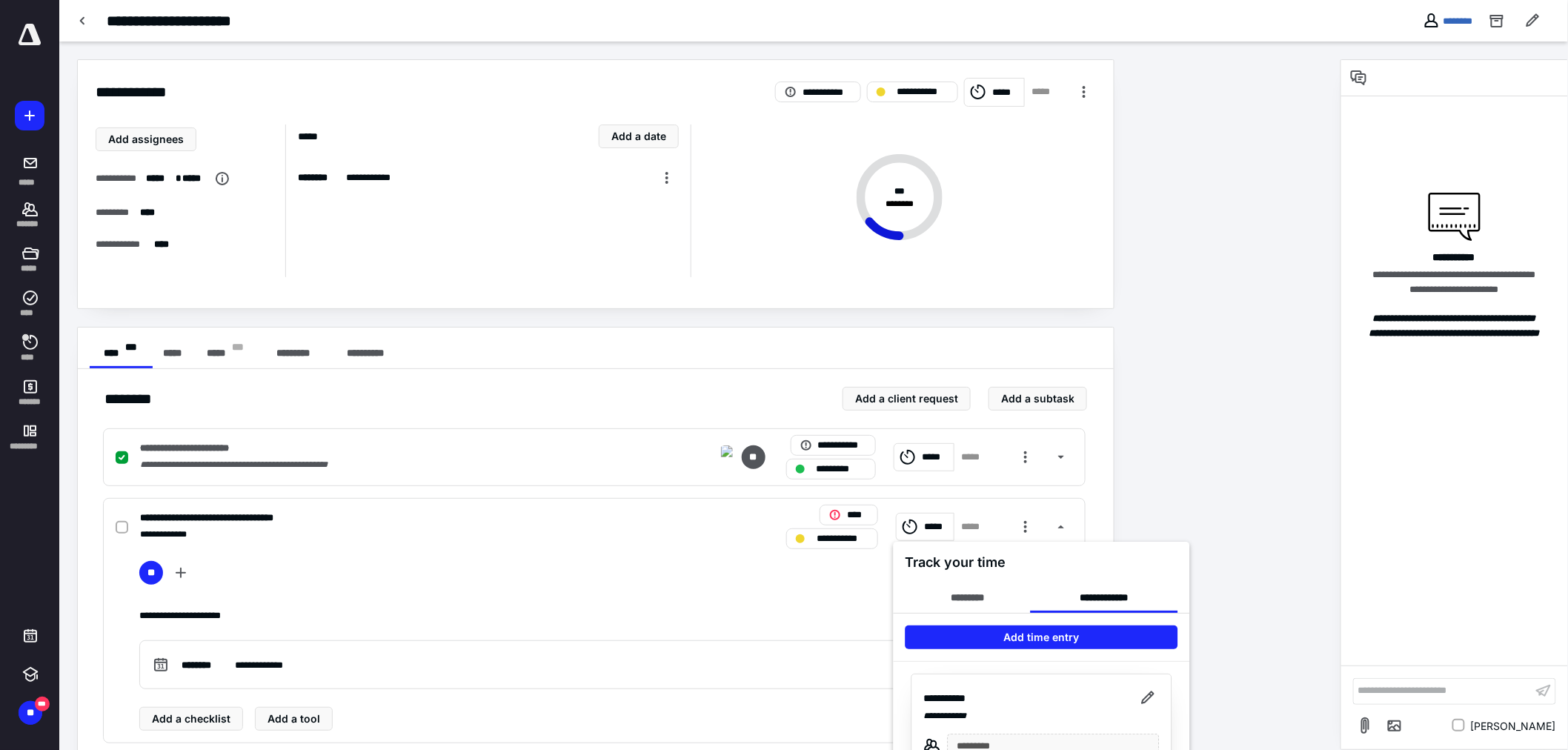 click at bounding box center [784, 375] 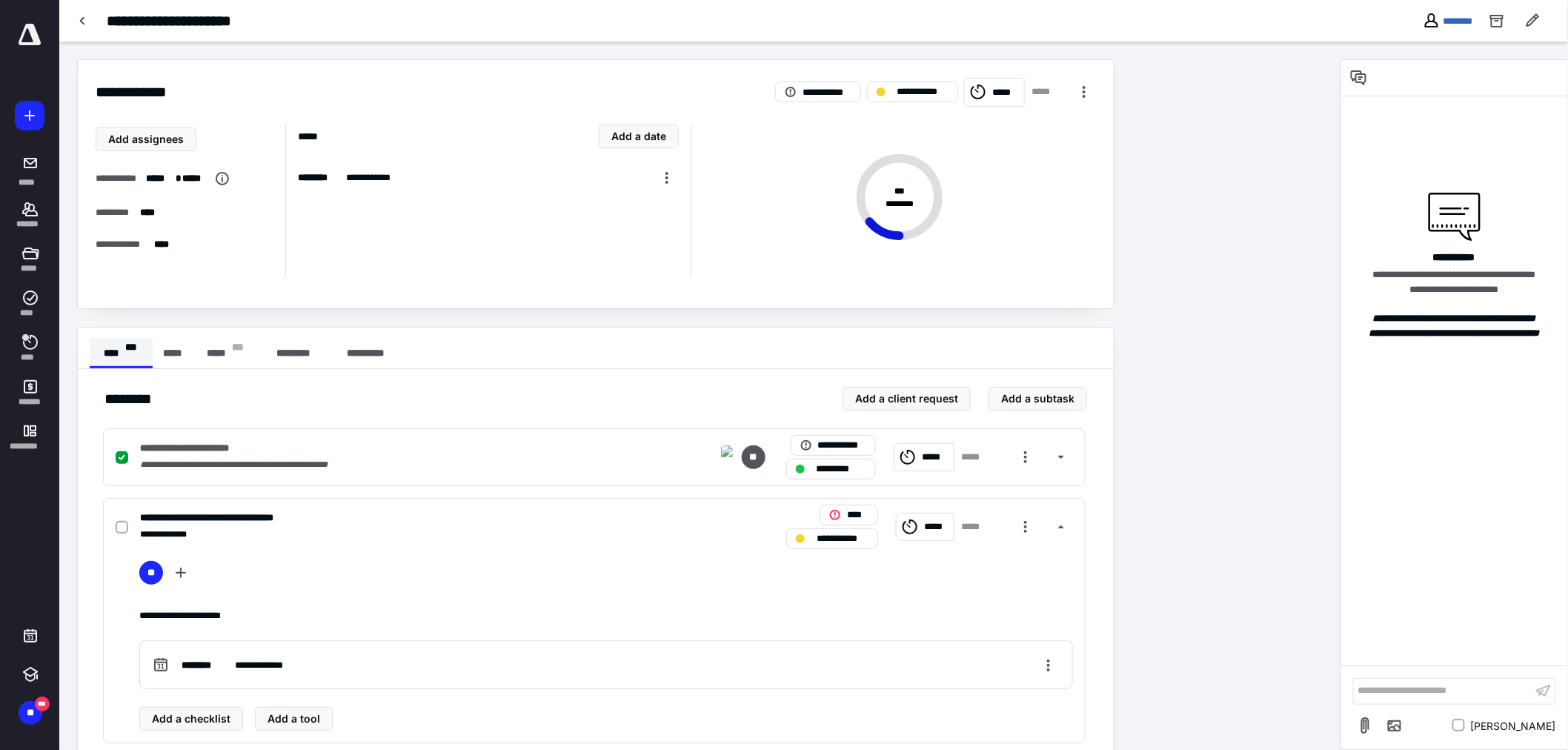 drag, startPoint x: 37, startPoint y: 306, endPoint x: 109, endPoint y: 348, distance: 83.354664 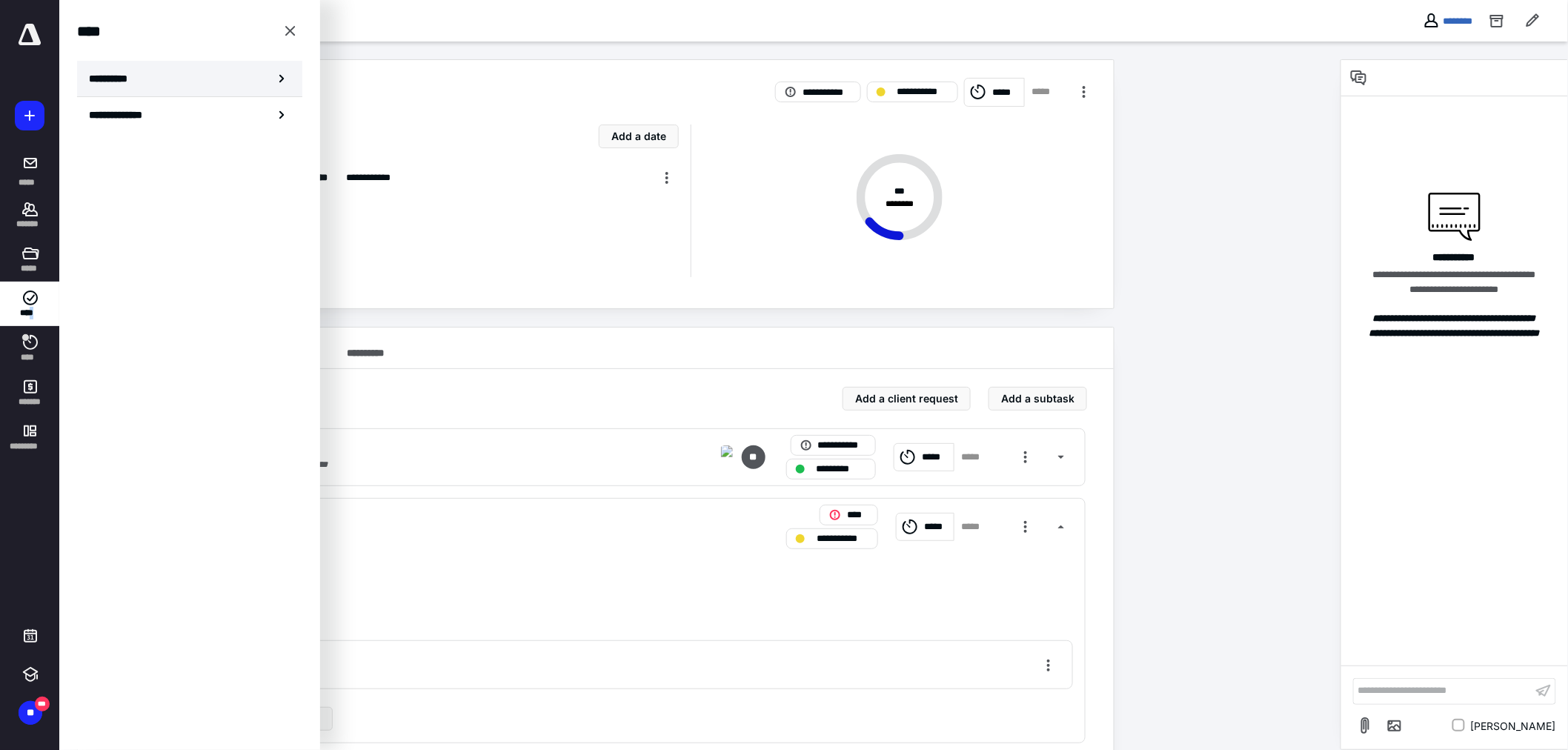 click on "**********" at bounding box center [190, 79] 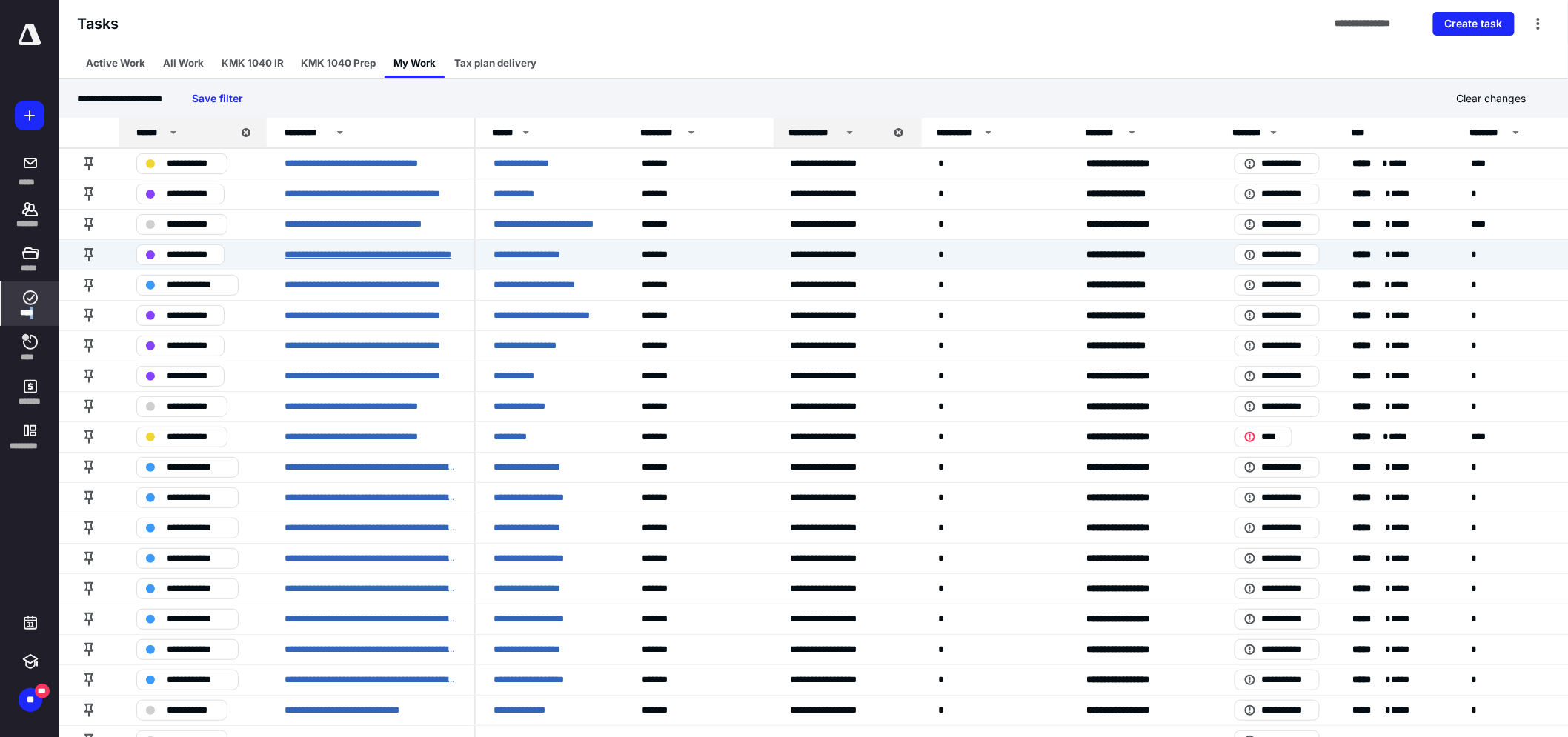click on "**********" at bounding box center [371, 254] 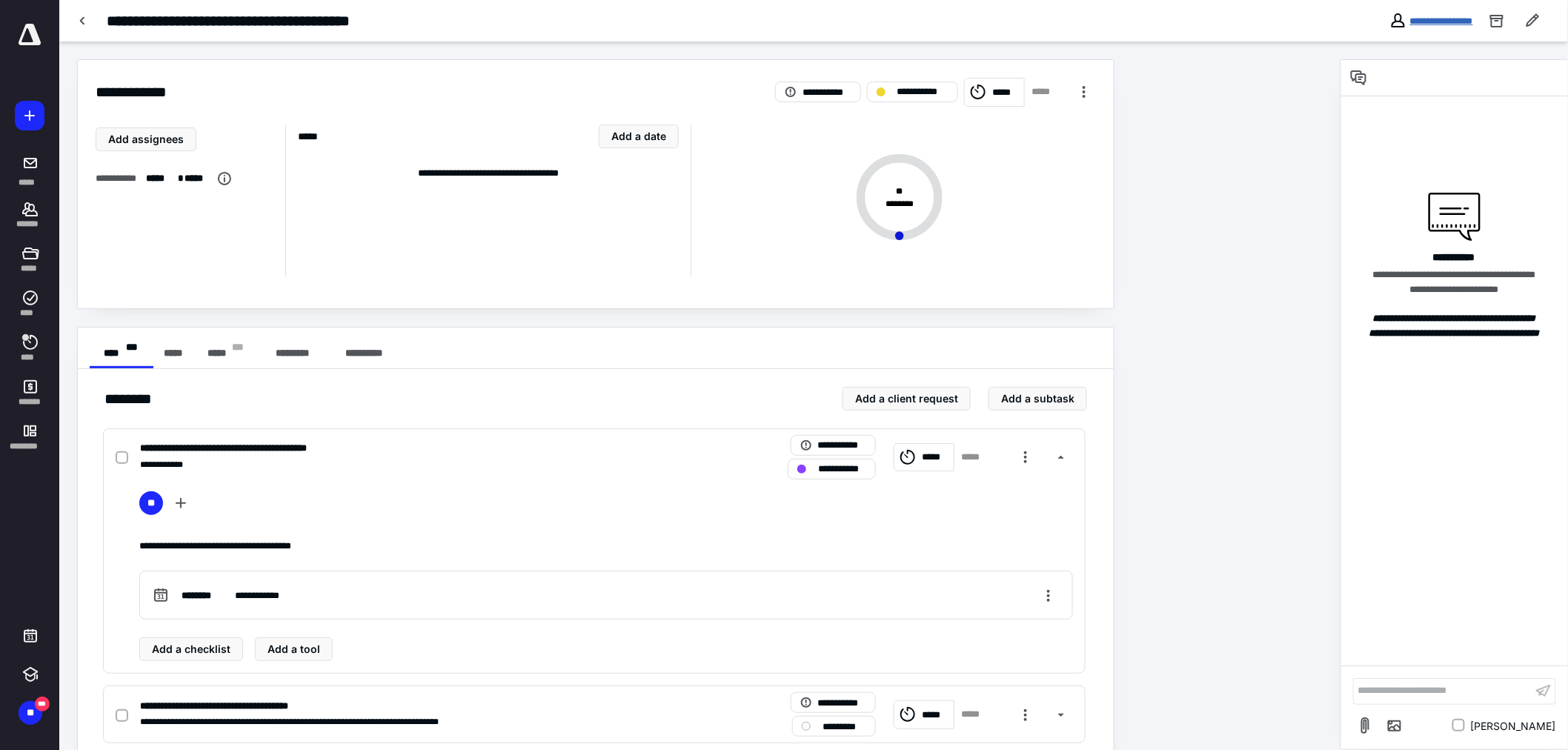 click on "**********" at bounding box center [1441, 21] 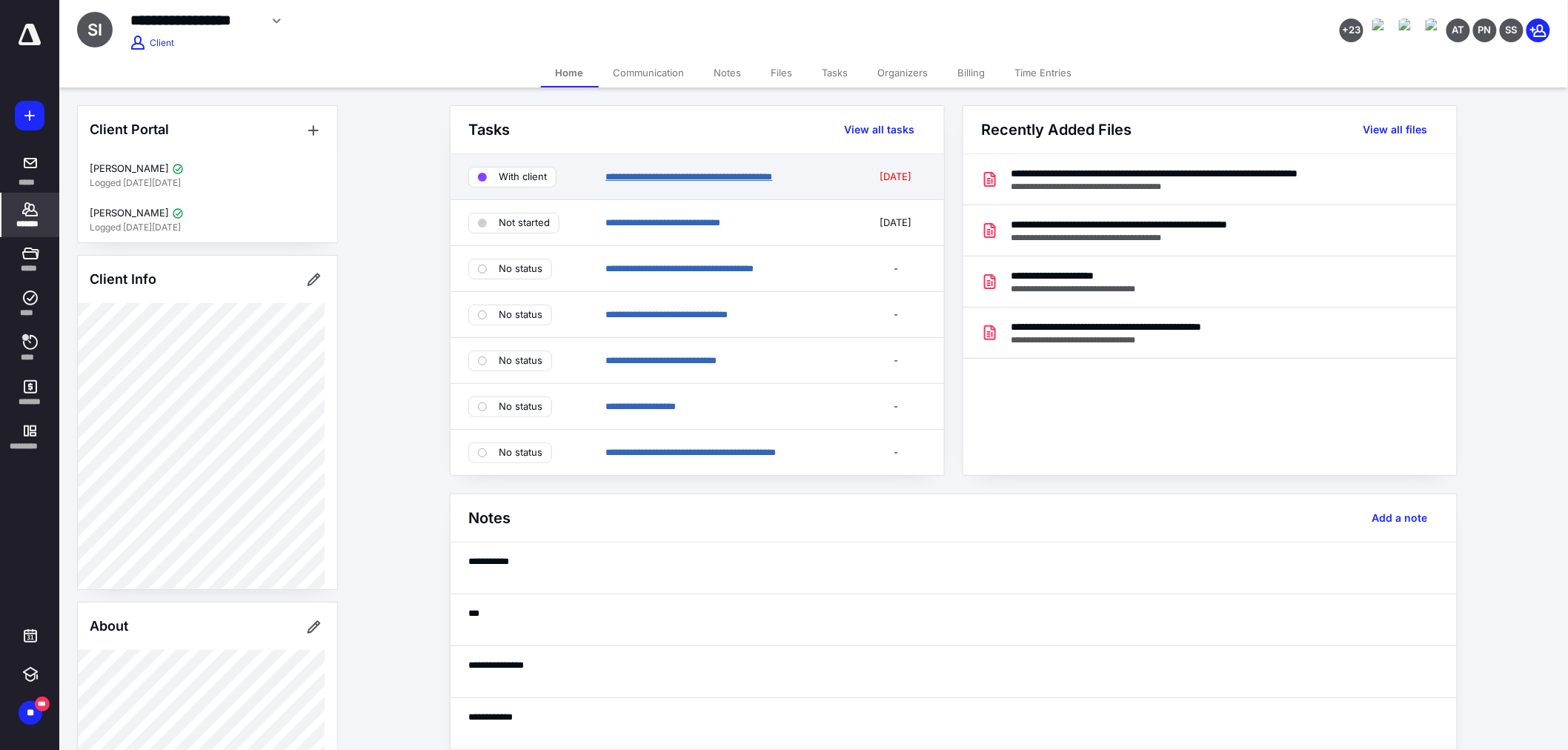 click on "**********" at bounding box center [688, 176] 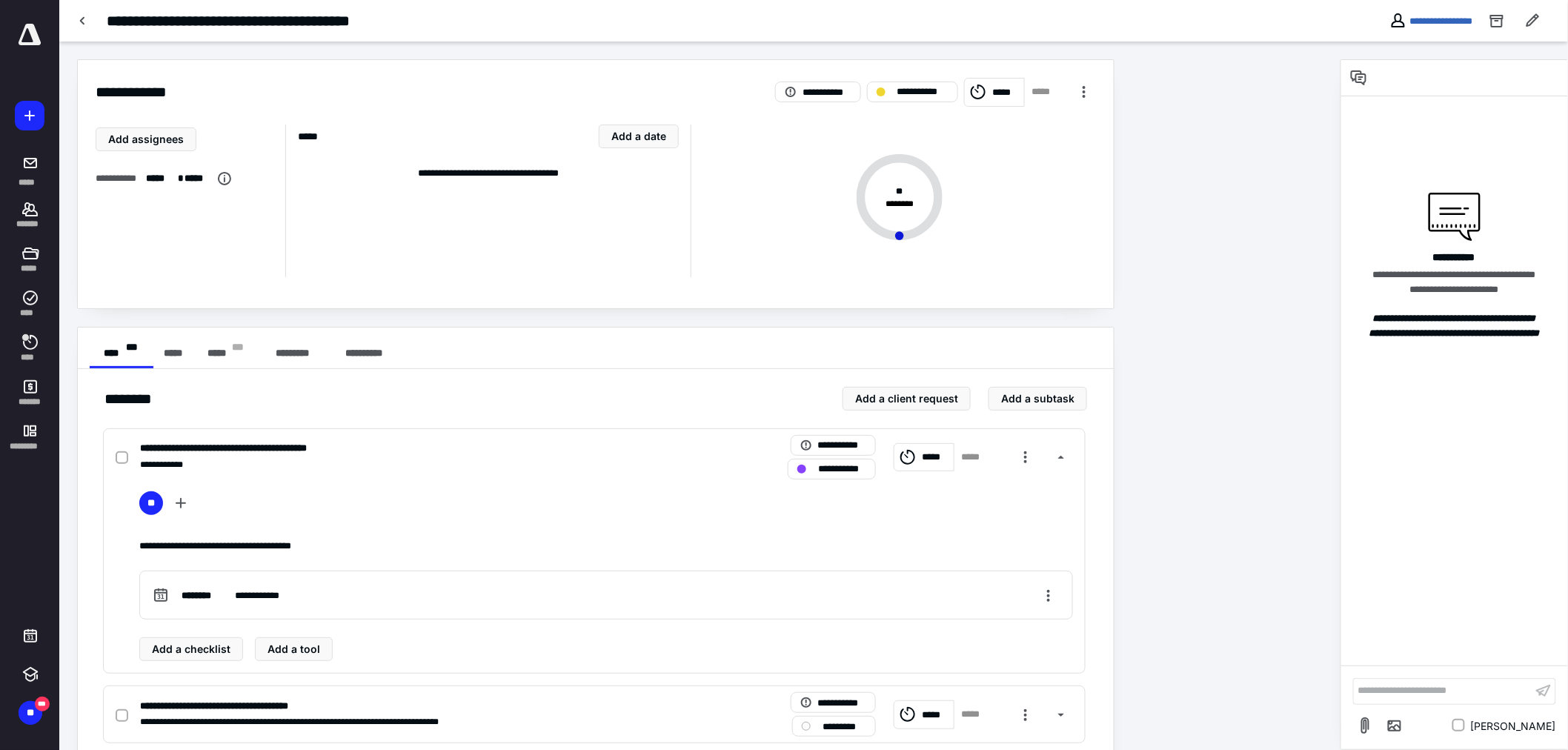 click on "**********" at bounding box center (814, 21) 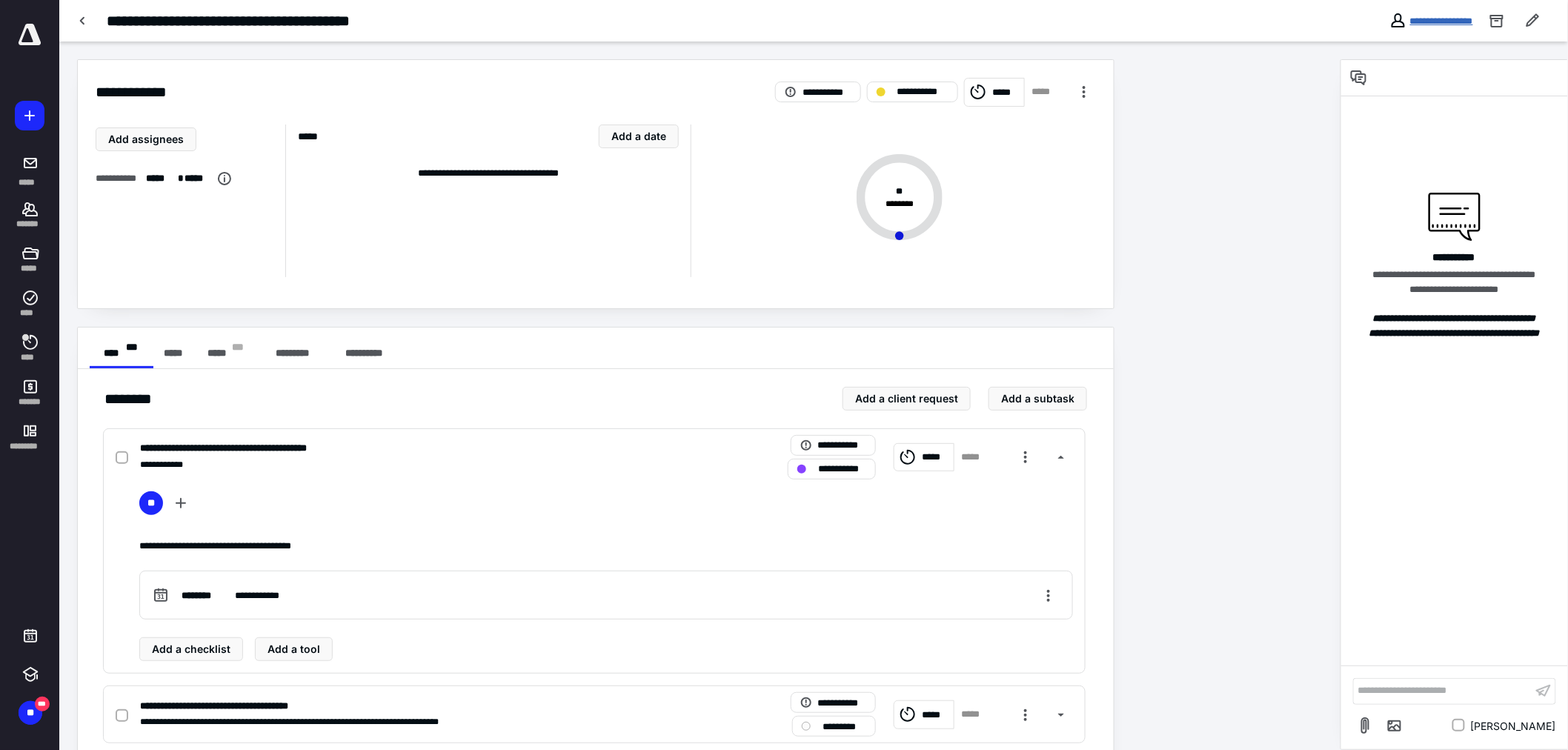 click on "**********" at bounding box center (1441, 21) 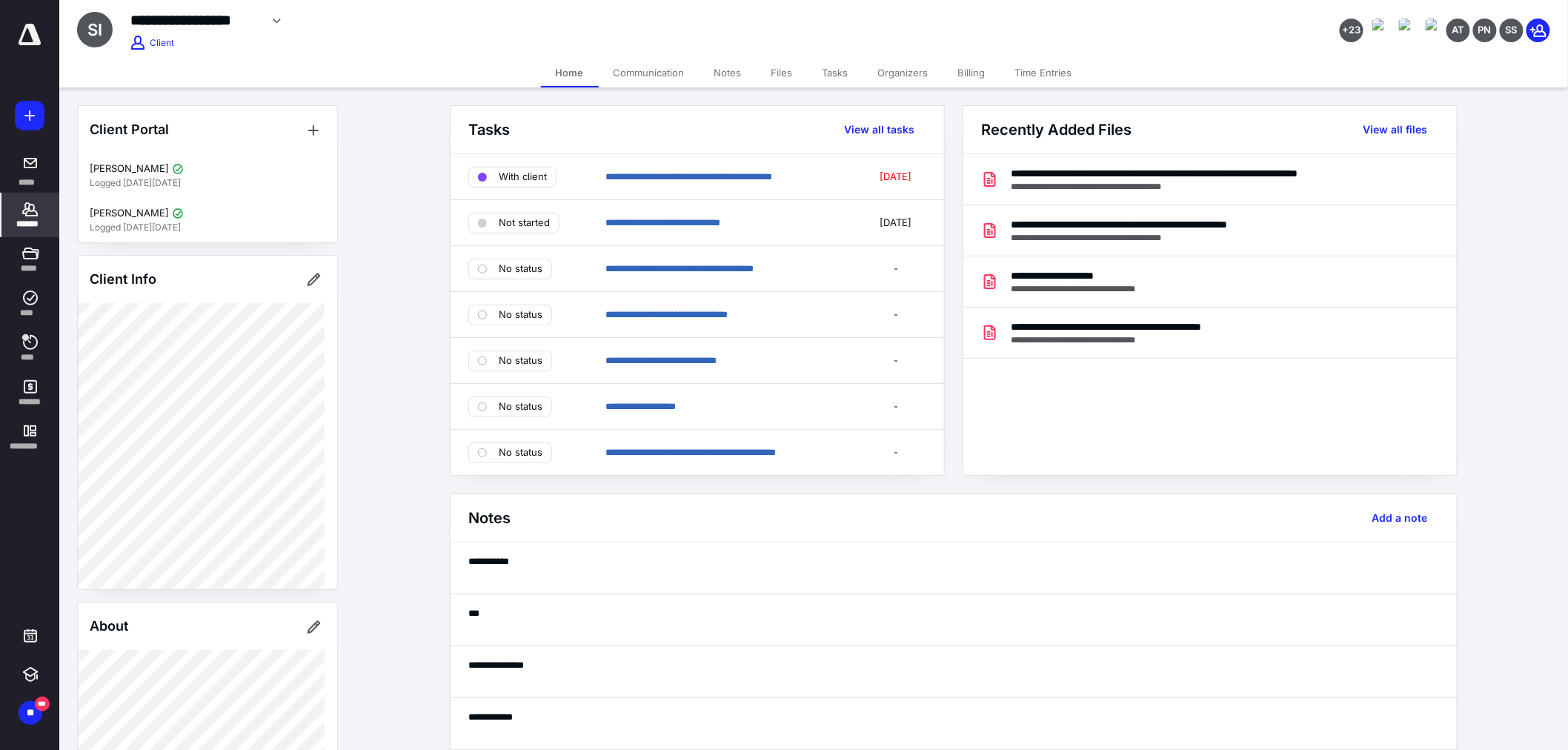 drag, startPoint x: 648, startPoint y: 69, endPoint x: 657, endPoint y: 82, distance: 15.811388 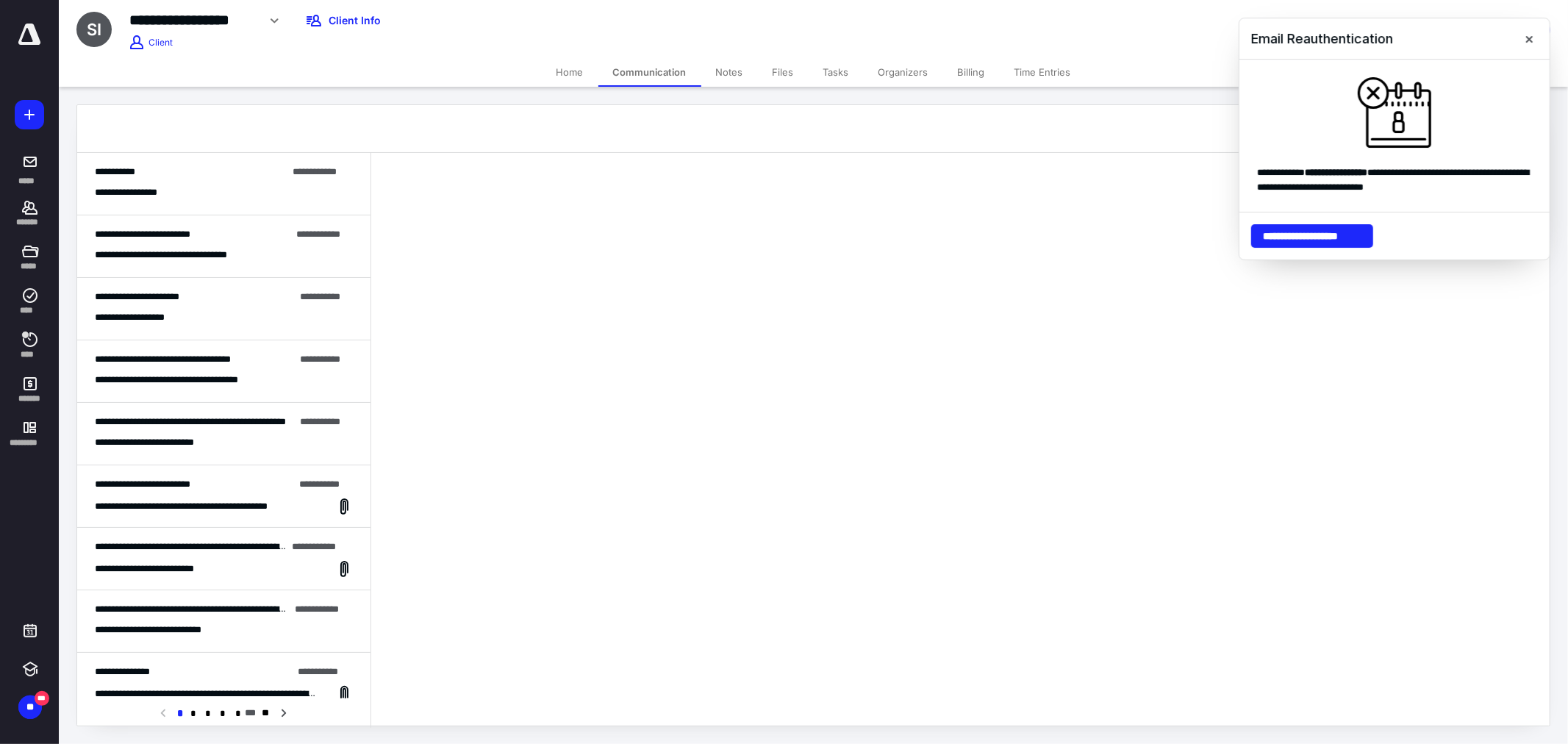 click on "**********" at bounding box center [134, 192] 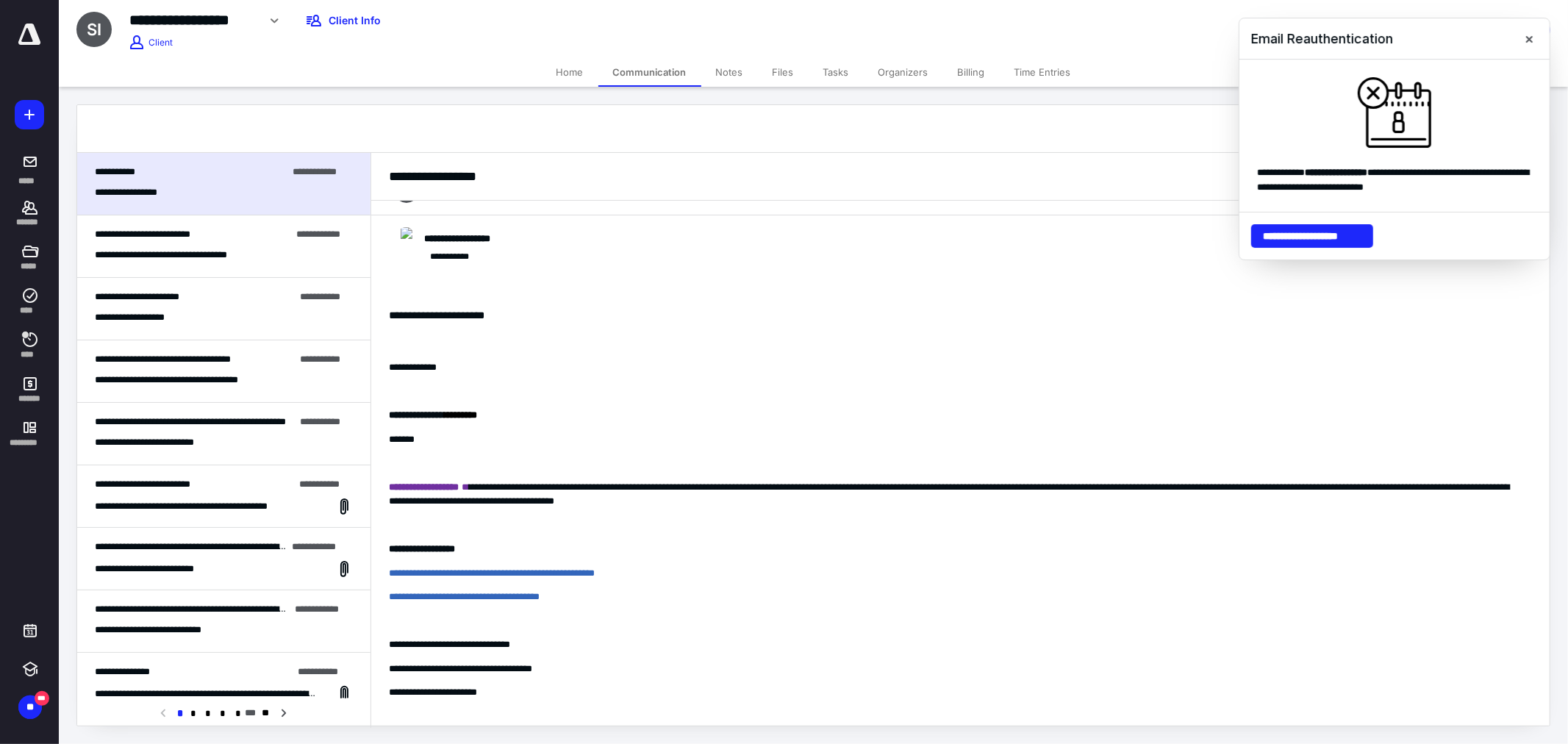 scroll, scrollTop: 0, scrollLeft: 0, axis: both 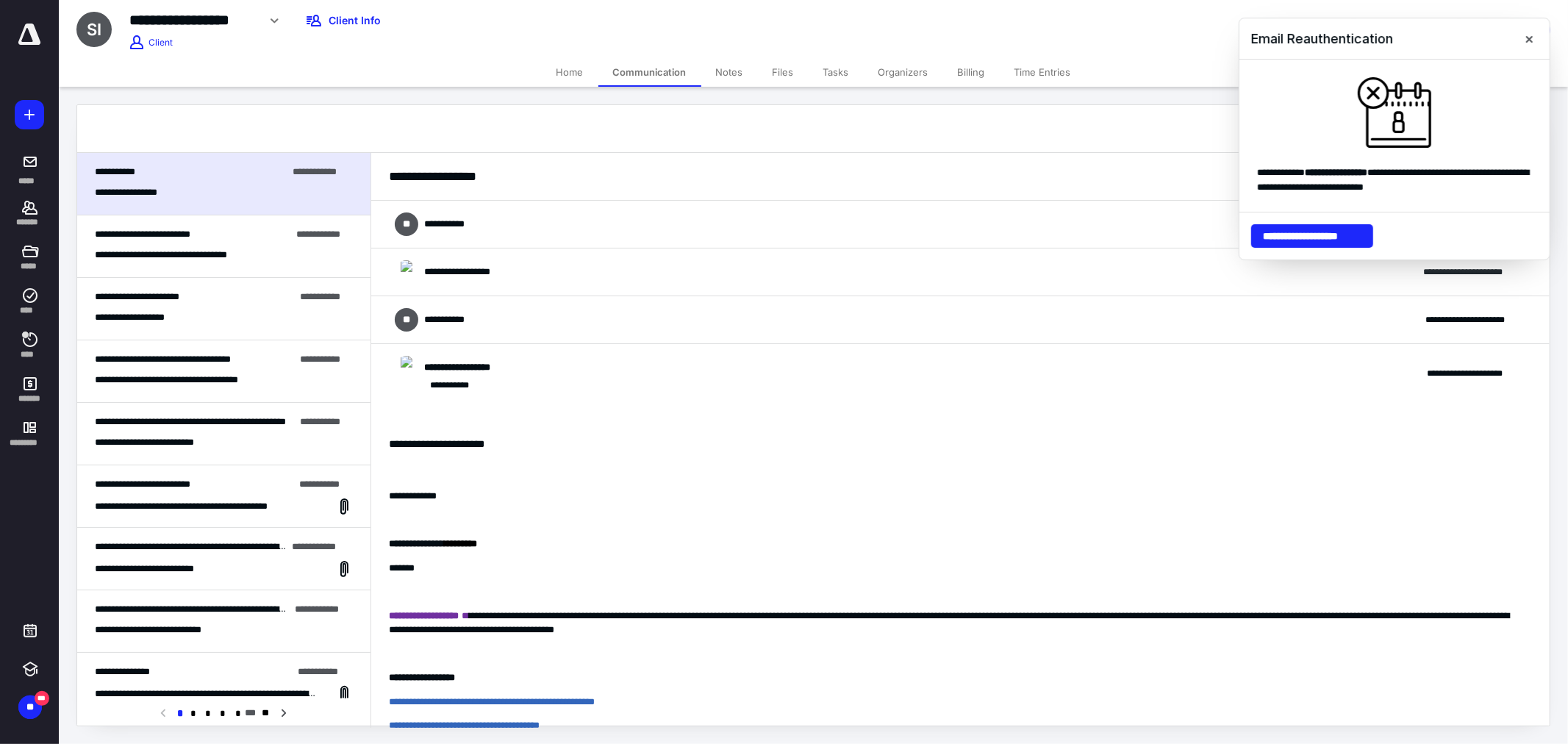 drag, startPoint x: 180, startPoint y: 251, endPoint x: 189, endPoint y: 261, distance: 13.453624 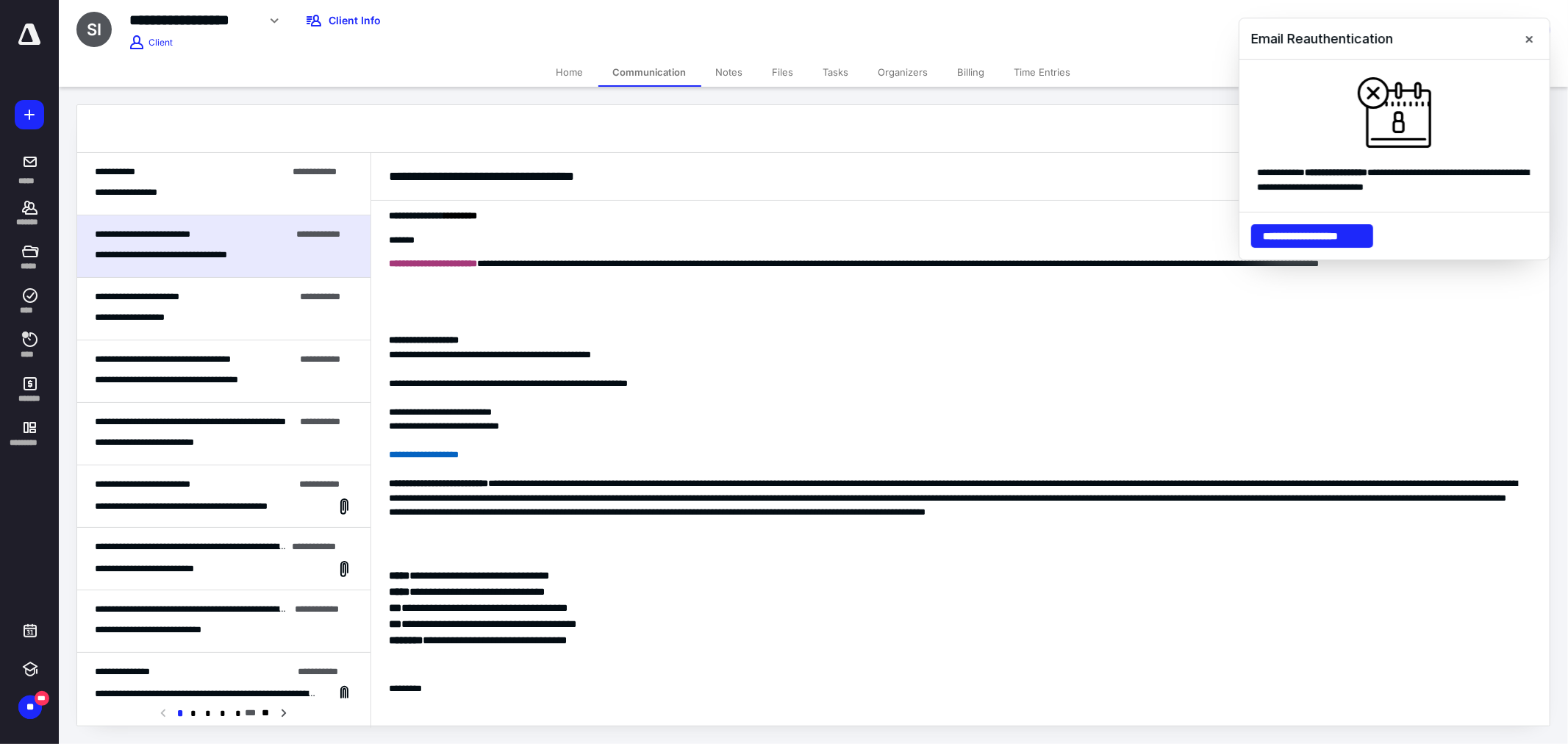 scroll, scrollTop: 0, scrollLeft: 0, axis: both 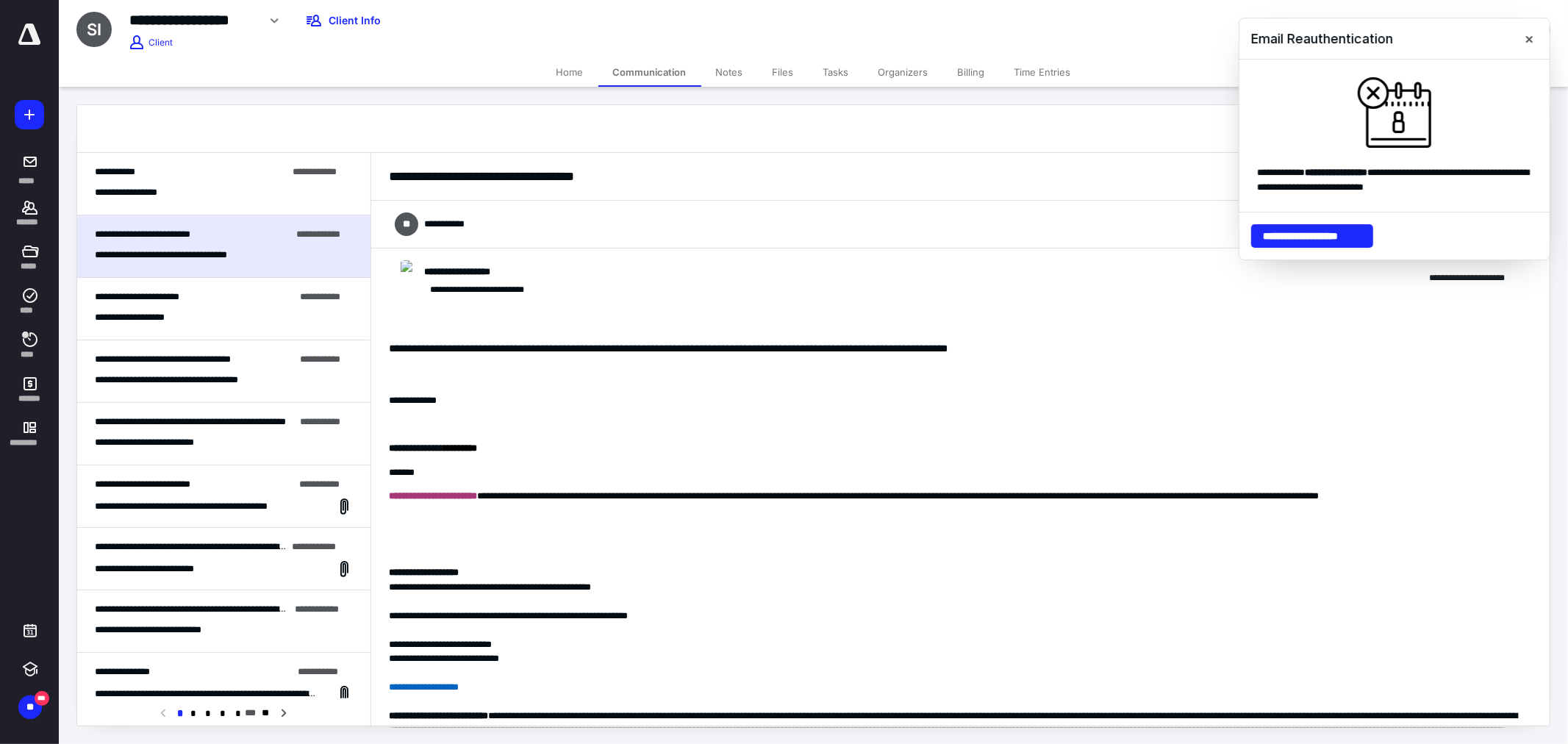 click on "**********" at bounding box center [960, 224] 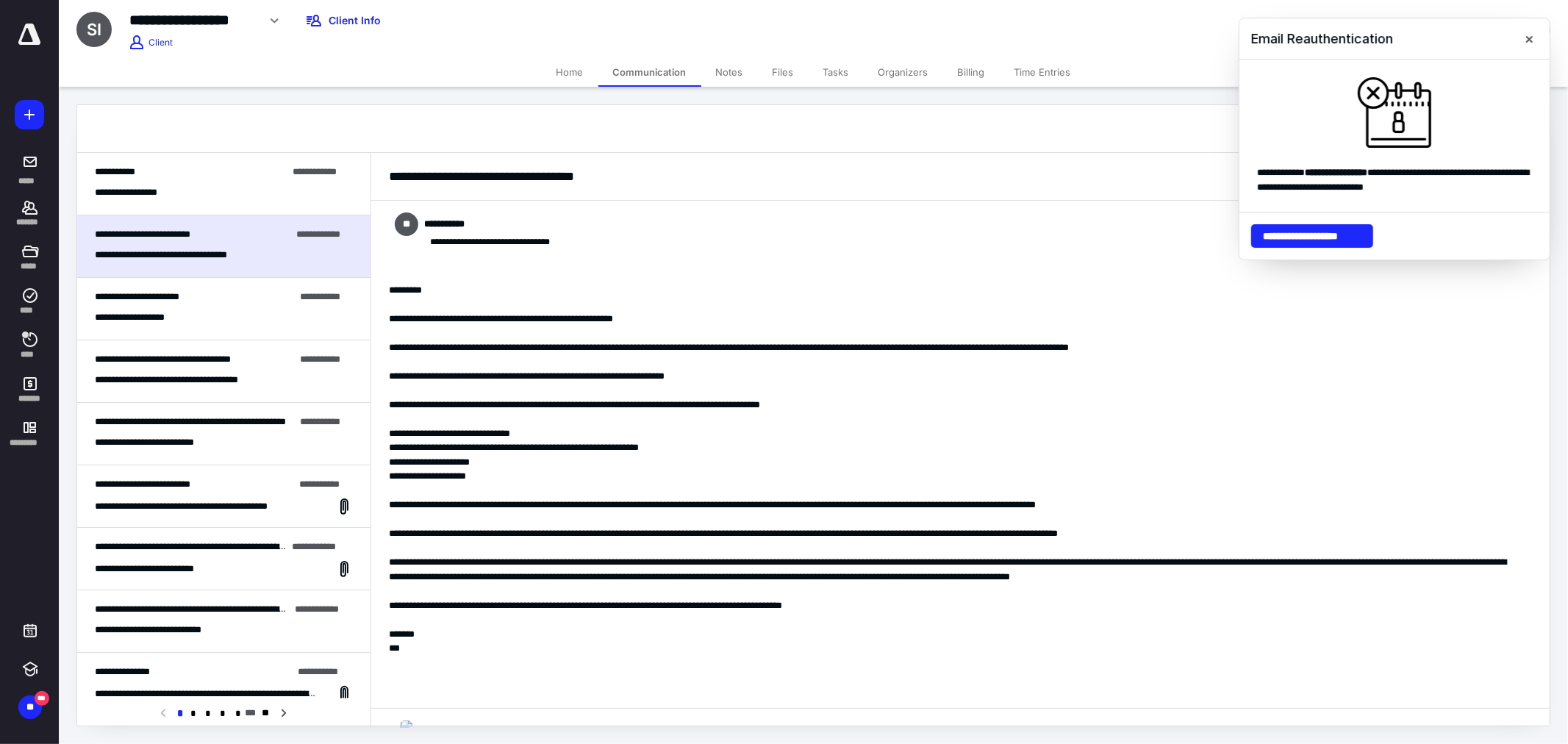 click on "**********" at bounding box center [134, 192] 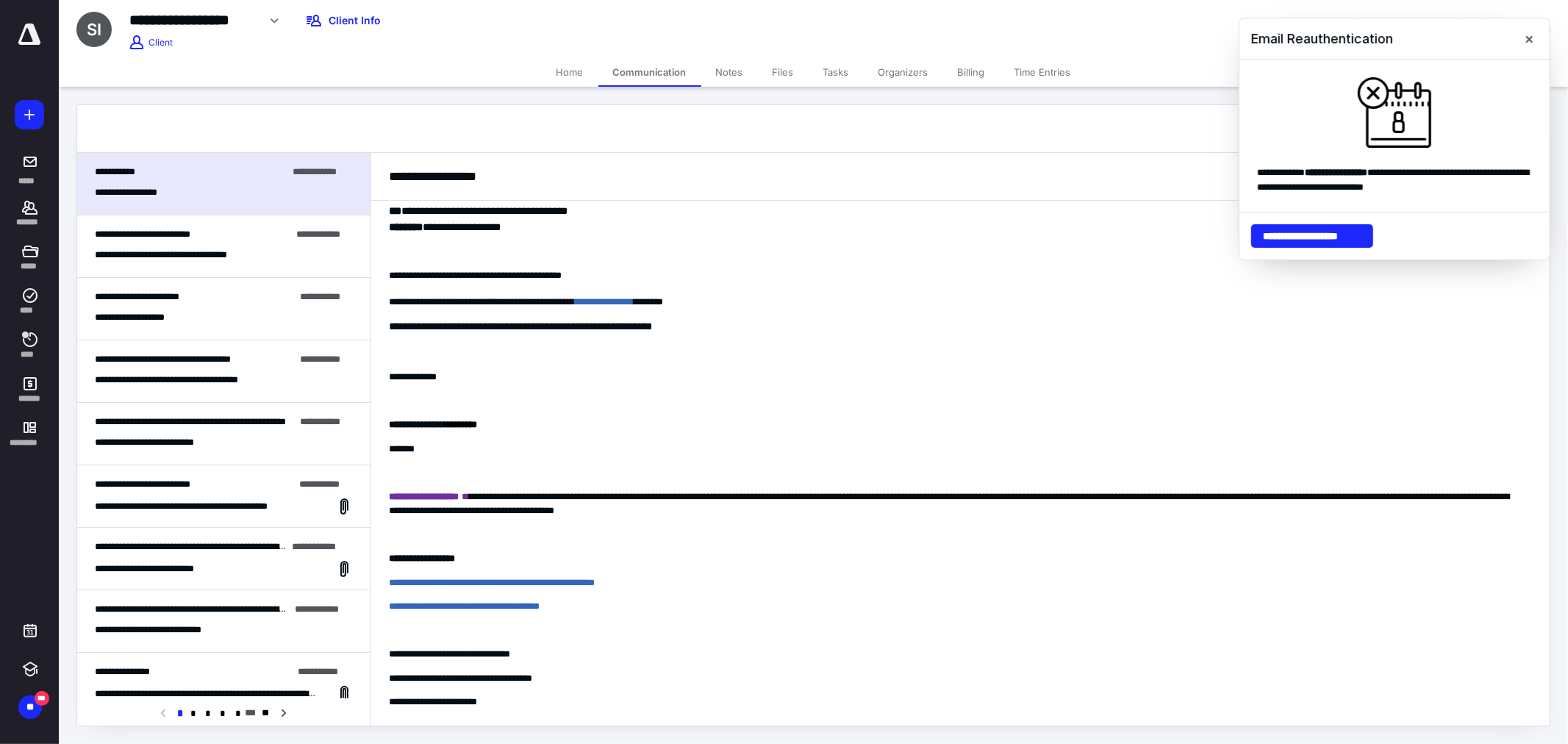 scroll, scrollTop: 537, scrollLeft: 0, axis: vertical 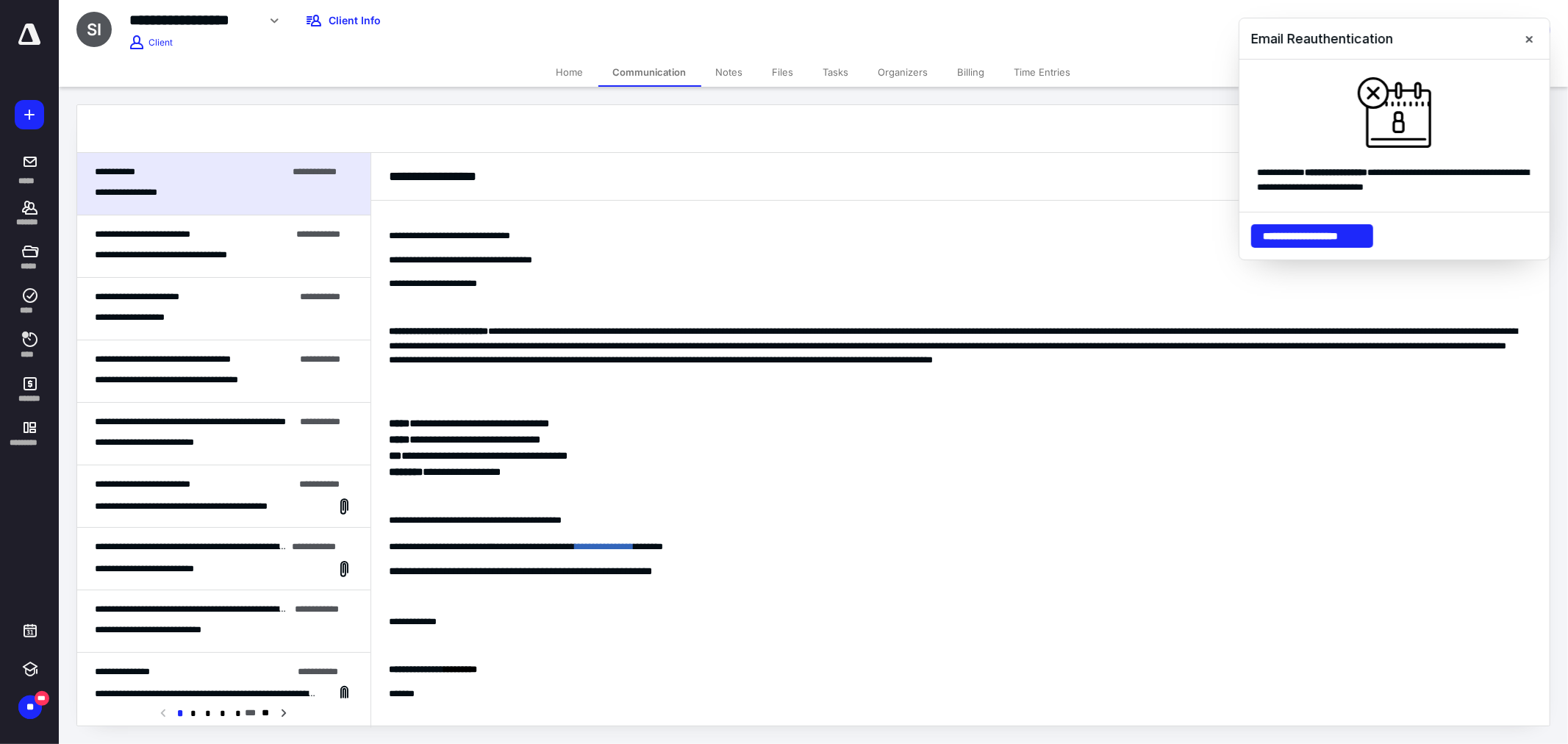 drag, startPoint x: 1530, startPoint y: 37, endPoint x: 1527, endPoint y: 74, distance: 37.121422 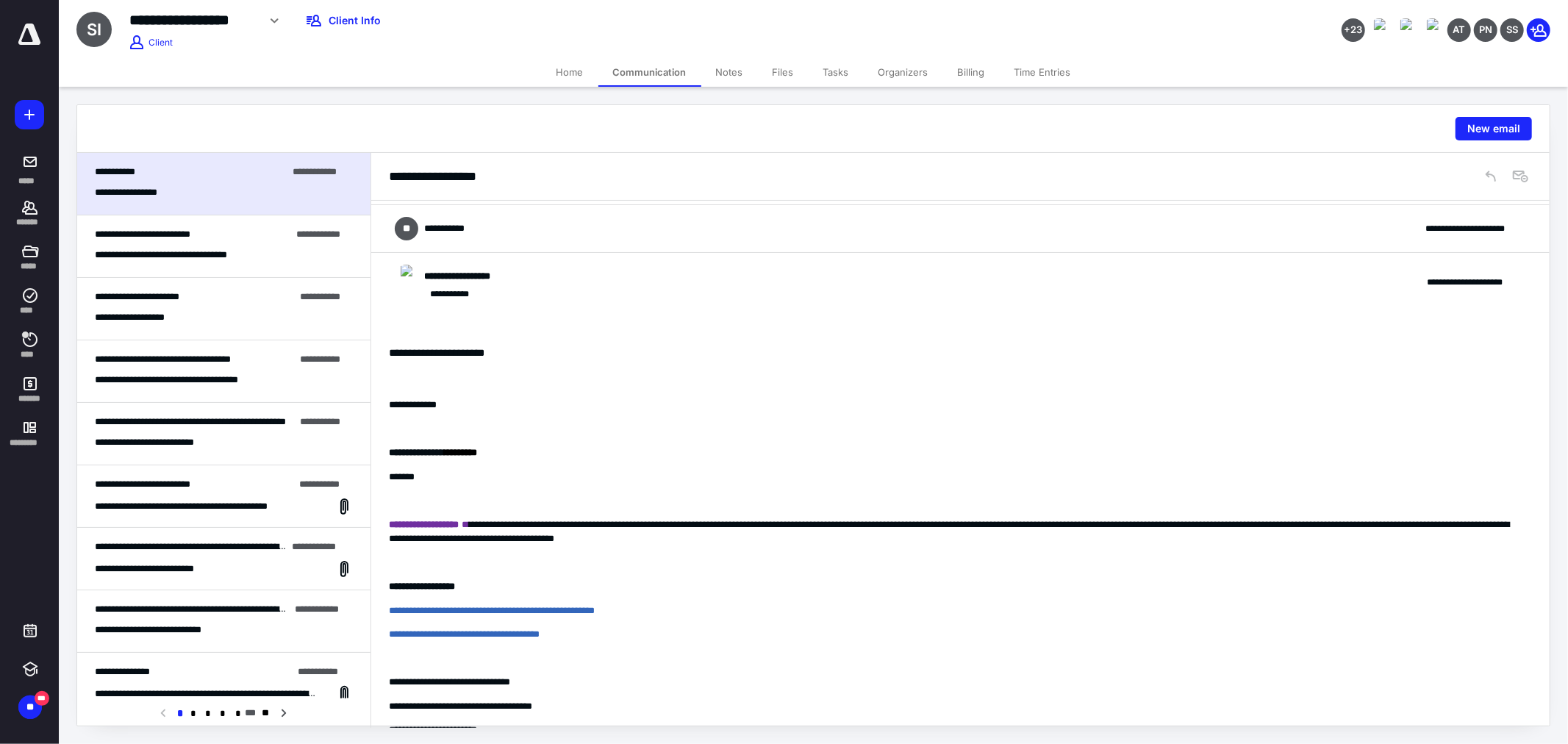 scroll, scrollTop: 0, scrollLeft: 0, axis: both 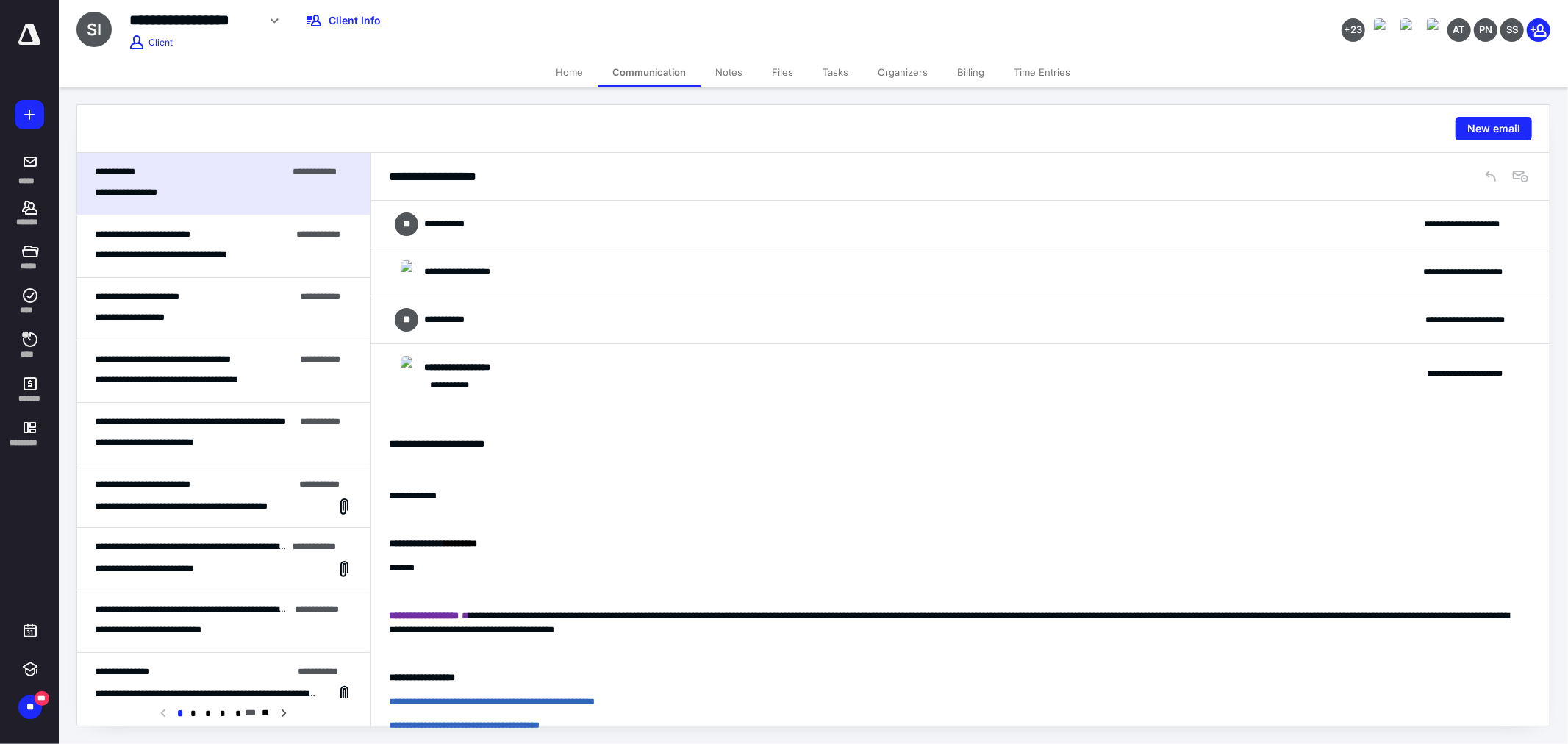 click on "**********" at bounding box center (960, 373) 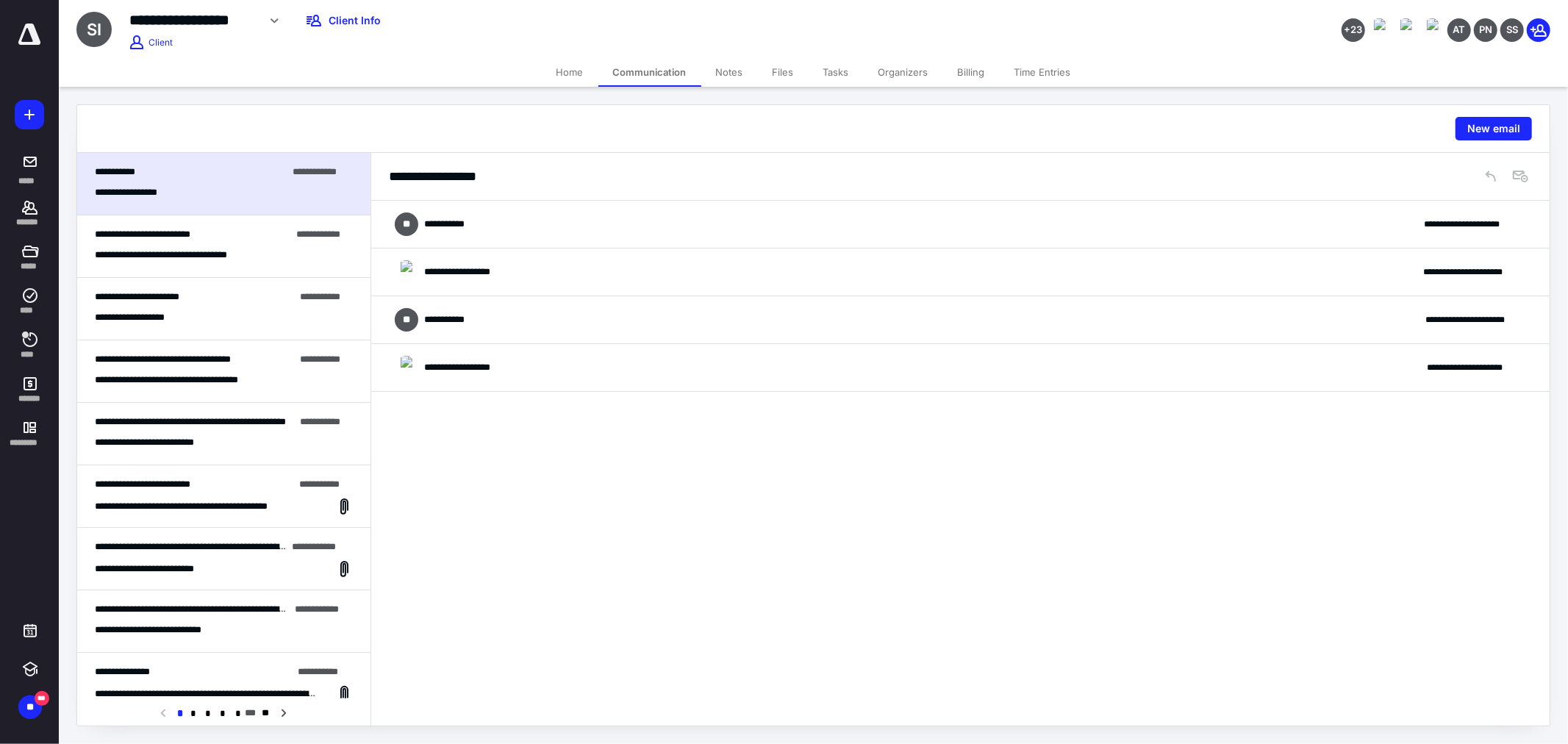 click on "**********" at bounding box center (143, 234) 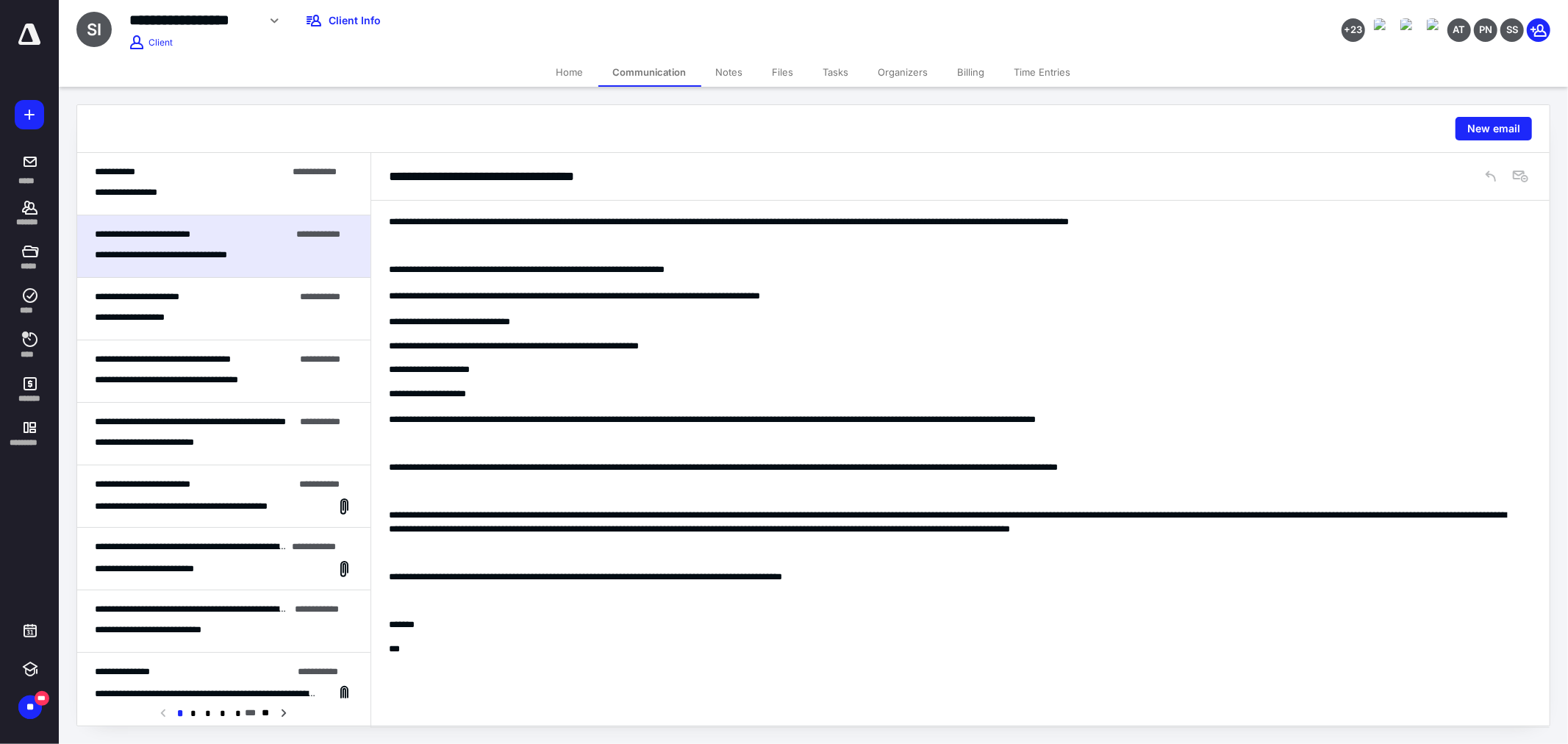 click on "**********" at bounding box center [223, 192] 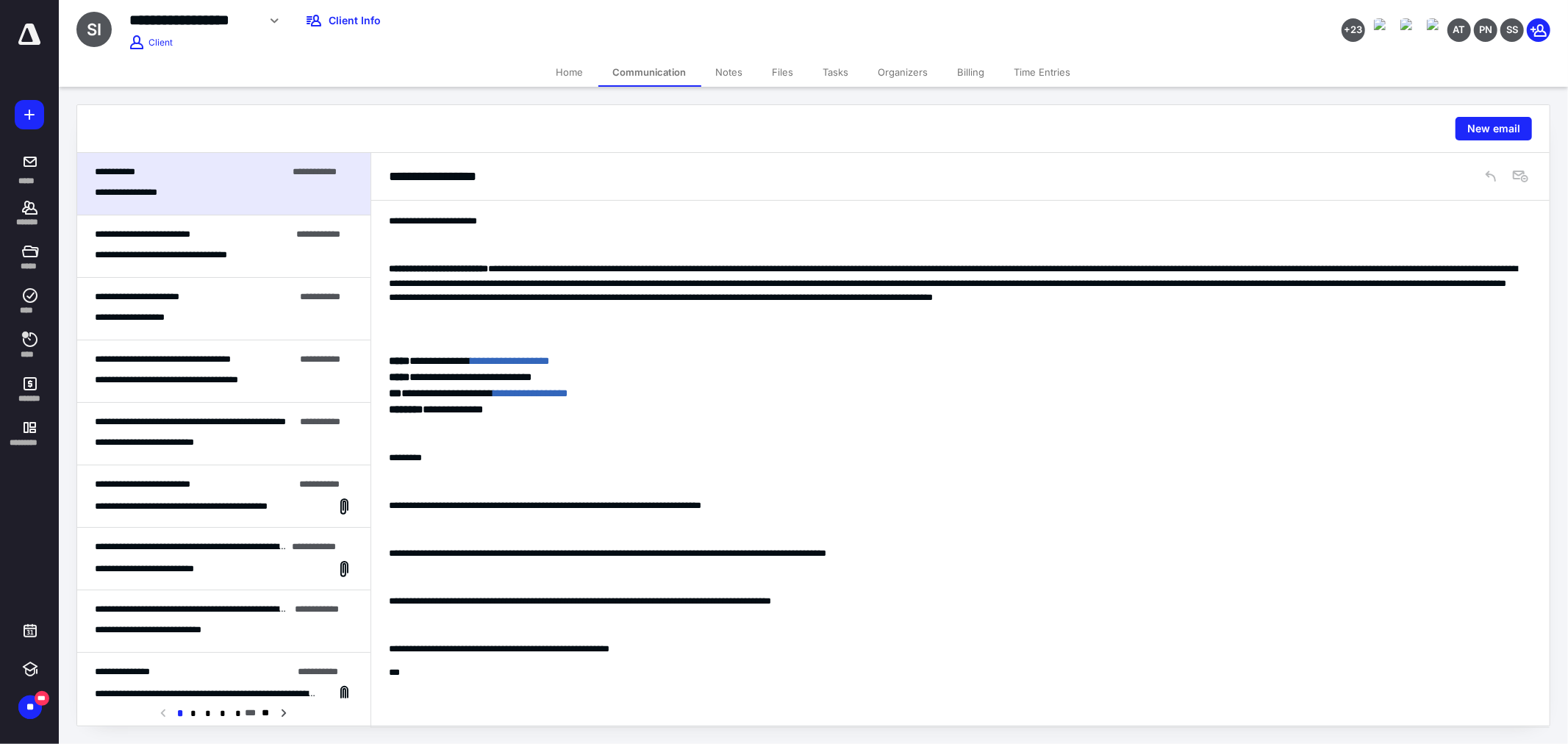 click on "**********" at bounding box center [223, 246] 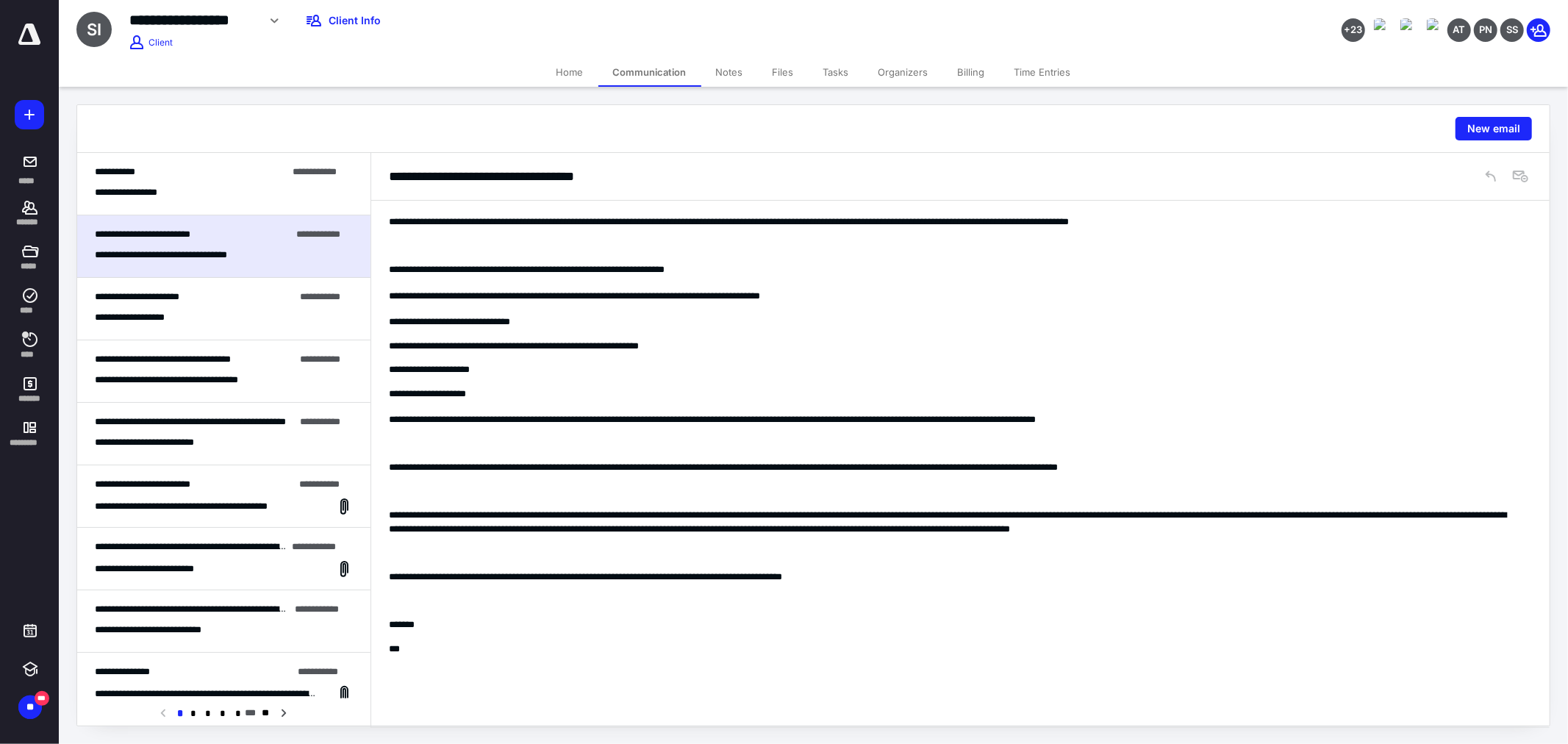 click on "**********" at bounding box center (190, 172) 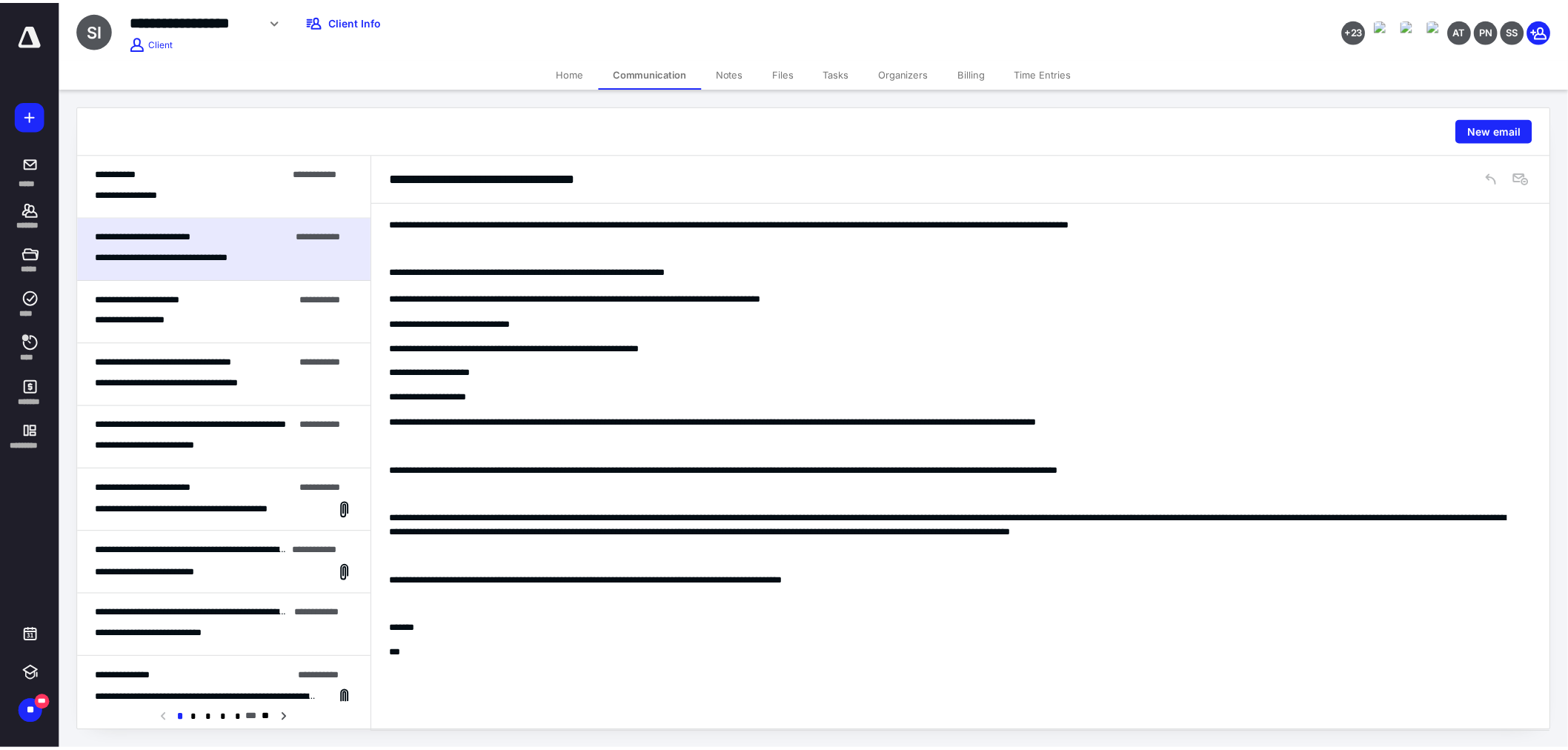 scroll, scrollTop: 1283, scrollLeft: 0, axis: vertical 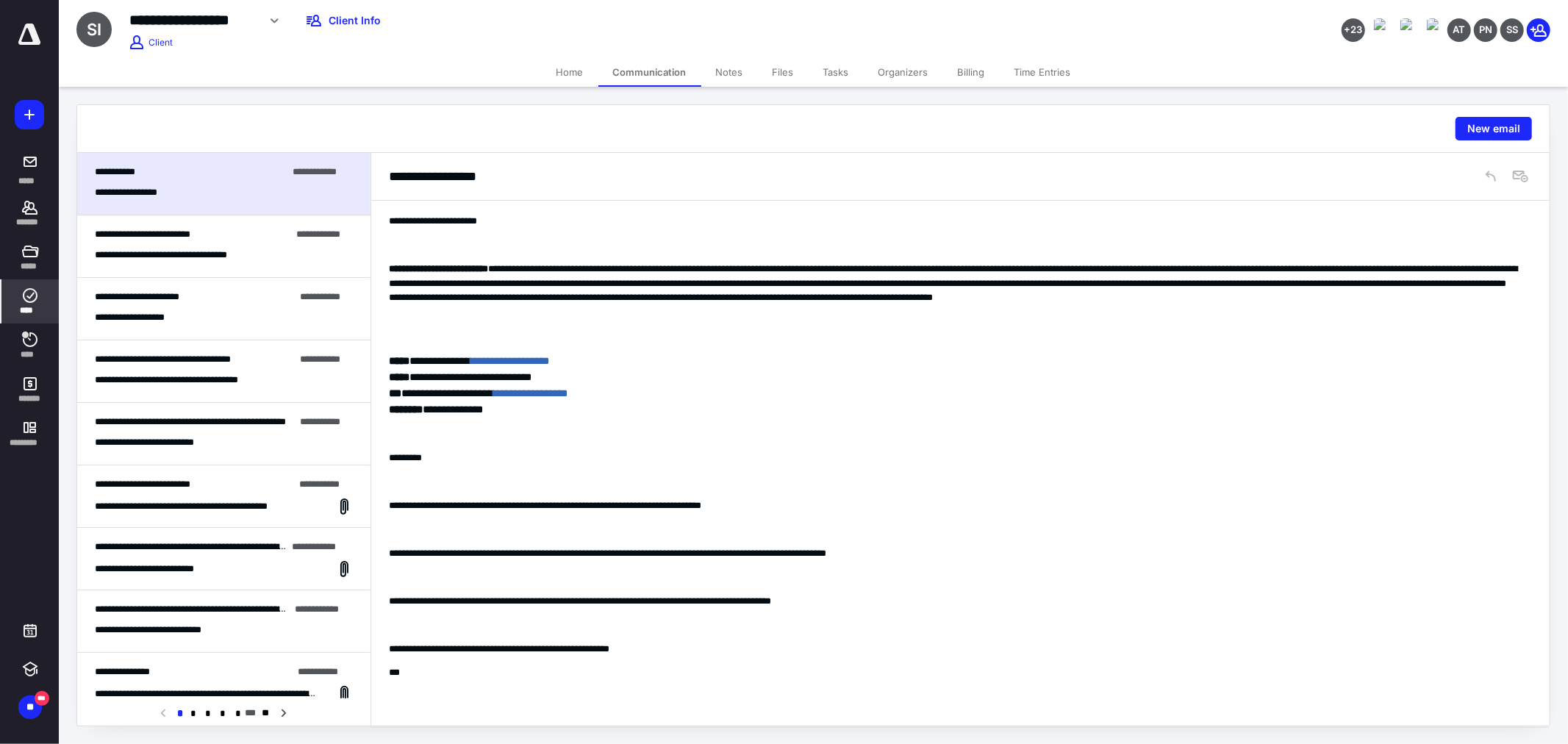 click on "****" at bounding box center [30, 301] 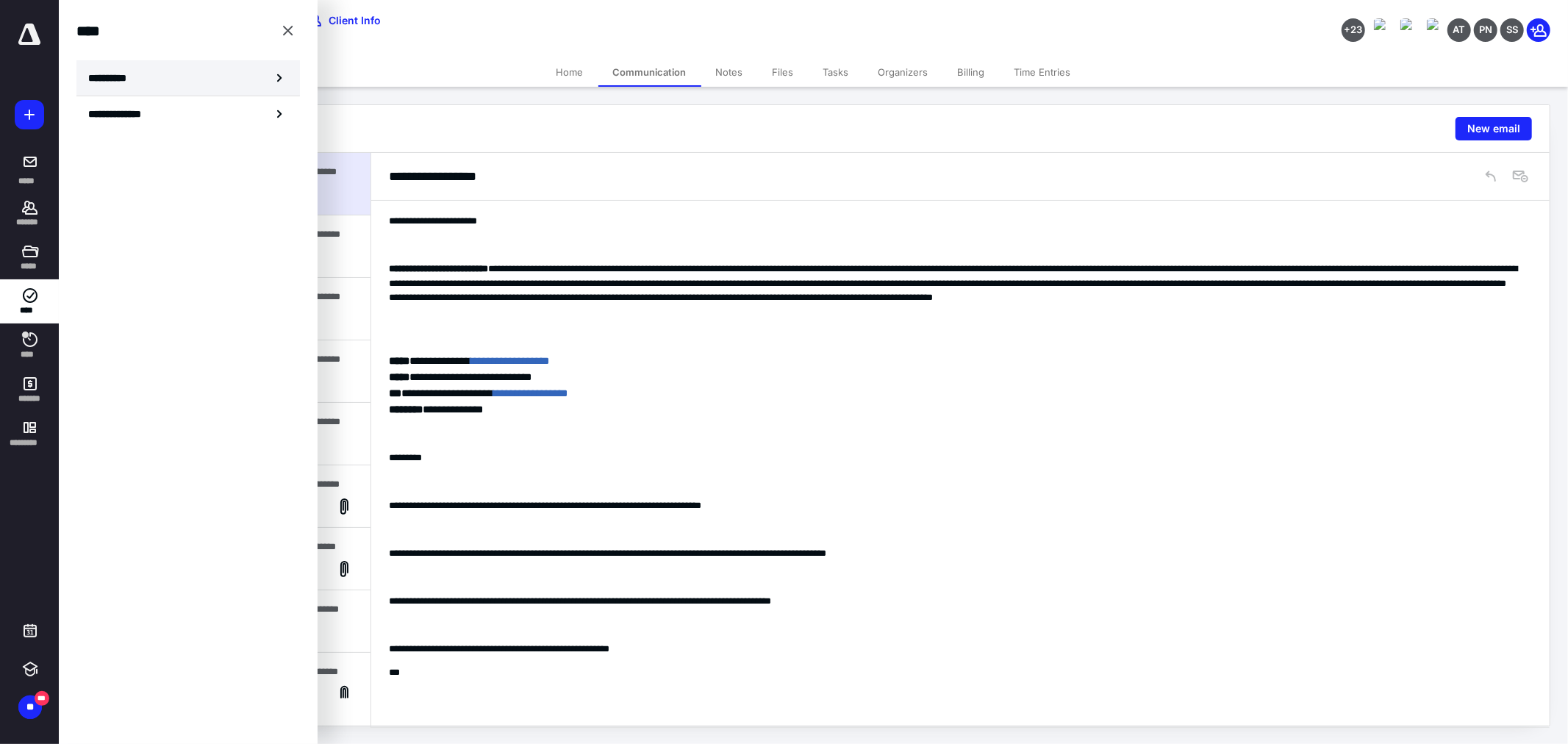 click on "**********" at bounding box center (188, 78) 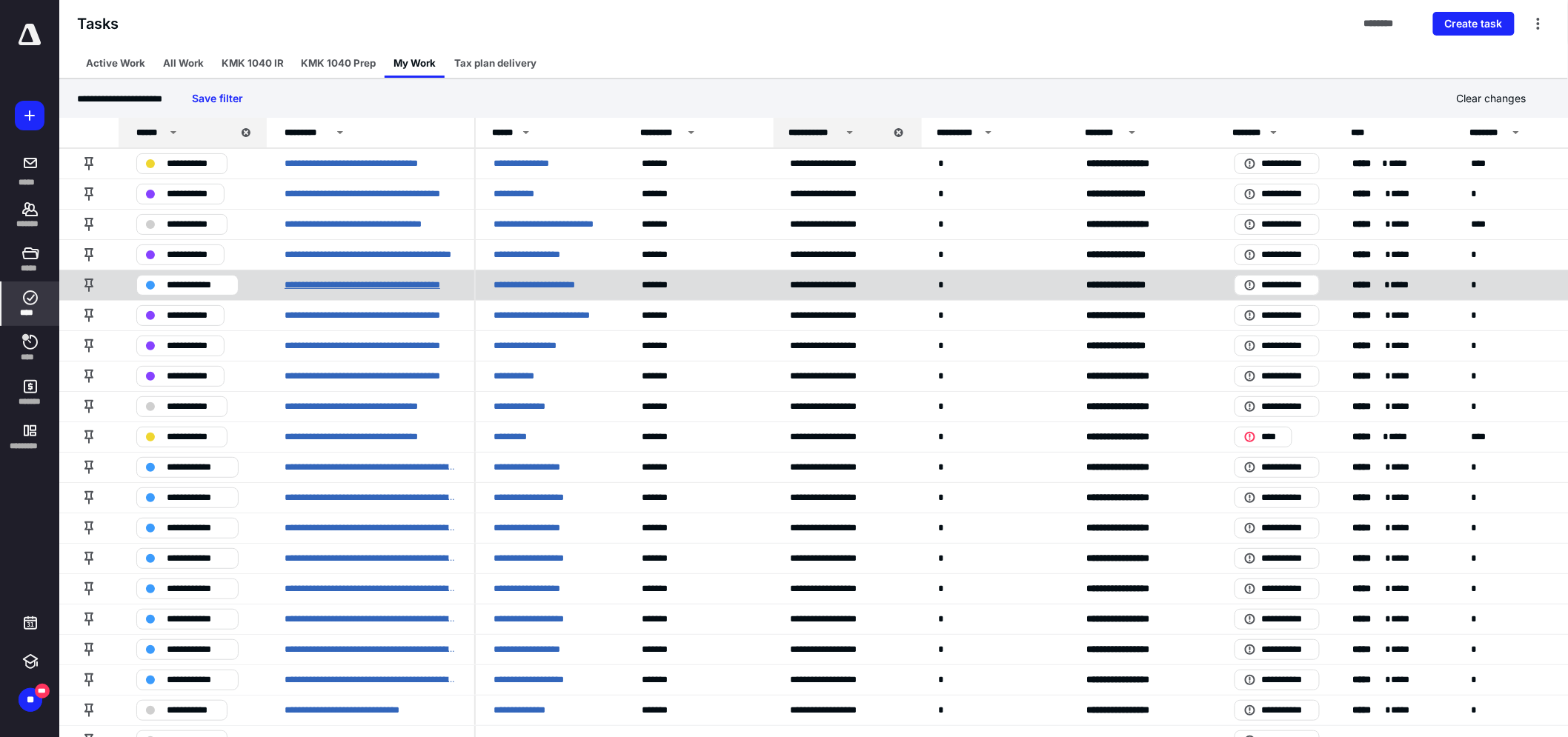 click on "**********" at bounding box center [371, 284] 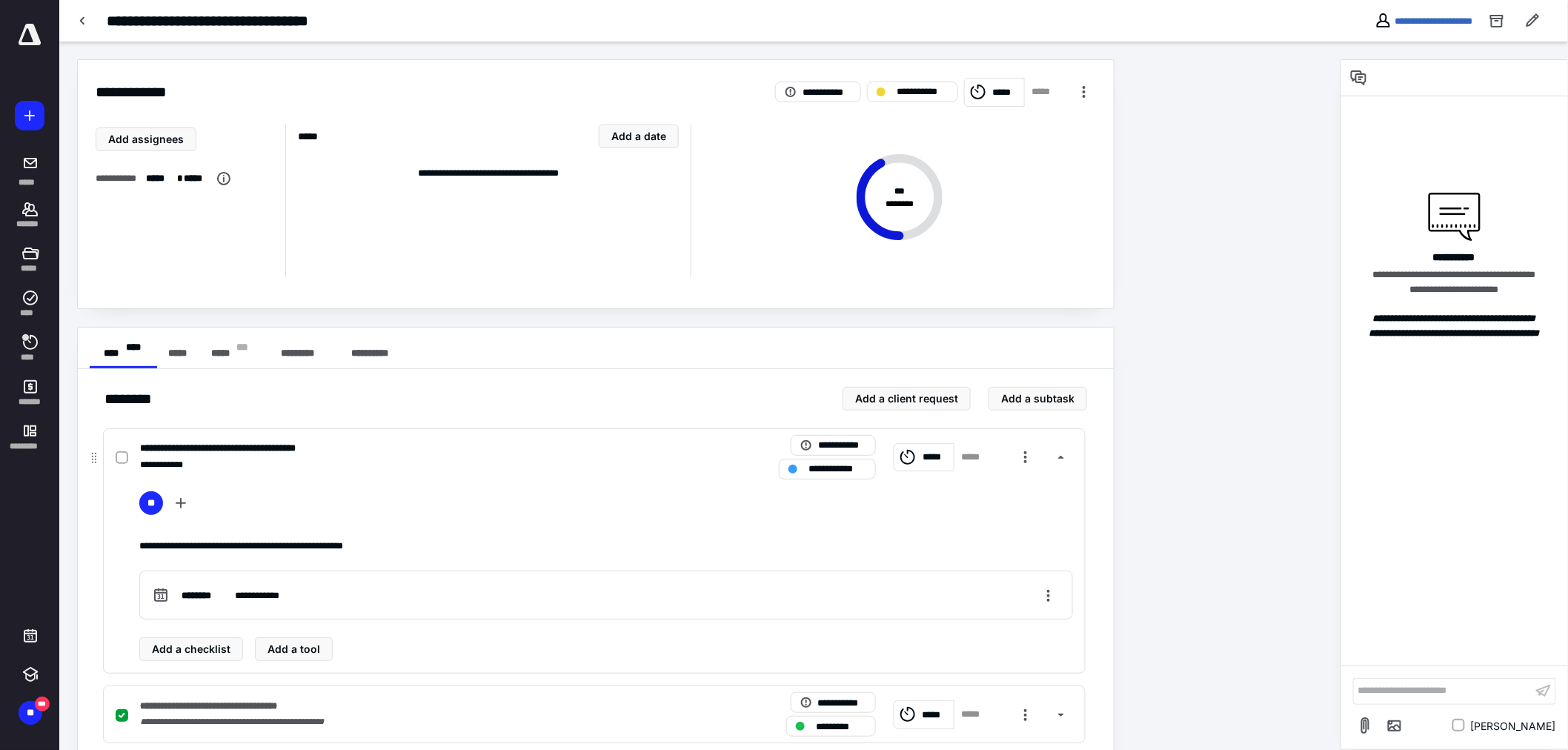 scroll, scrollTop: 165, scrollLeft: 0, axis: vertical 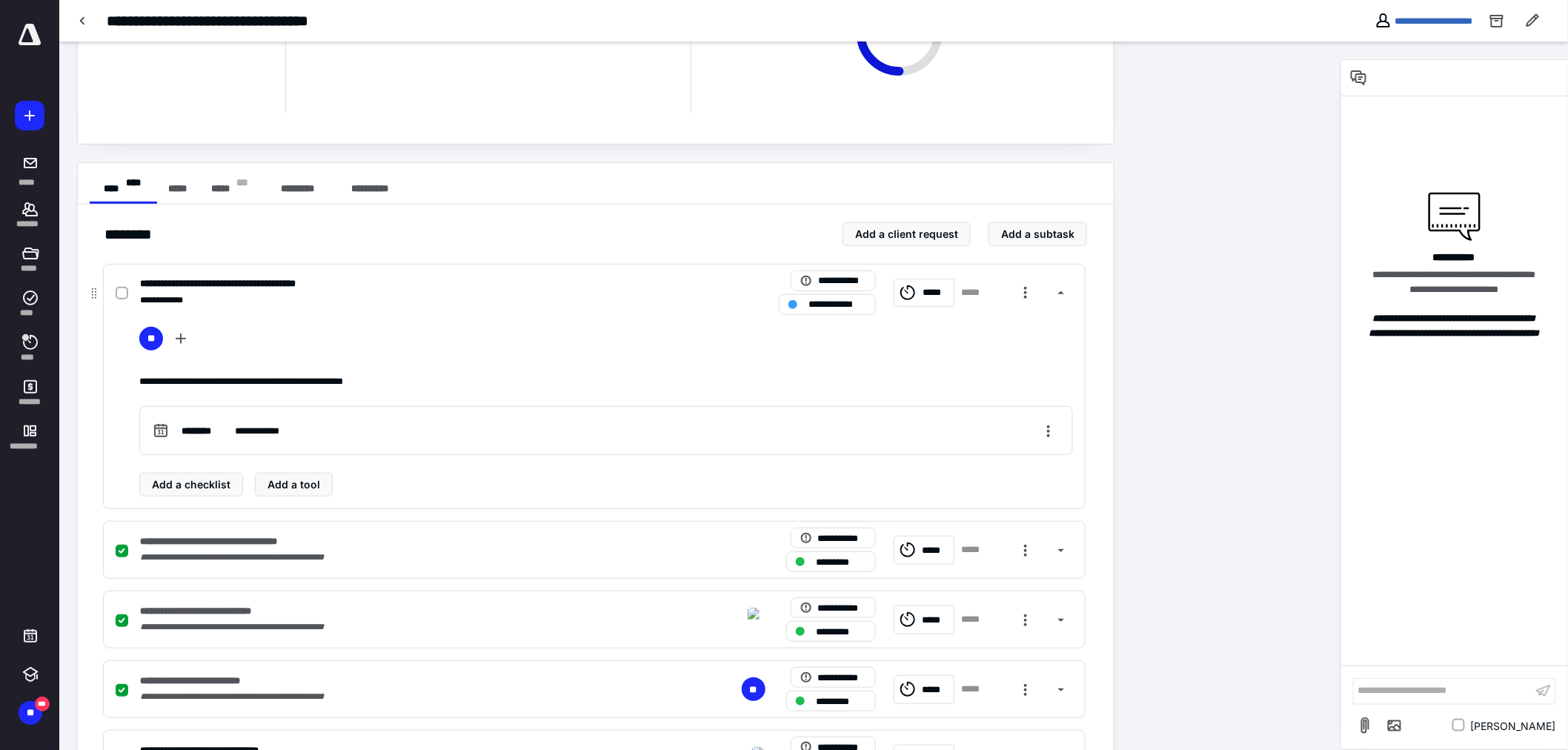 click 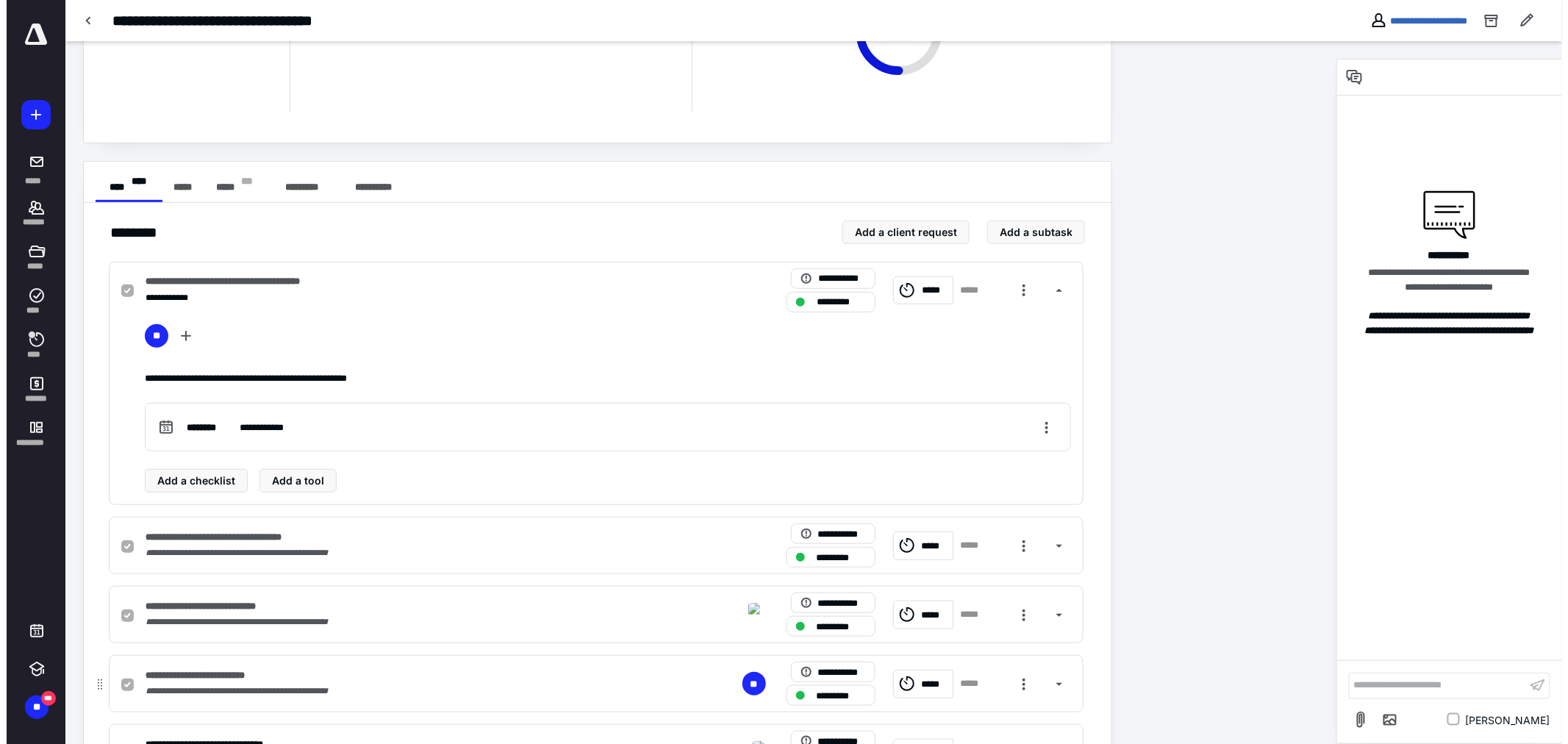 scroll, scrollTop: 326, scrollLeft: 0, axis: vertical 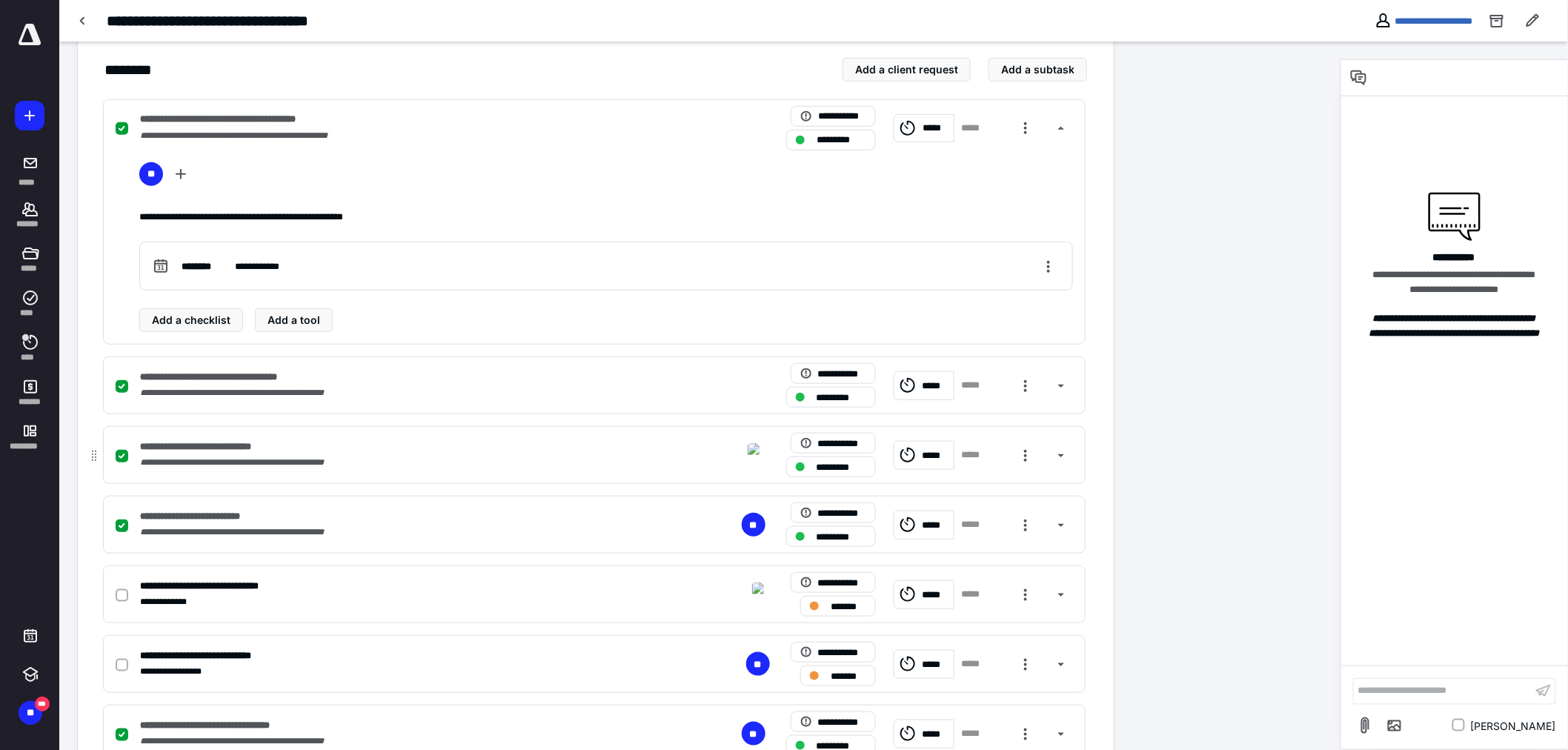 click on "*********" at bounding box center [841, 467] 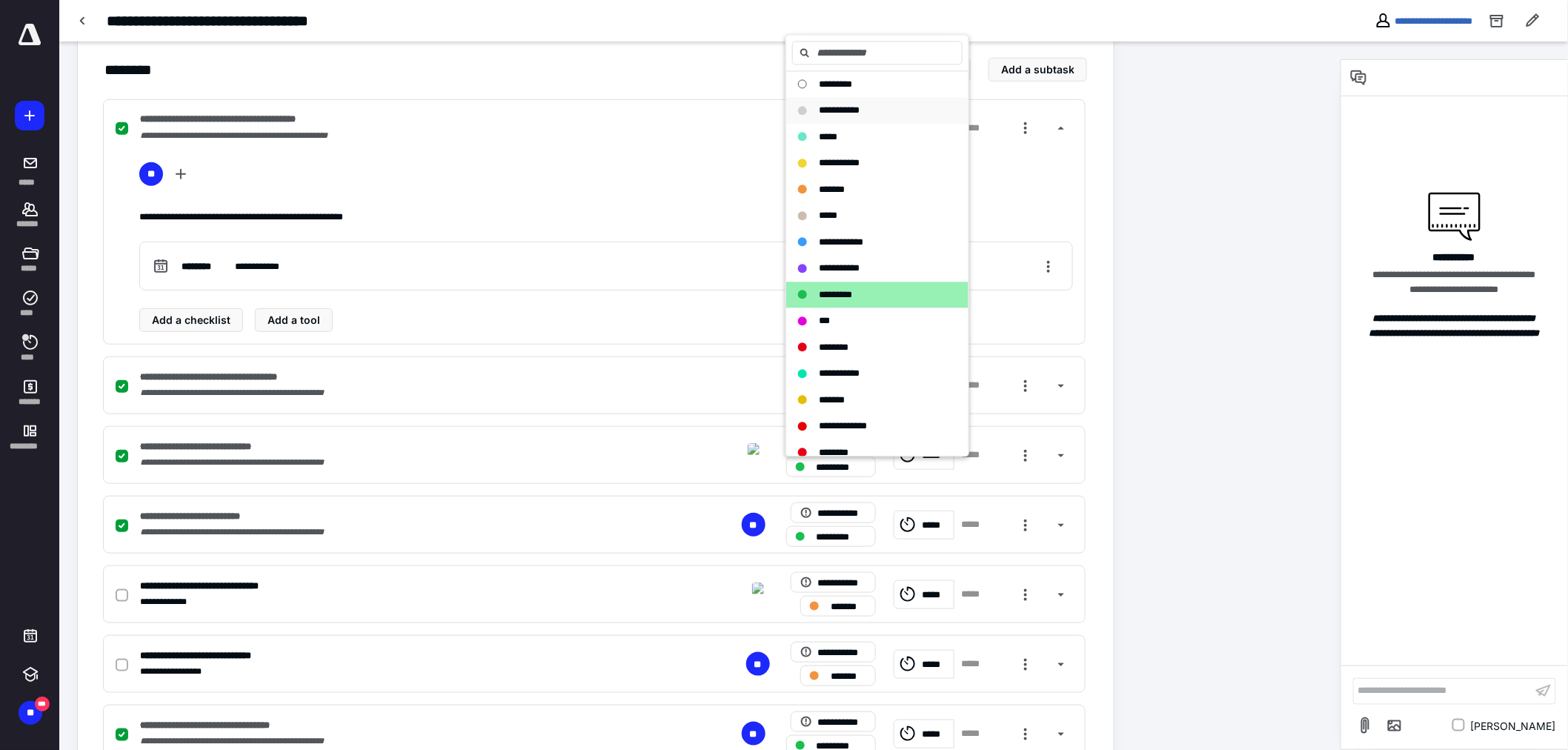 click on "**********" at bounding box center (839, 110) 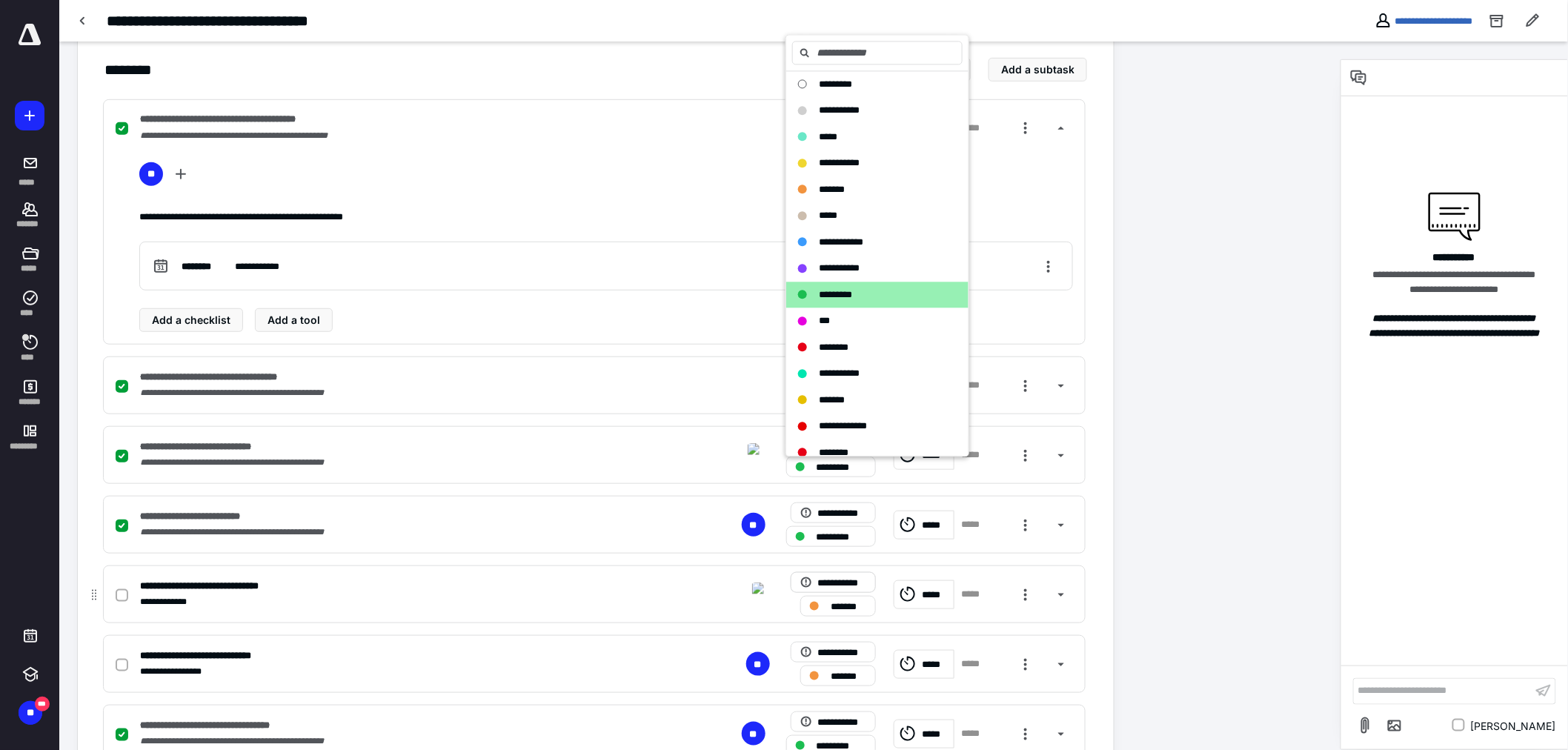 checkbox on "false" 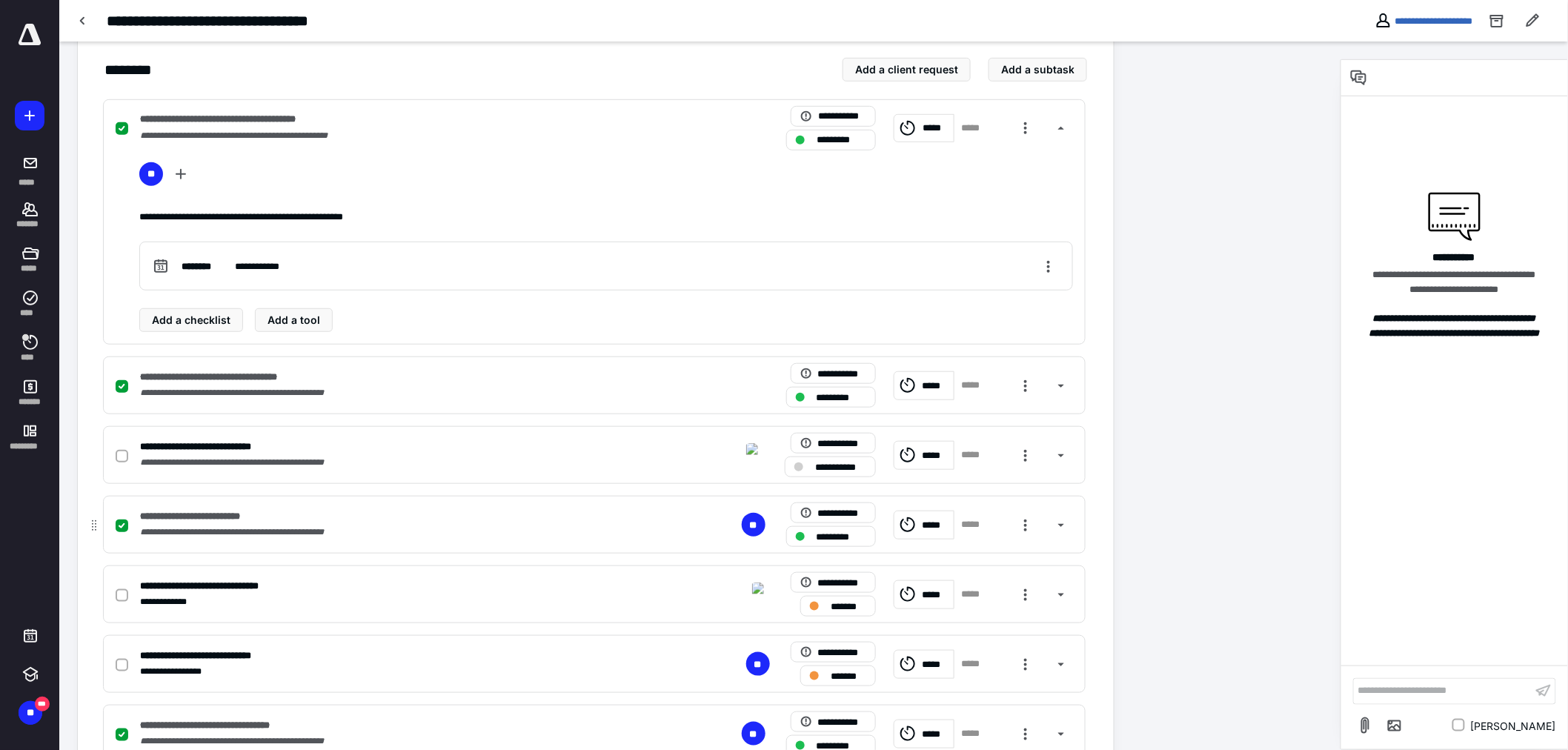 drag, startPoint x: 830, startPoint y: 537, endPoint x: 839, endPoint y: 554, distance: 19.235384 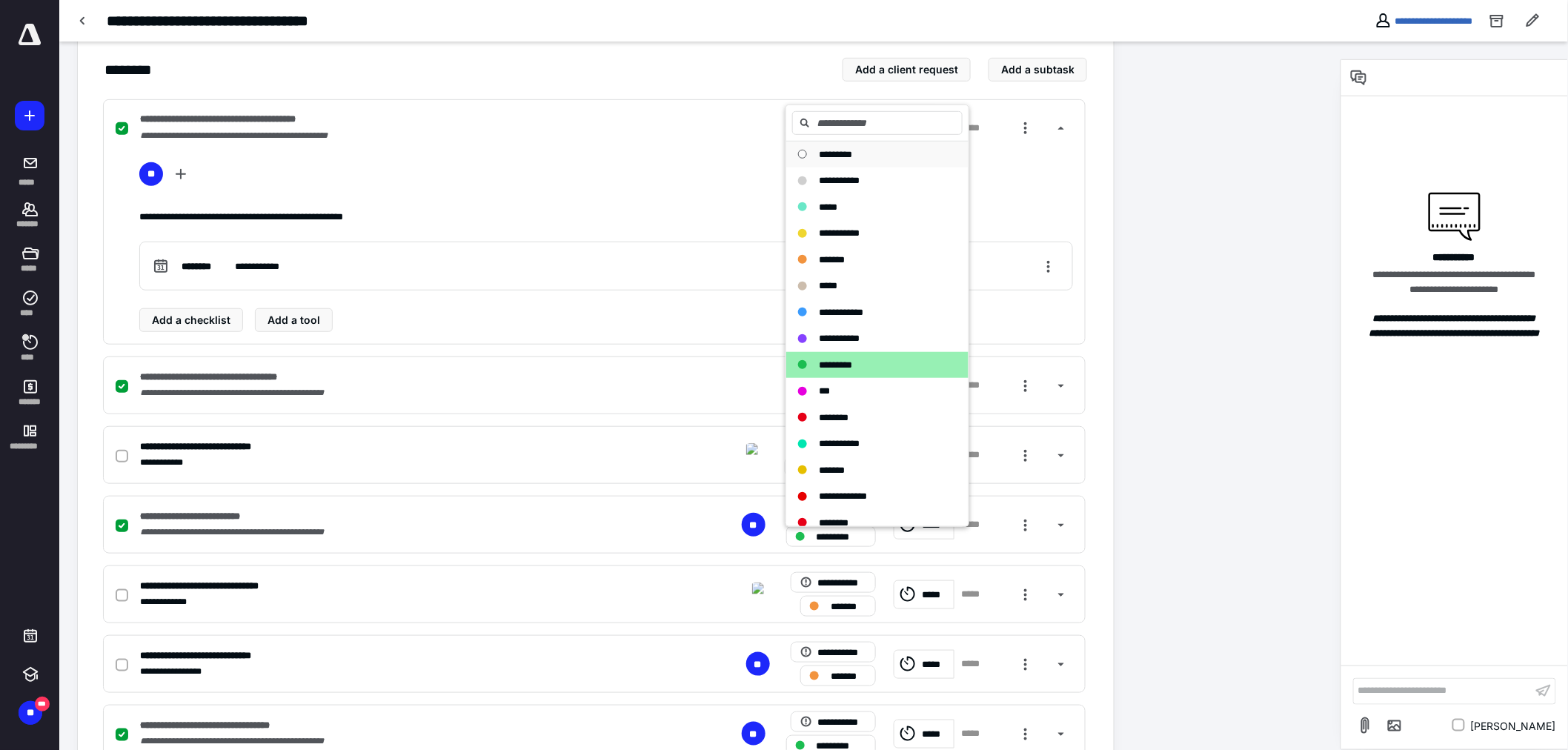 click on "*********" at bounding box center [835, 154] 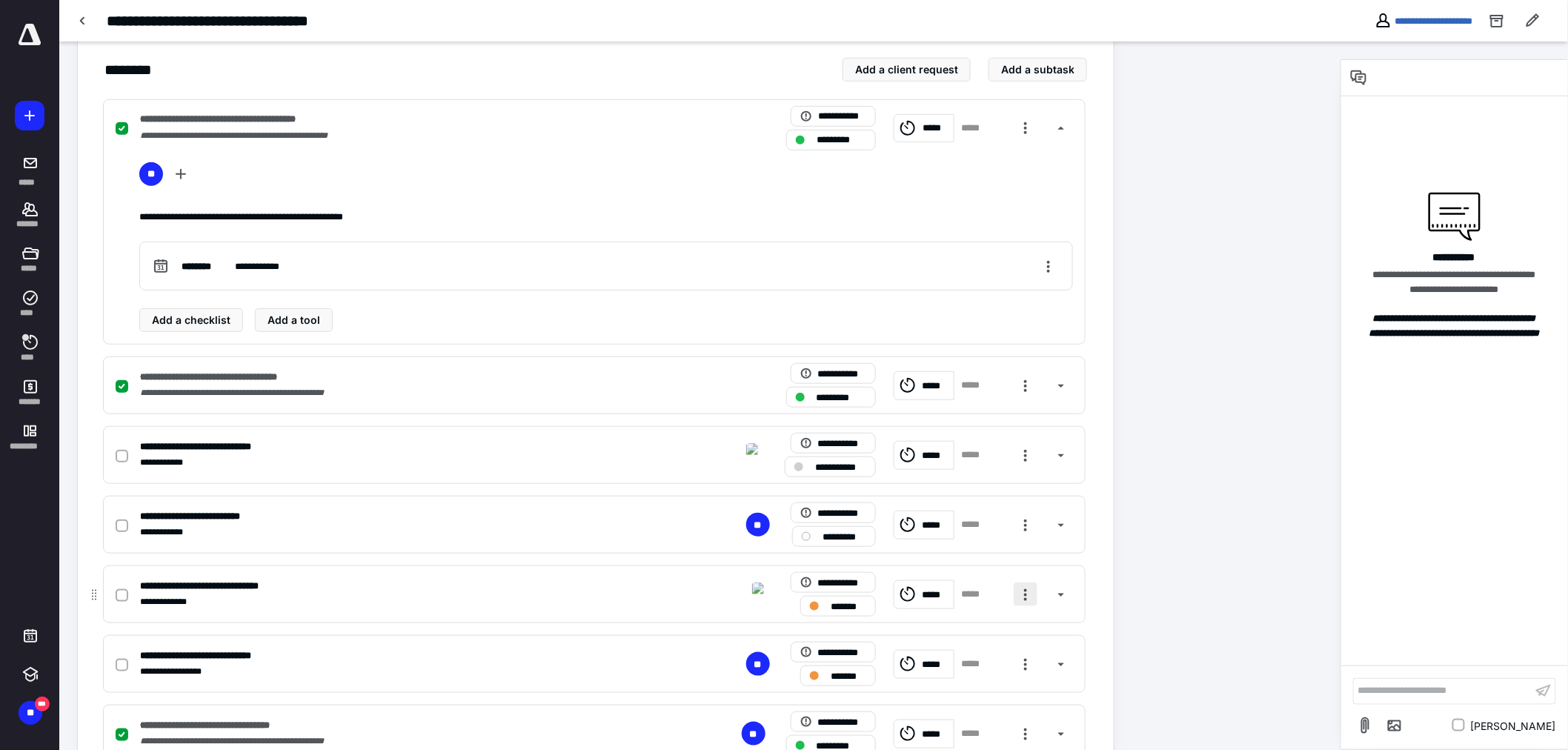 click at bounding box center (1026, 594) 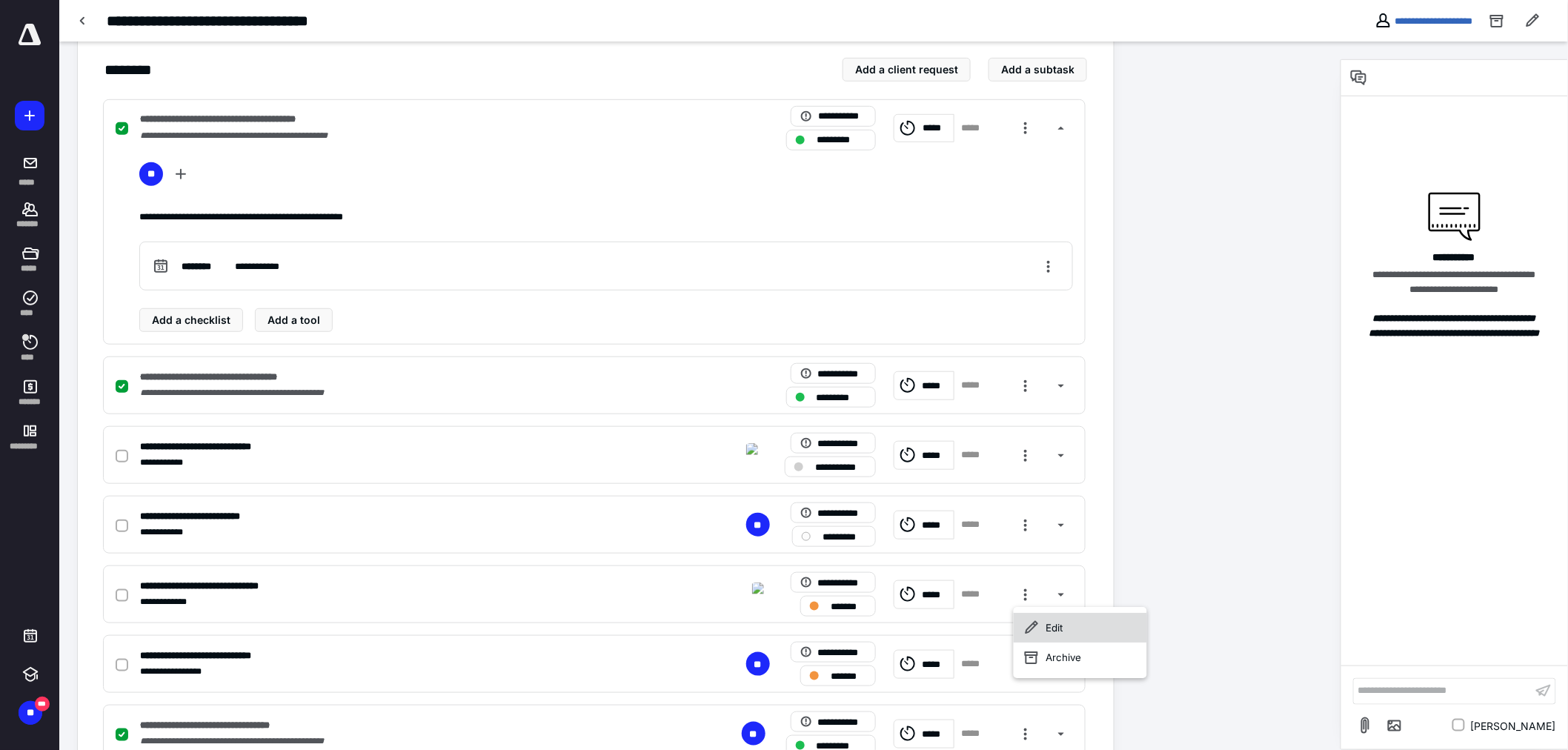click on "Edit" at bounding box center (1080, 628) 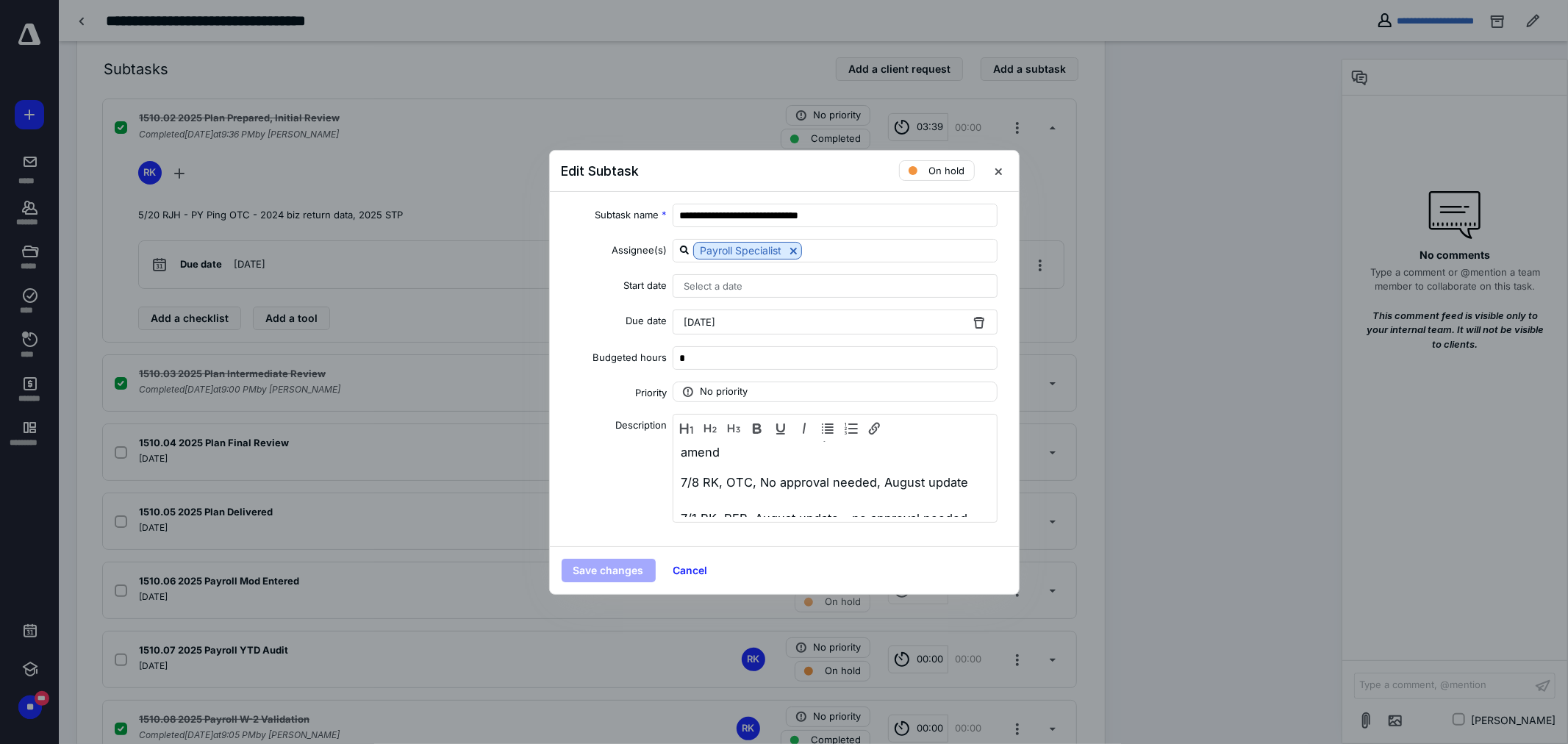 scroll, scrollTop: 0, scrollLeft: 0, axis: both 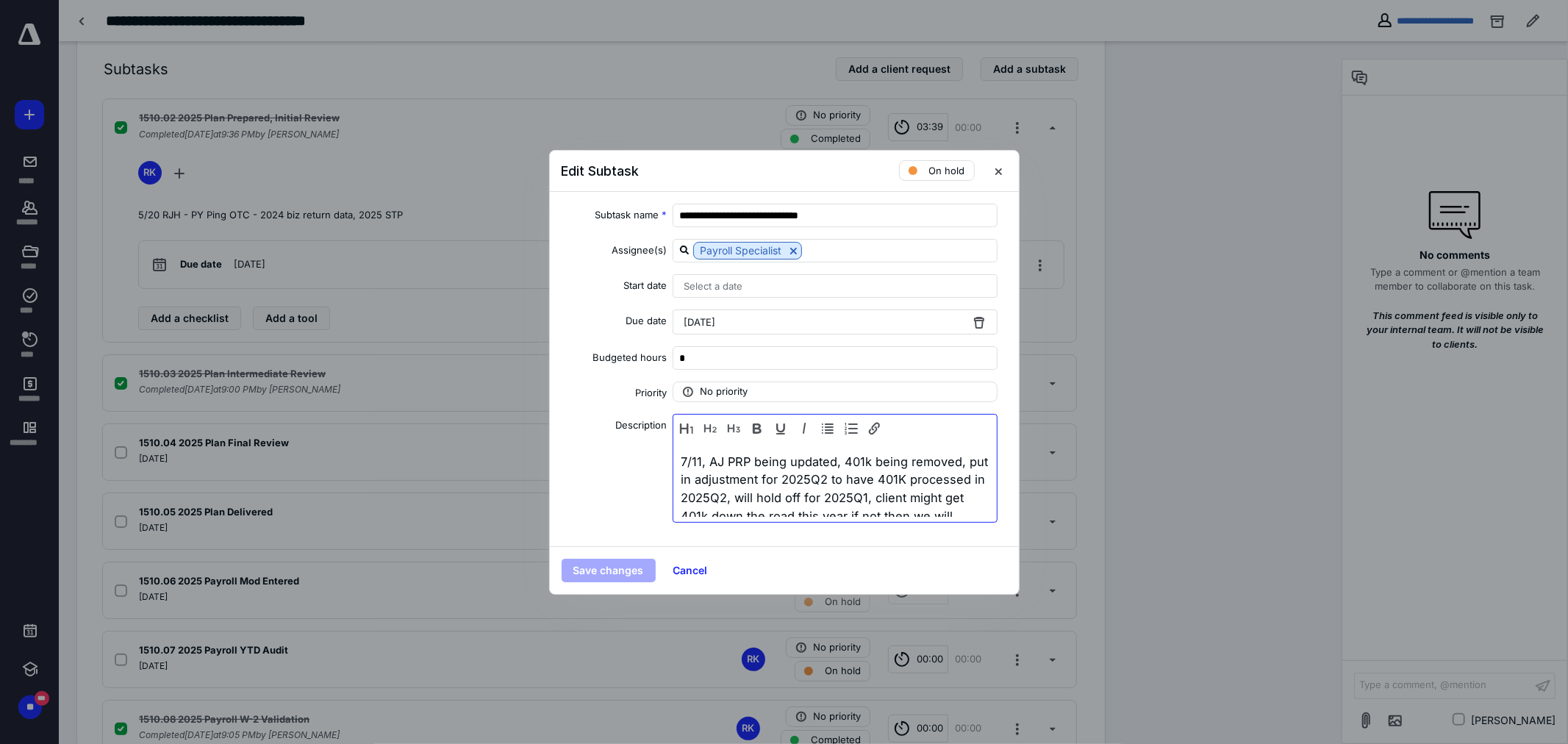 click on "7/11, AJ PRP being updated, 401k being removed, put in adjustment for 2025Q2 to have 401K processed in 2025Q2, will hold off for 2025Q1, client might get 401k down the road this year if not then we will amend" at bounding box center [835, 498] 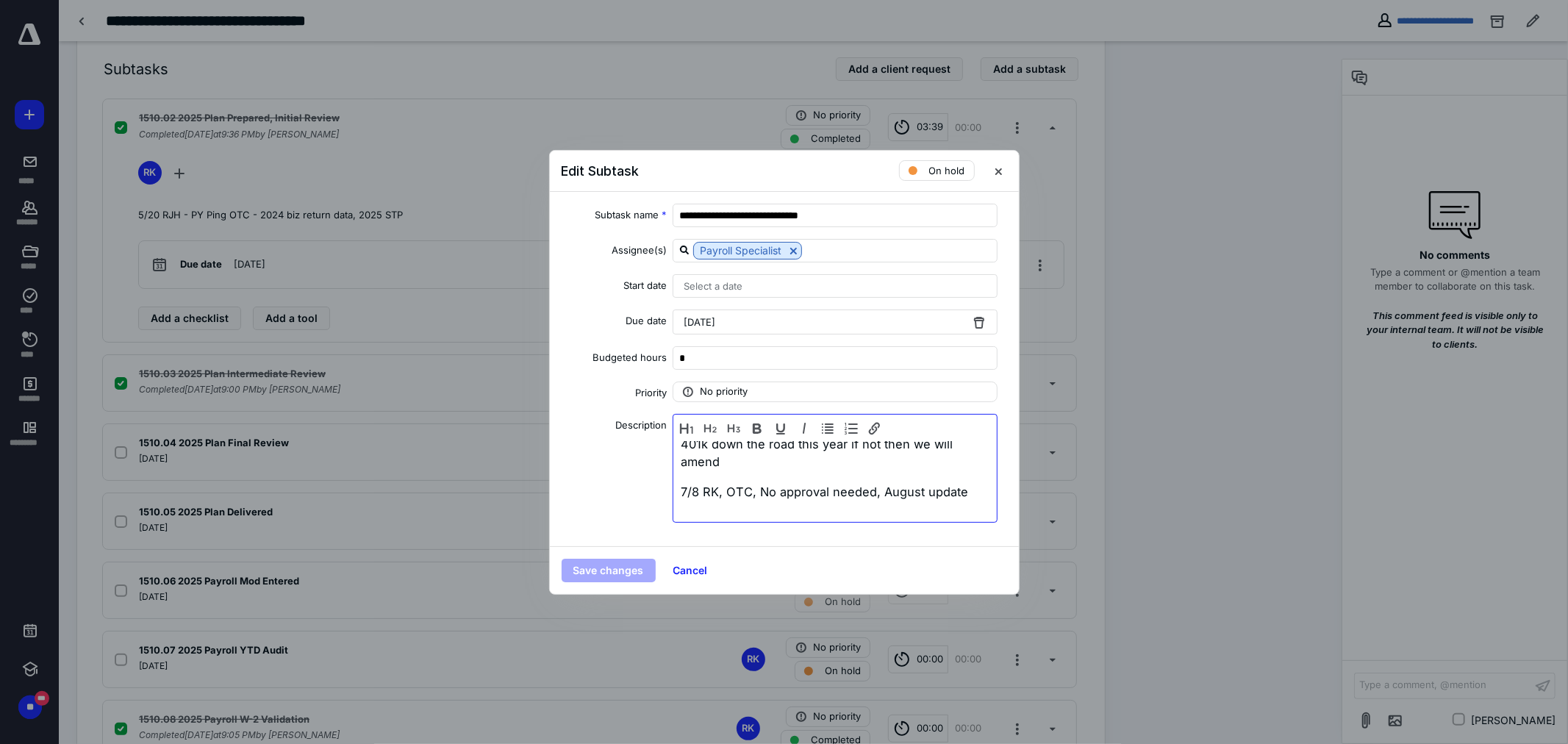 scroll, scrollTop: 90, scrollLeft: 0, axis: vertical 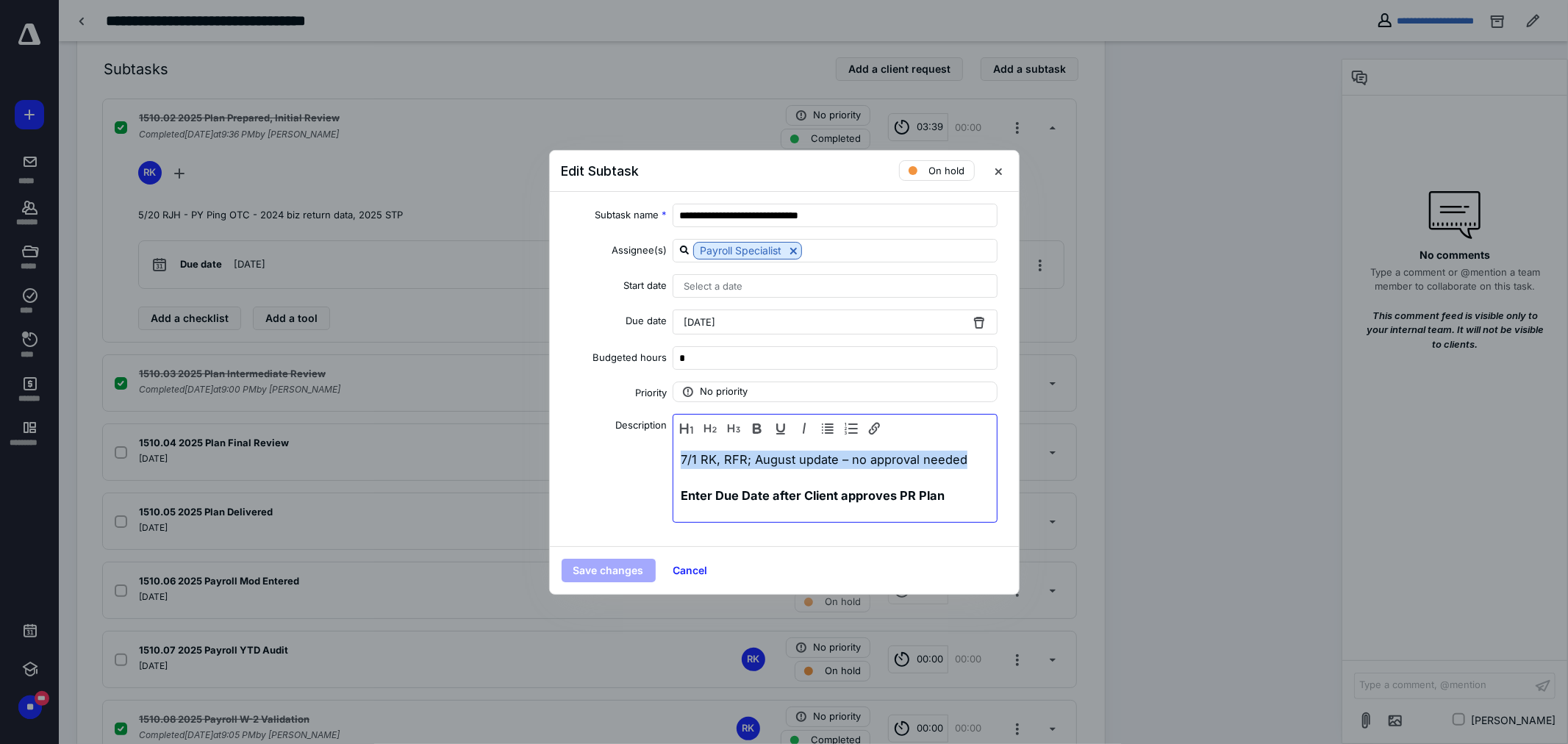 drag, startPoint x: 963, startPoint y: 506, endPoint x: 681, endPoint y: 464, distance: 285.1105 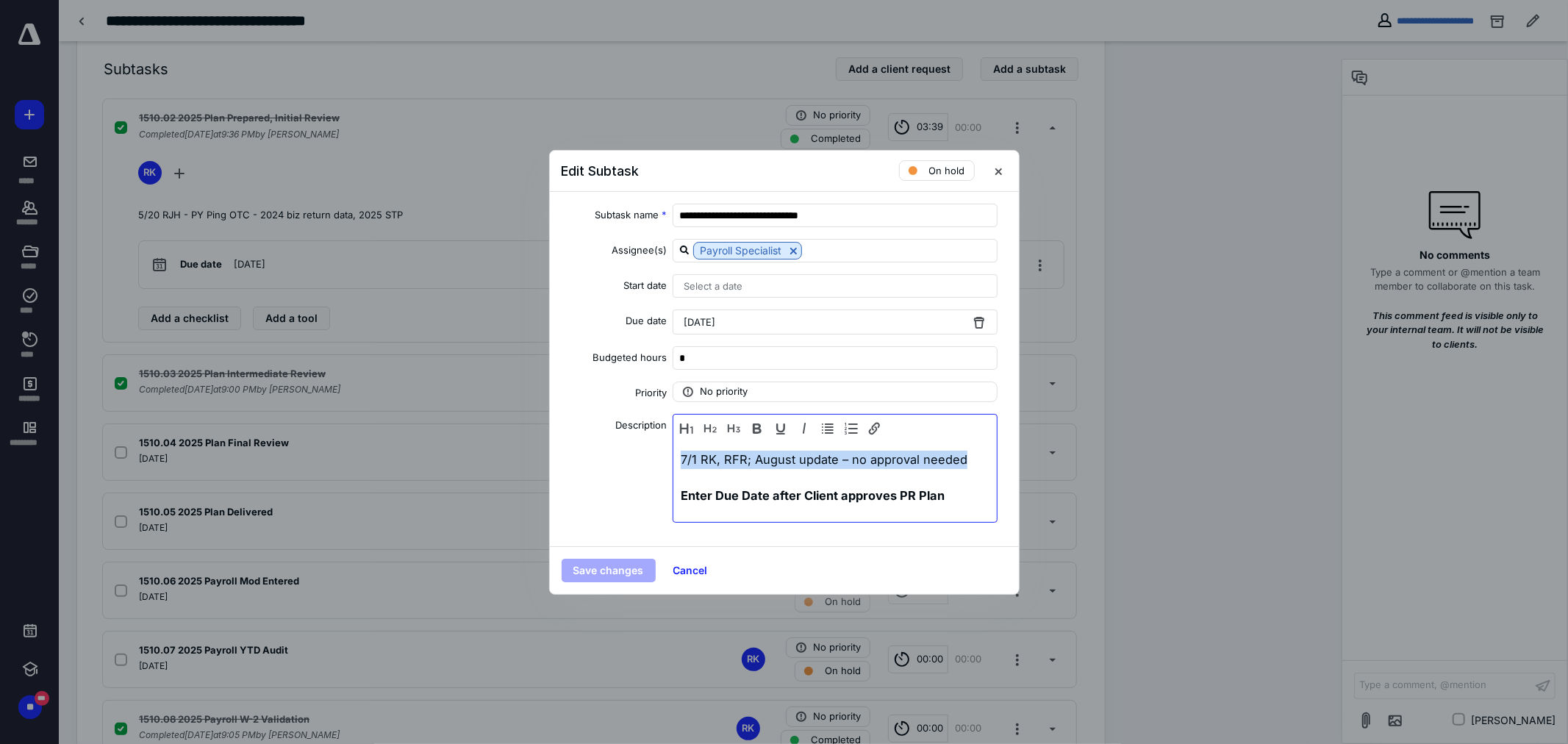 click on "7/8 RK, OTC, No approval needed, August update 7/1 RK, RFR; August update – no approval needed Enter Due Date after Client approves PR Plan" at bounding box center [835, 459] 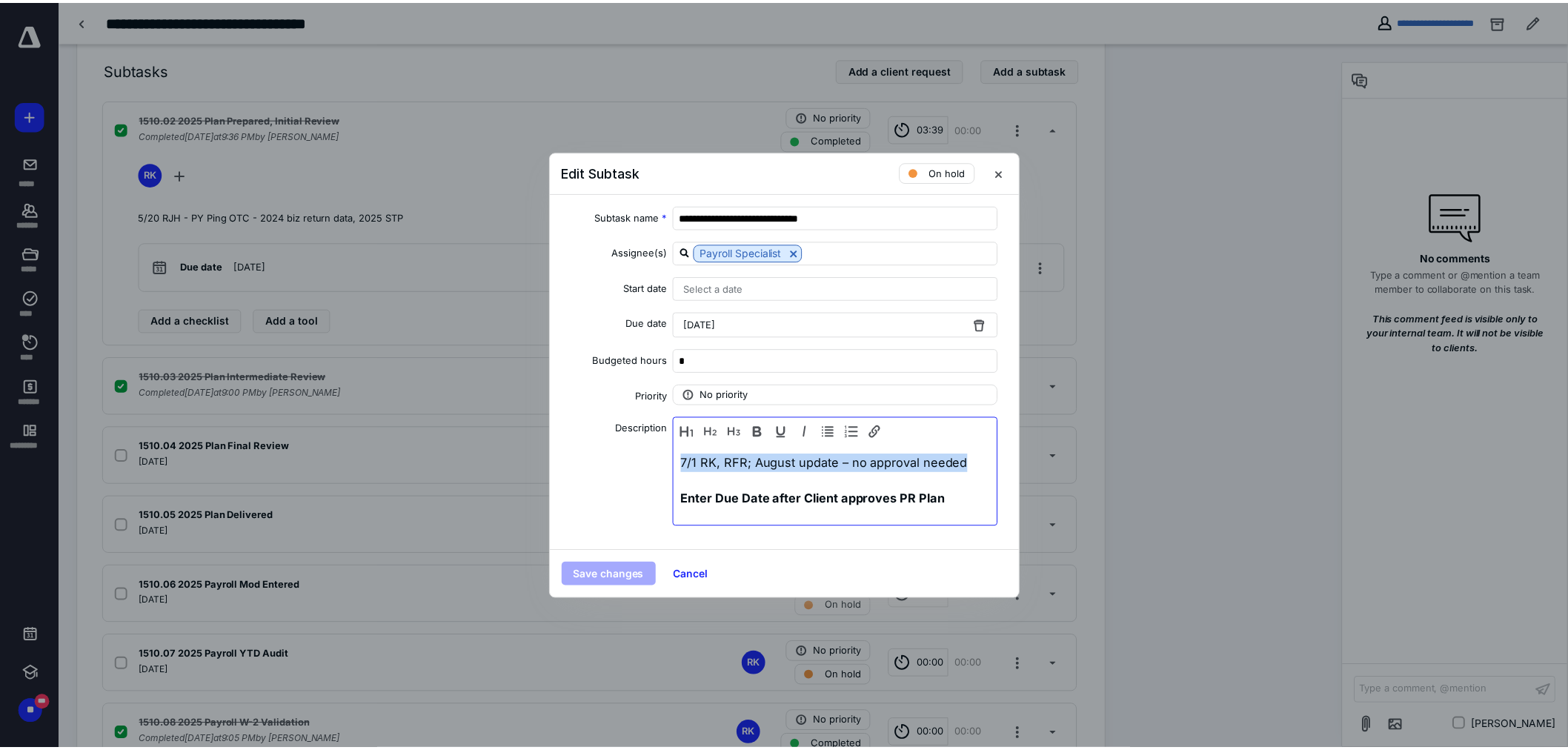 scroll, scrollTop: 0, scrollLeft: 0, axis: both 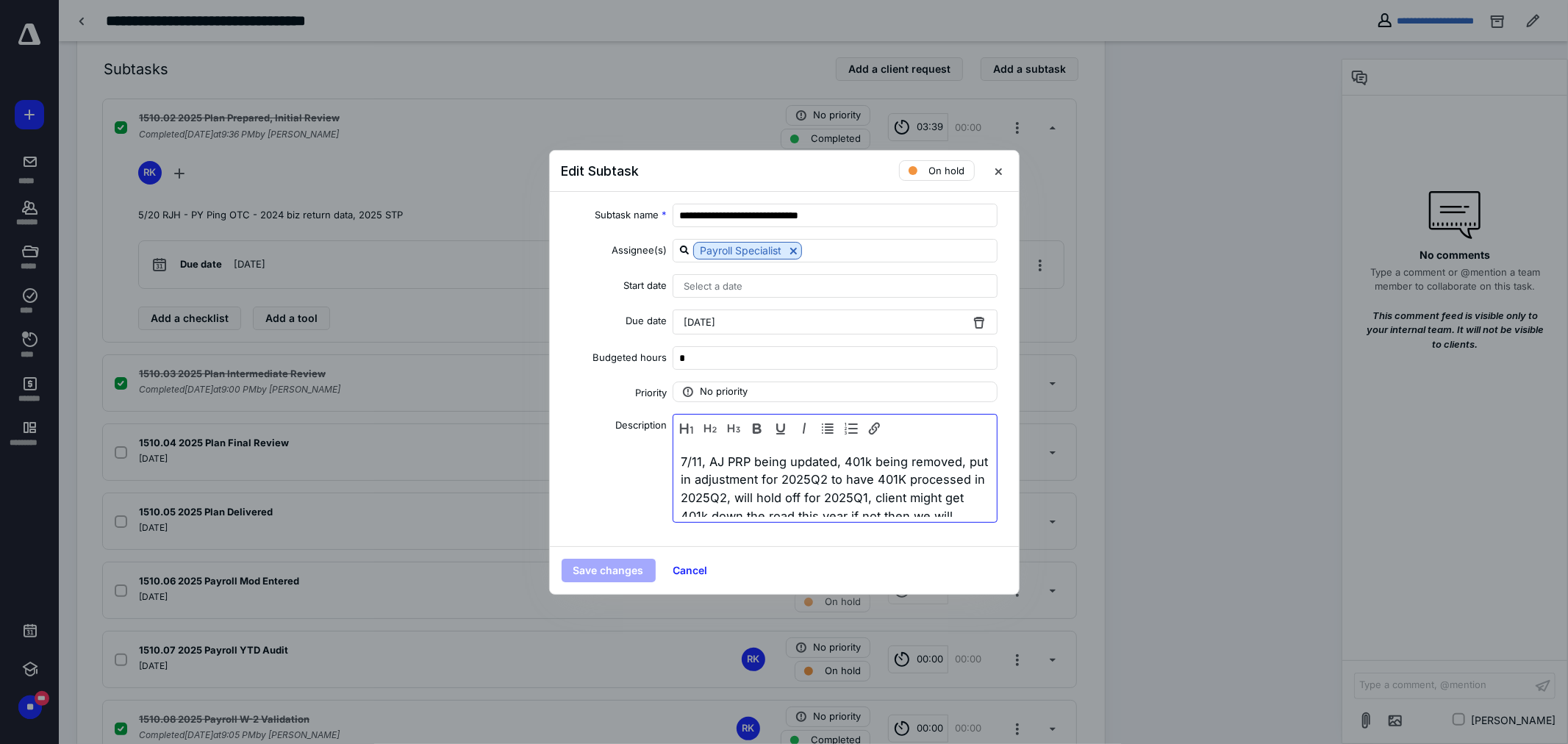 click on "7/11, AJ PRP being updated, 401k being removed, put in adjustment for 2025Q2 to have 401K processed in 2025Q2, will hold off for 2025Q1, client might get 401k down the road this year if not then we will amend" at bounding box center (835, 498) 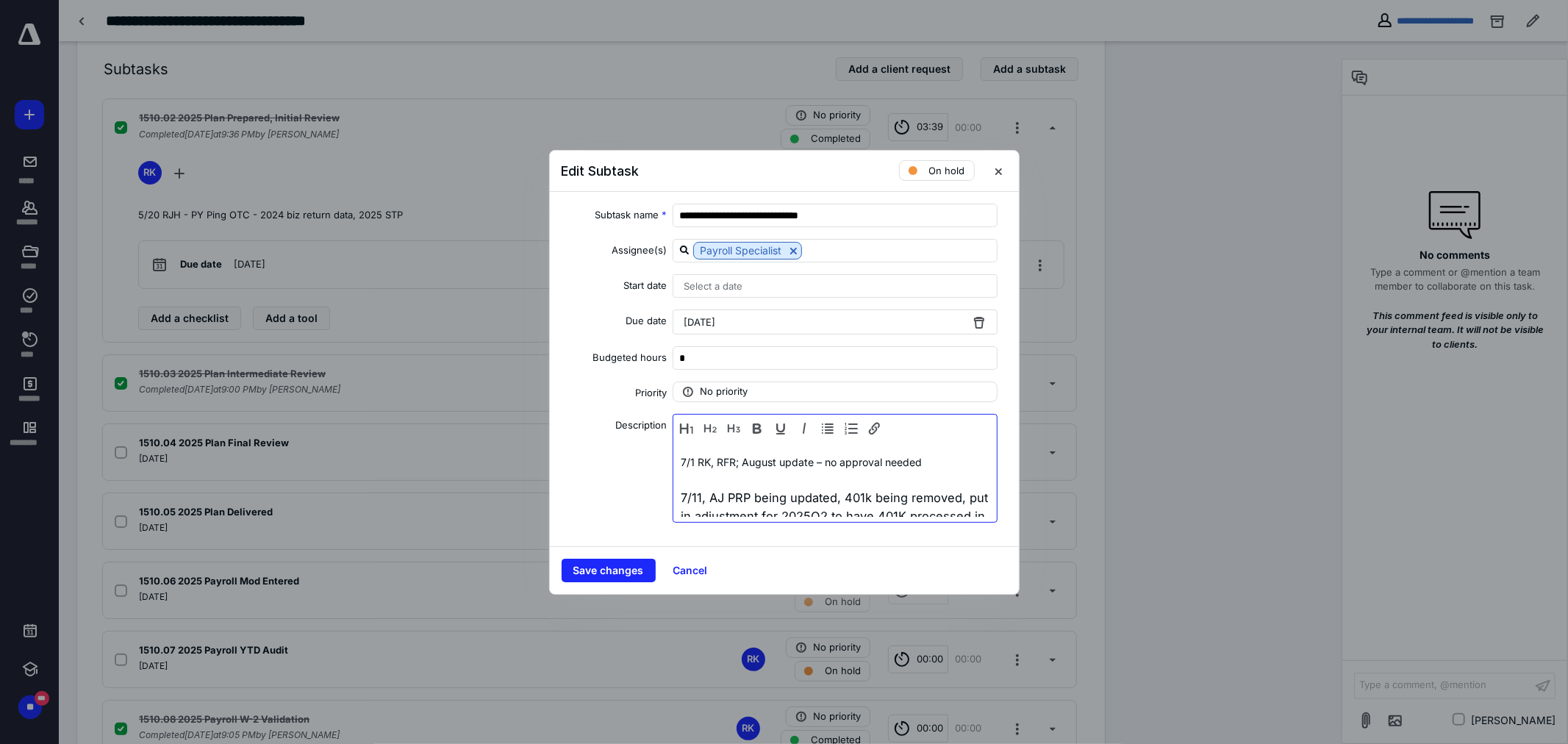 click on "7/1 RK, RFR; August update – no approval needed" at bounding box center [801, 462] 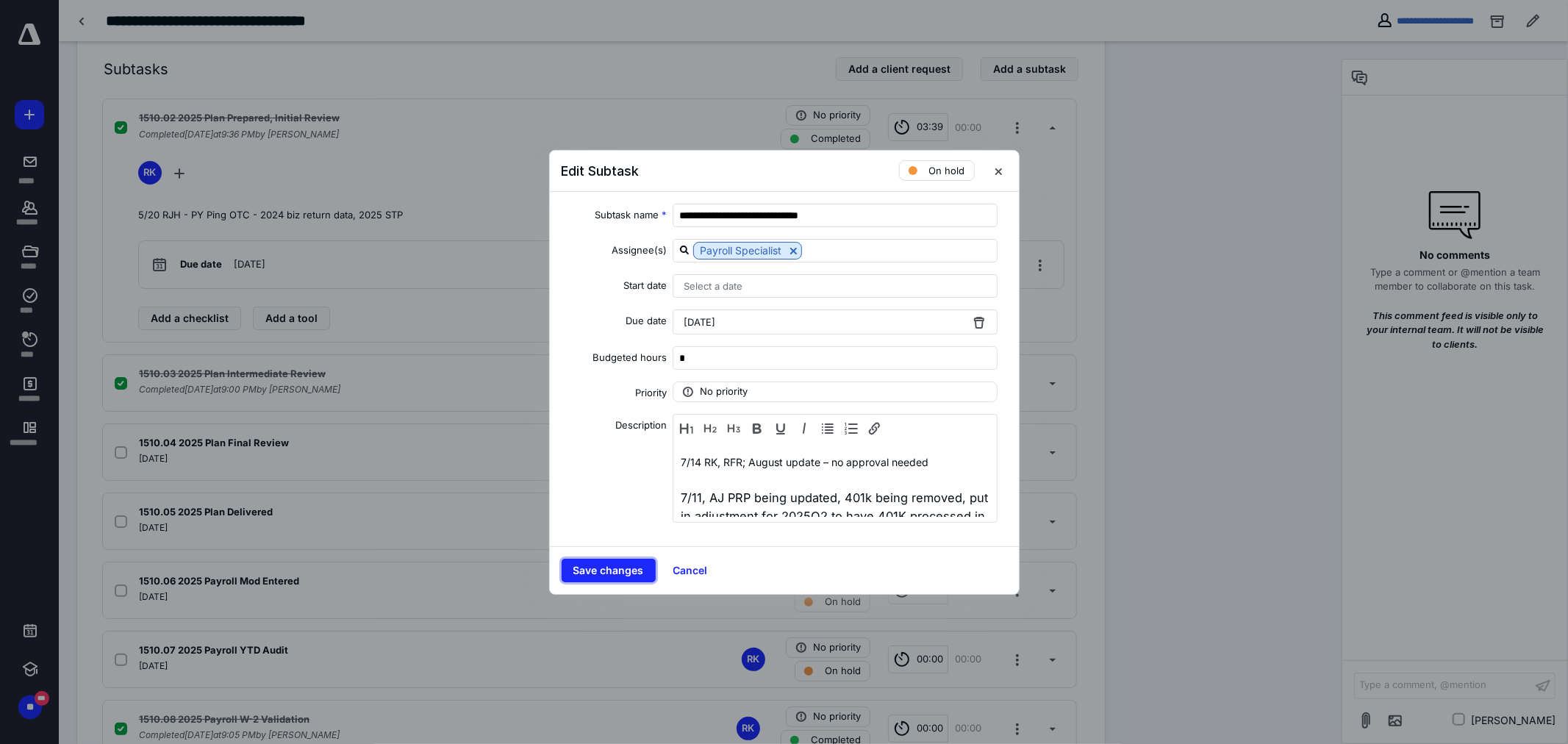 drag, startPoint x: 634, startPoint y: 568, endPoint x: 731, endPoint y: 612, distance: 106.51291 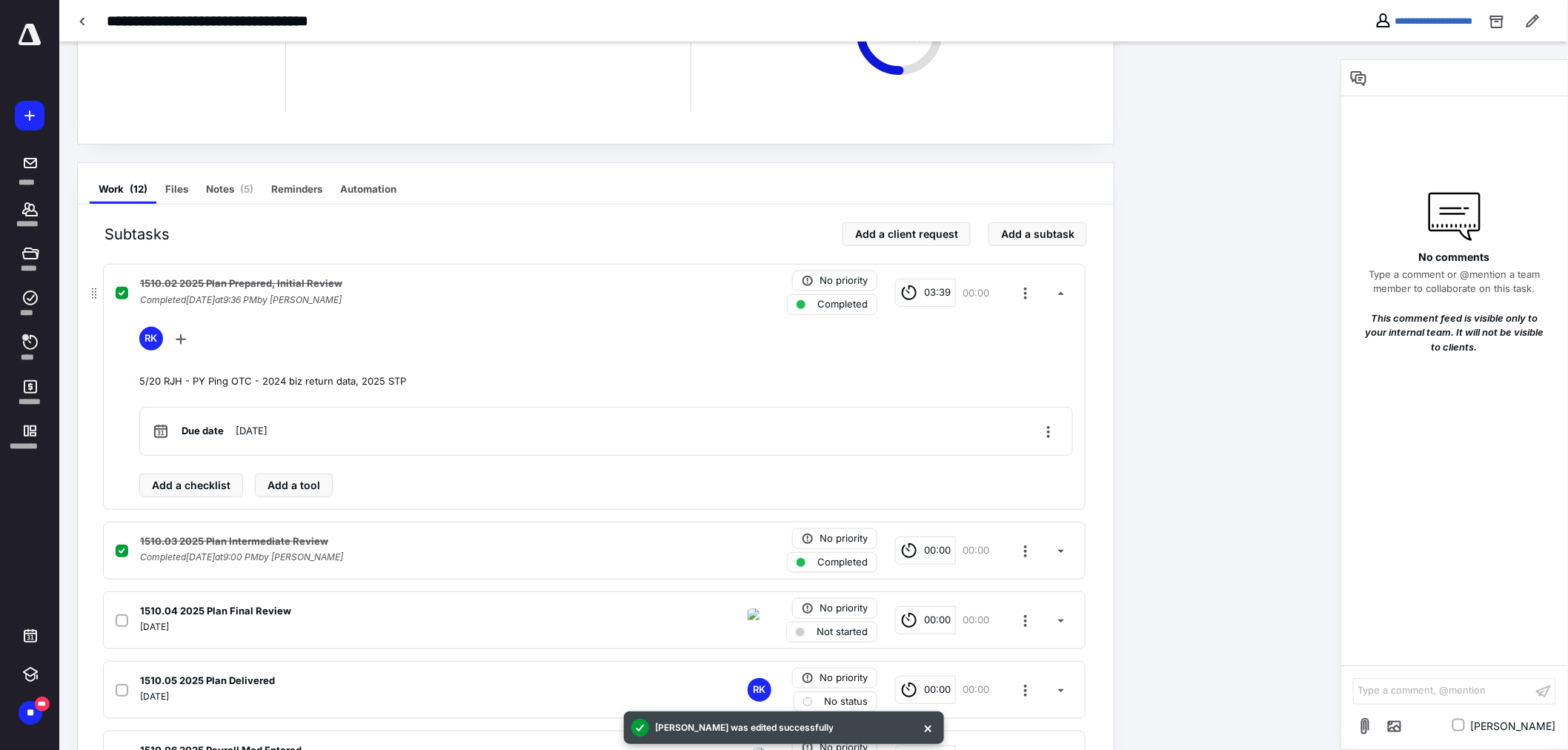 scroll, scrollTop: 0, scrollLeft: 0, axis: both 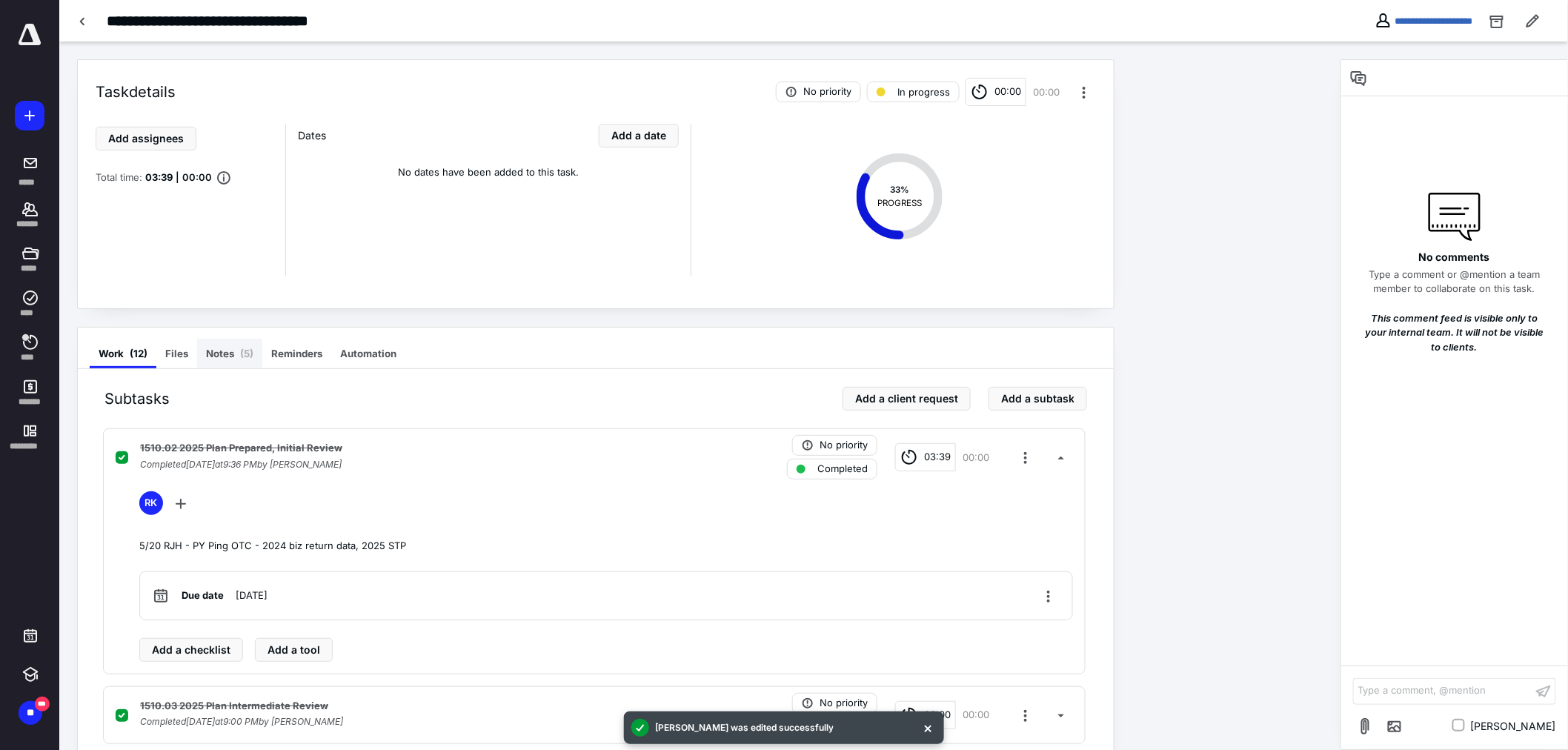 drag, startPoint x: 228, startPoint y: 358, endPoint x: 213, endPoint y: 360, distance: 15.132746 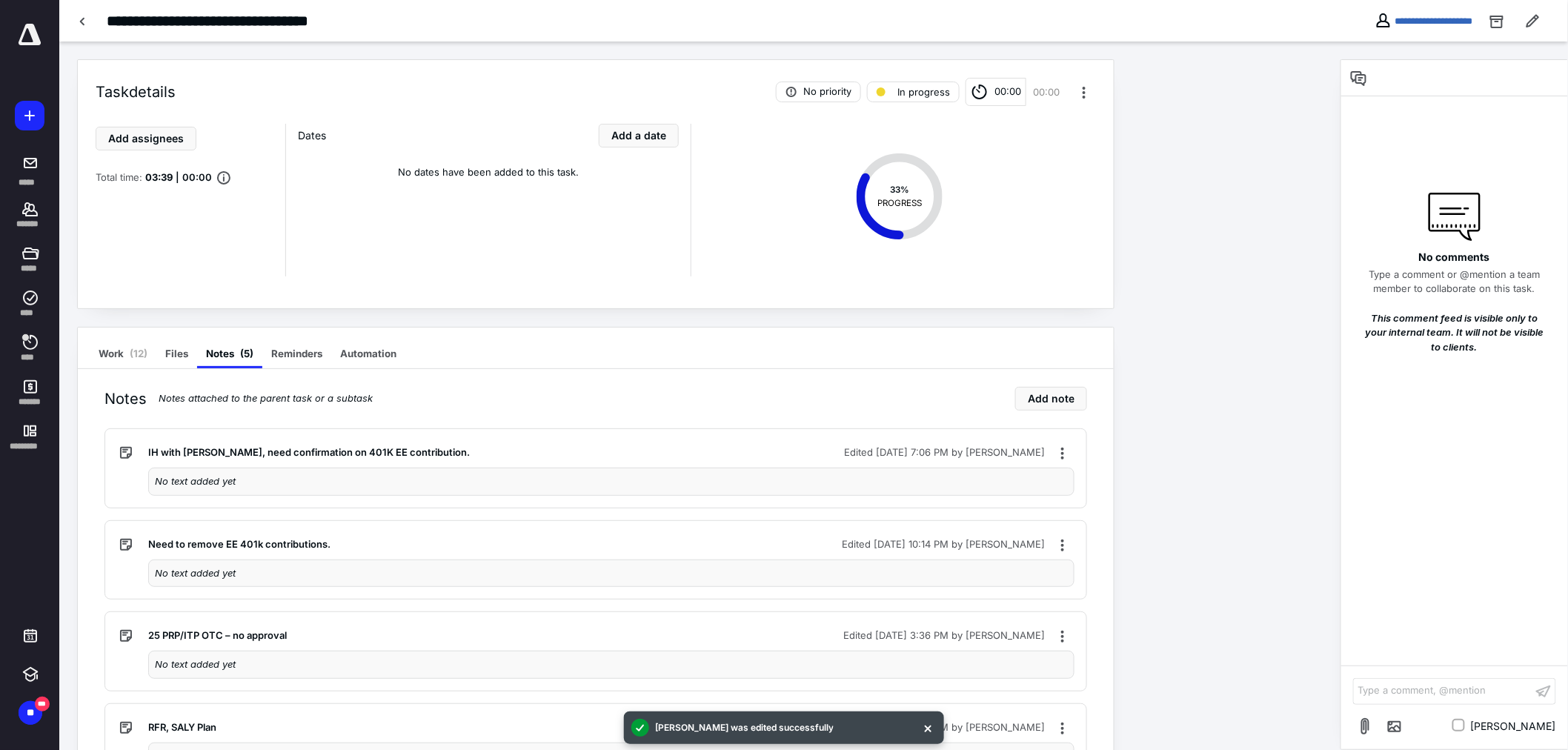 scroll, scrollTop: 82, scrollLeft: 0, axis: vertical 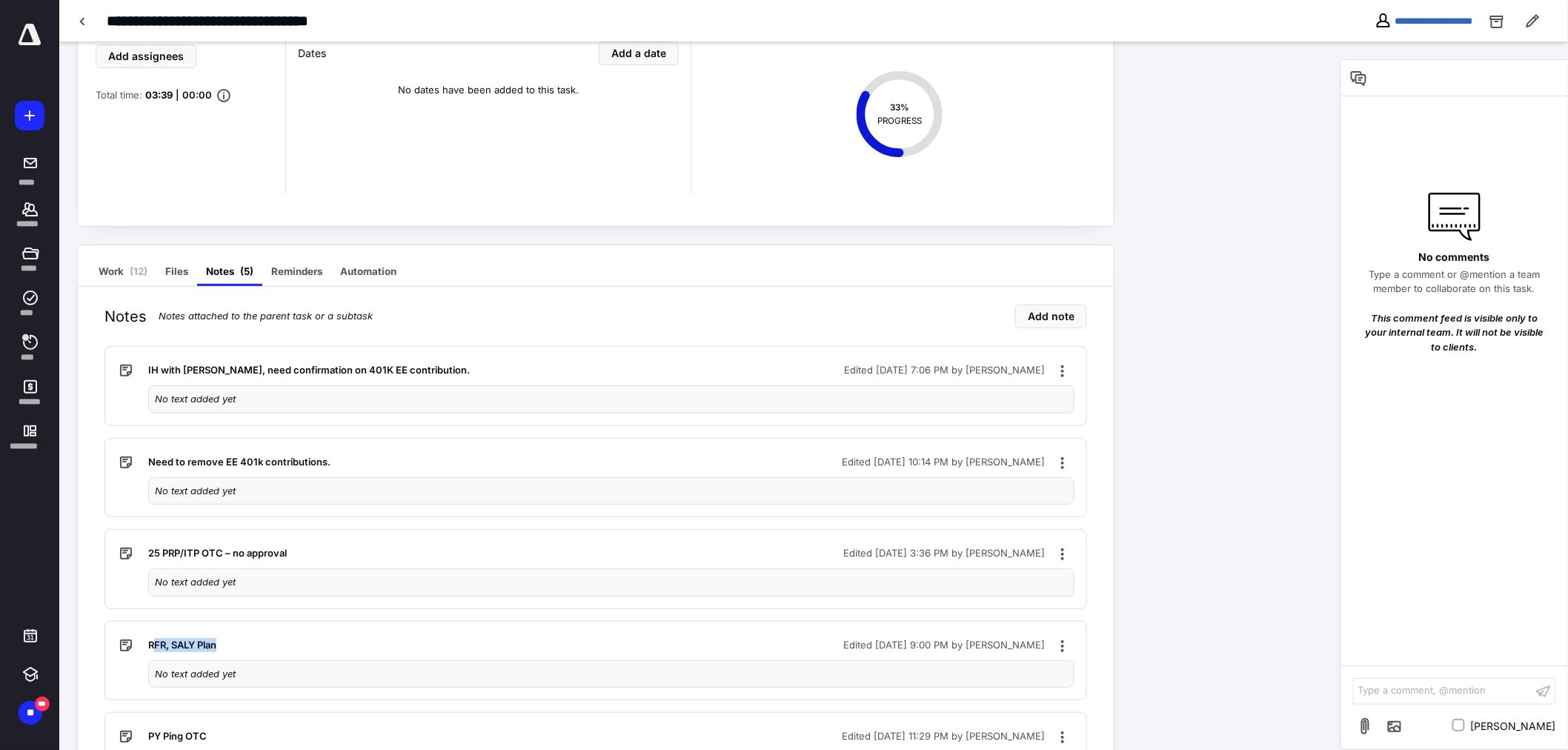 drag, startPoint x: 212, startPoint y: 649, endPoint x: 173, endPoint y: 640, distance: 40.024992 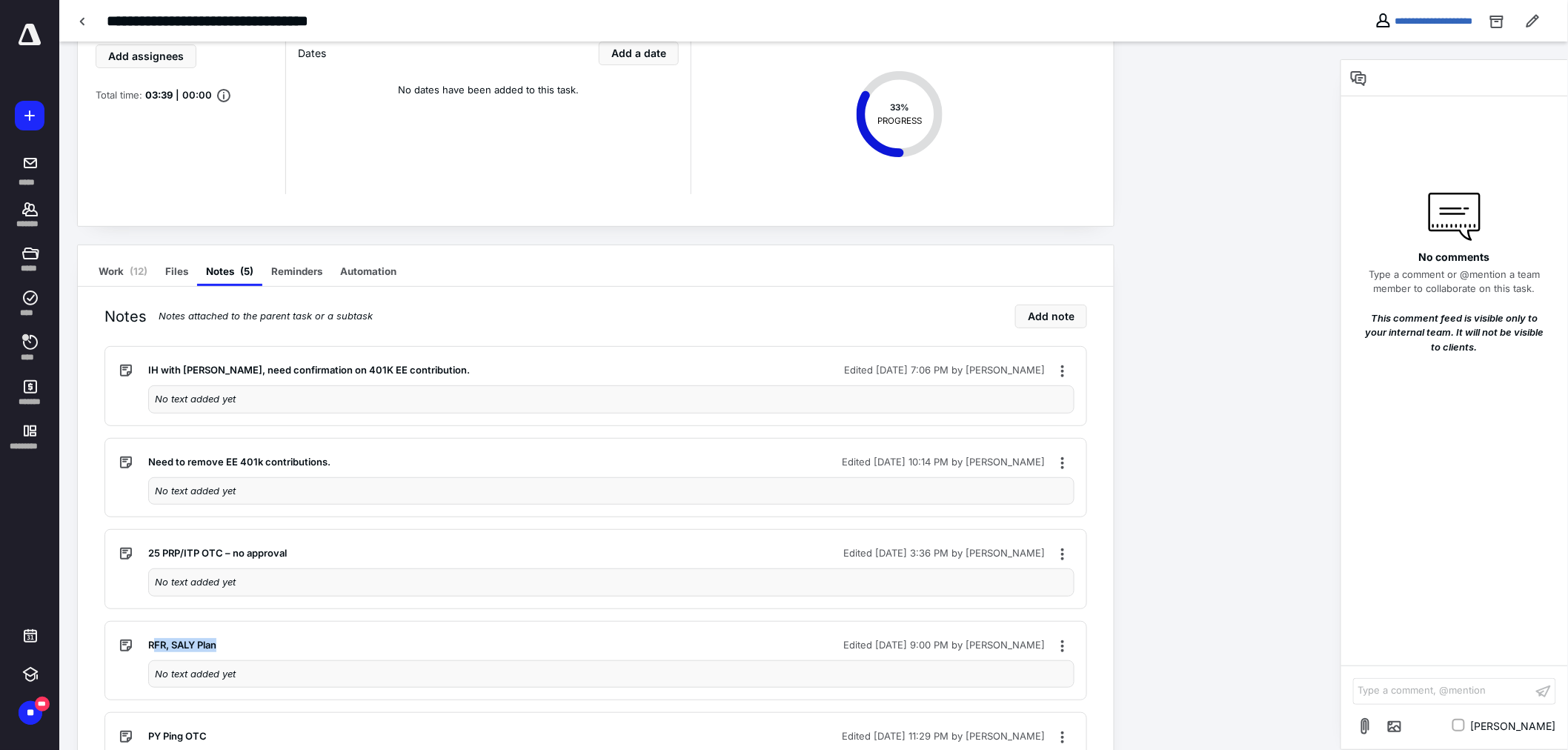 click on "RFR, SALY Plan" at bounding box center (481, 646) 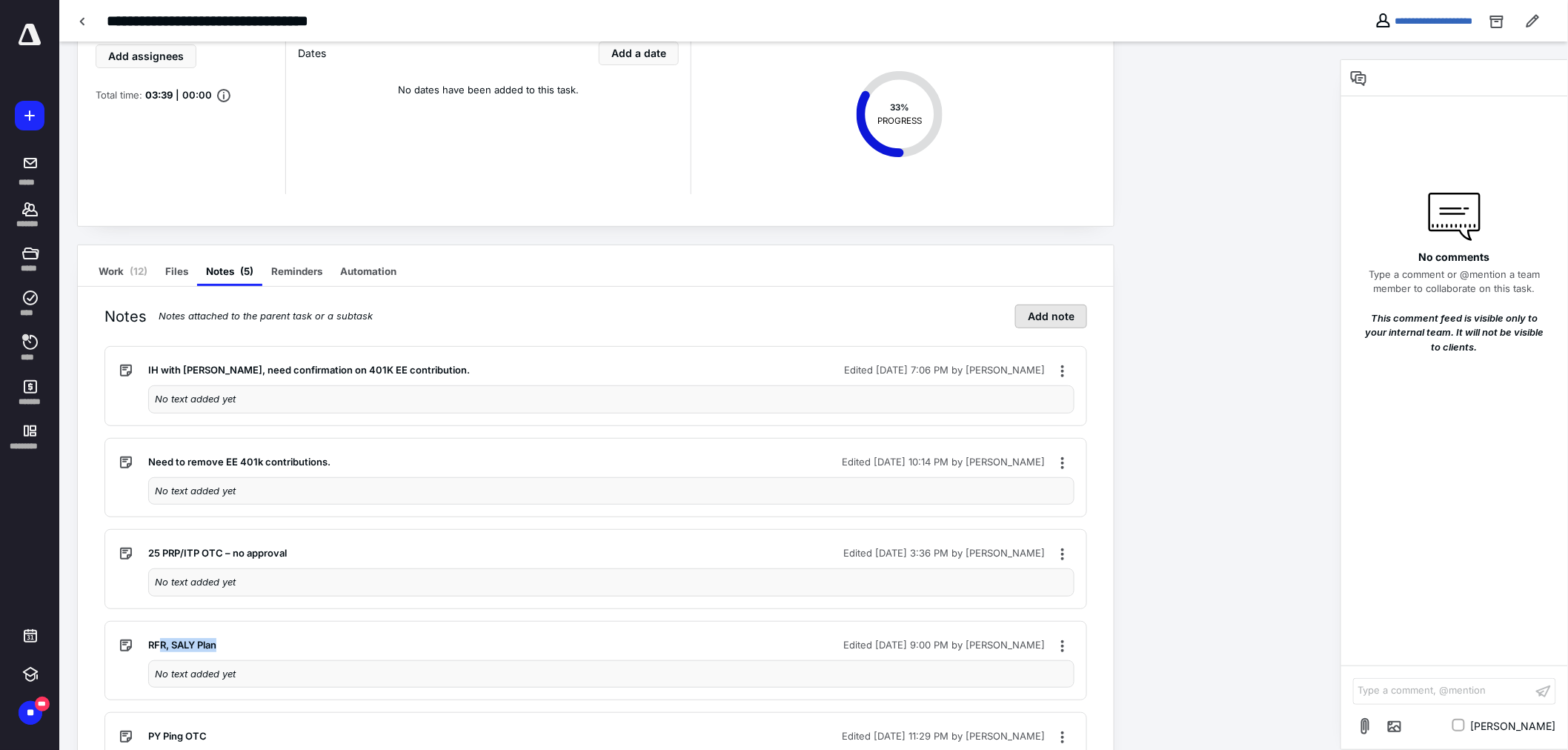click on "Add note" at bounding box center (1051, 316) 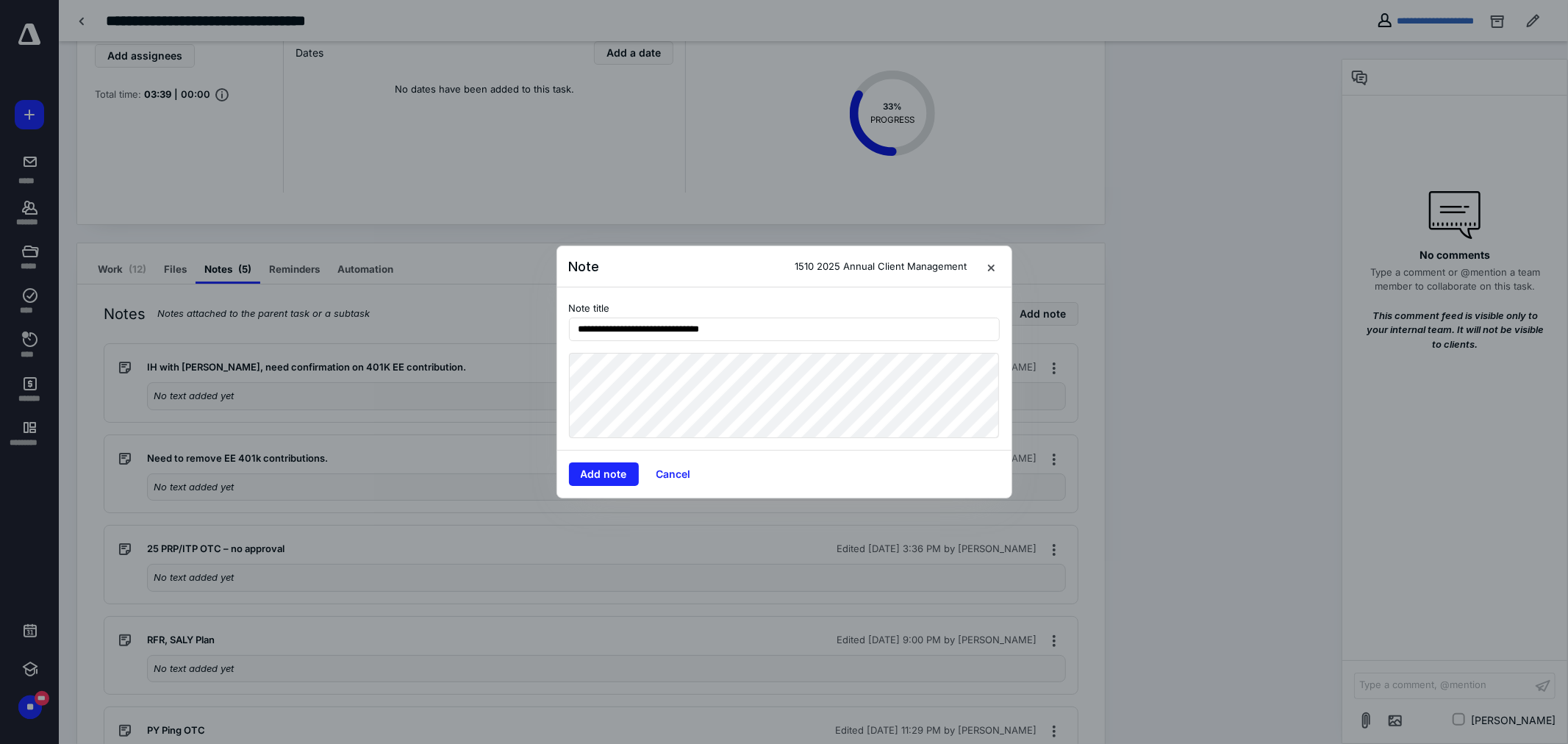 type on "**********" 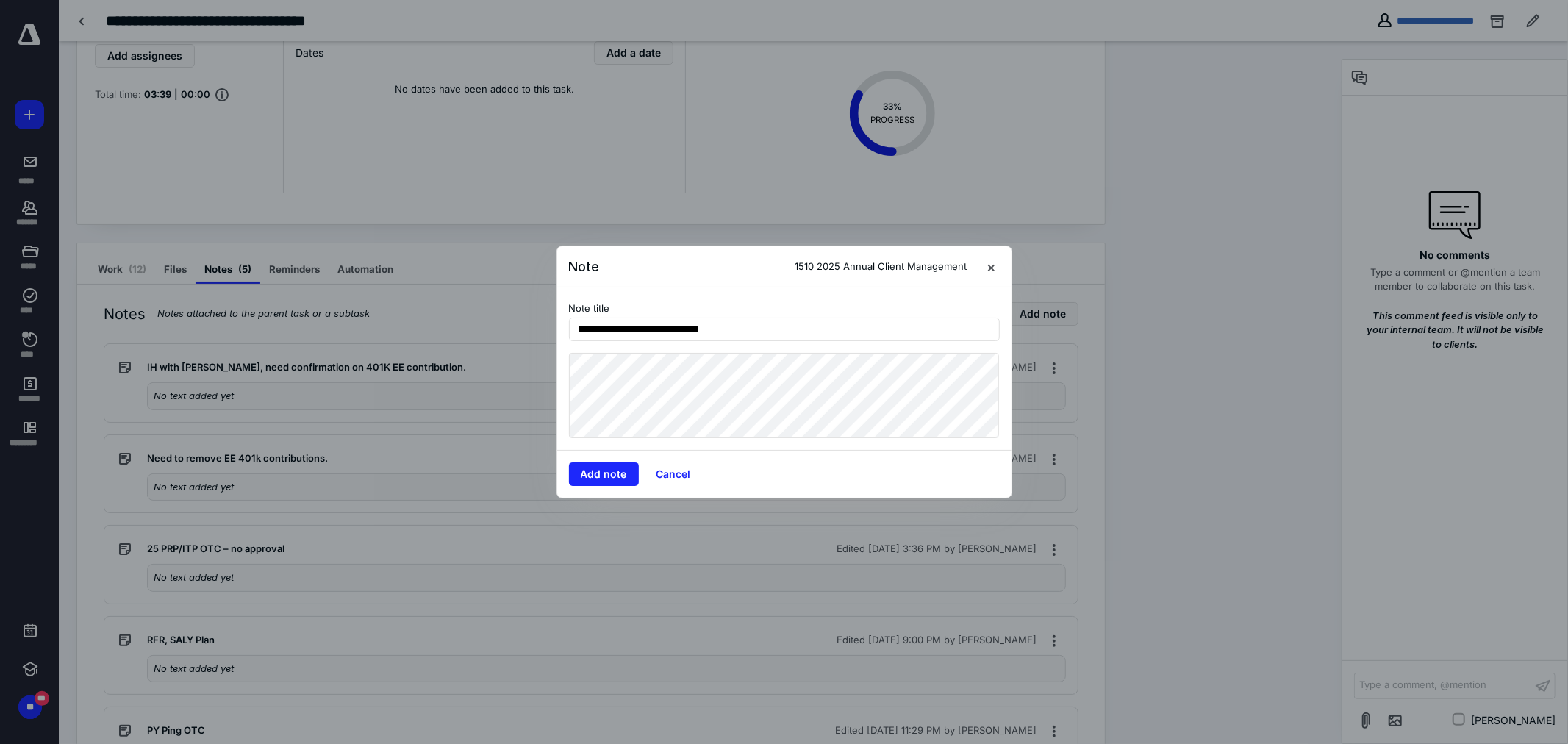click on "Add note" at bounding box center (604, 474) 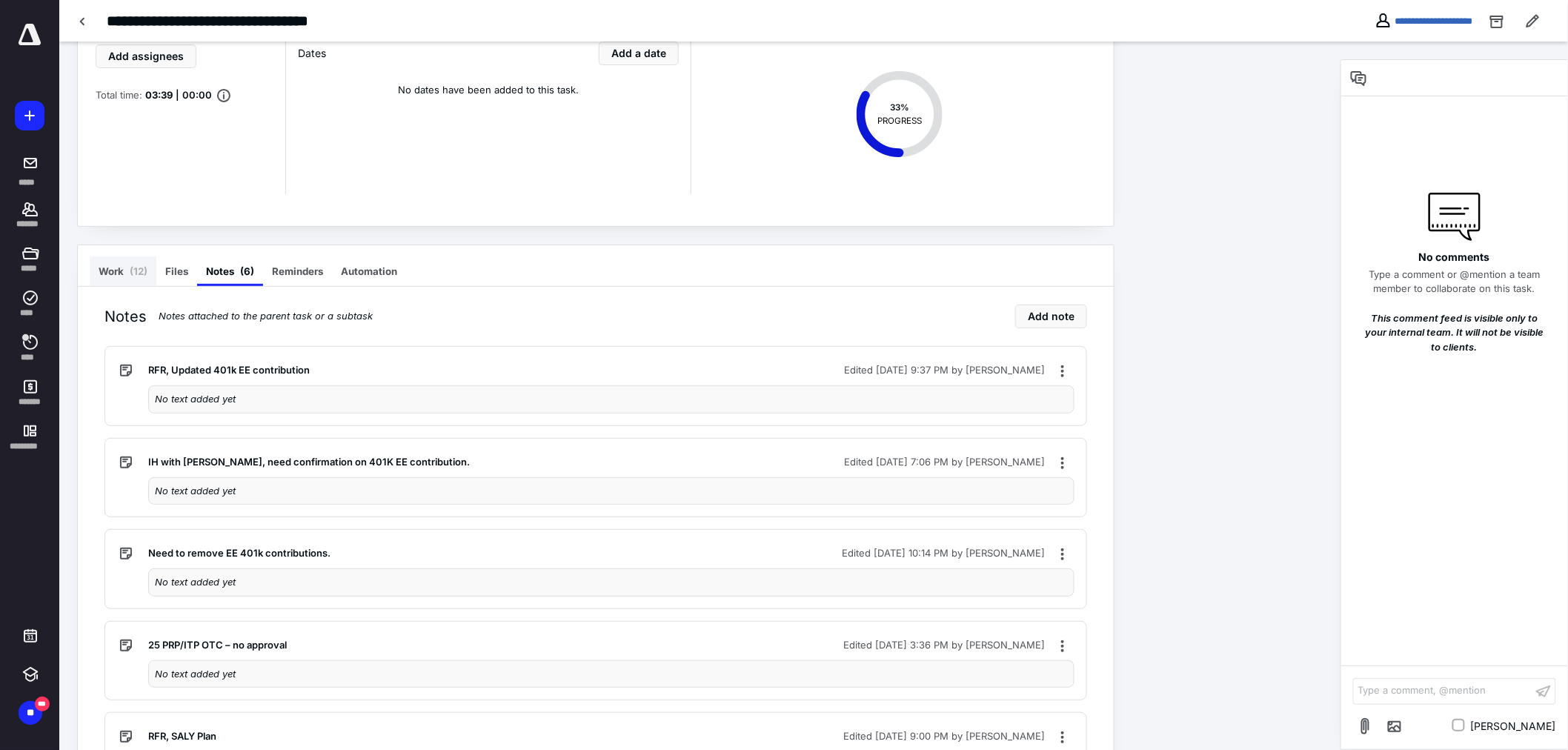 click on "( 12 )" at bounding box center (139, 271) 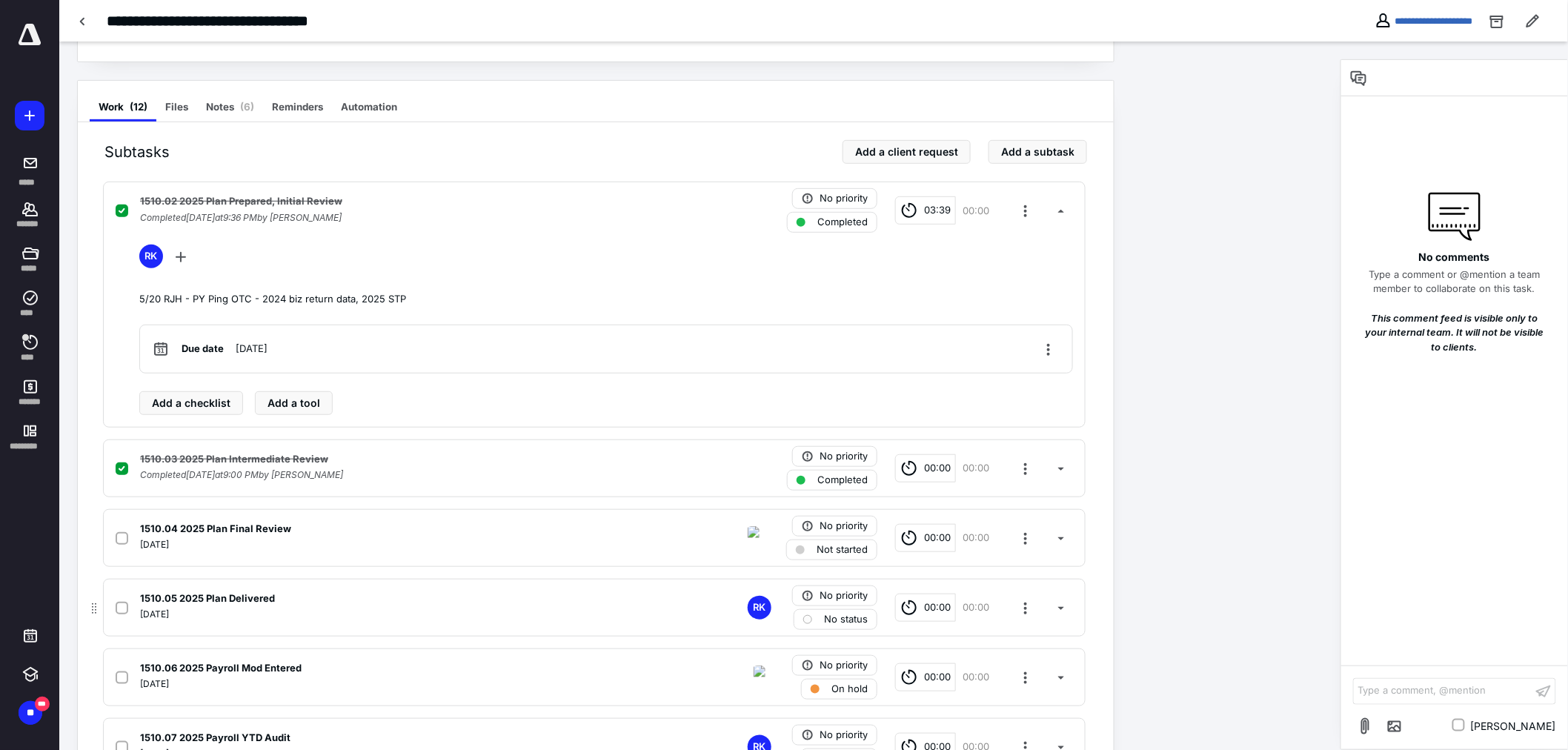 scroll, scrollTop: 494, scrollLeft: 0, axis: vertical 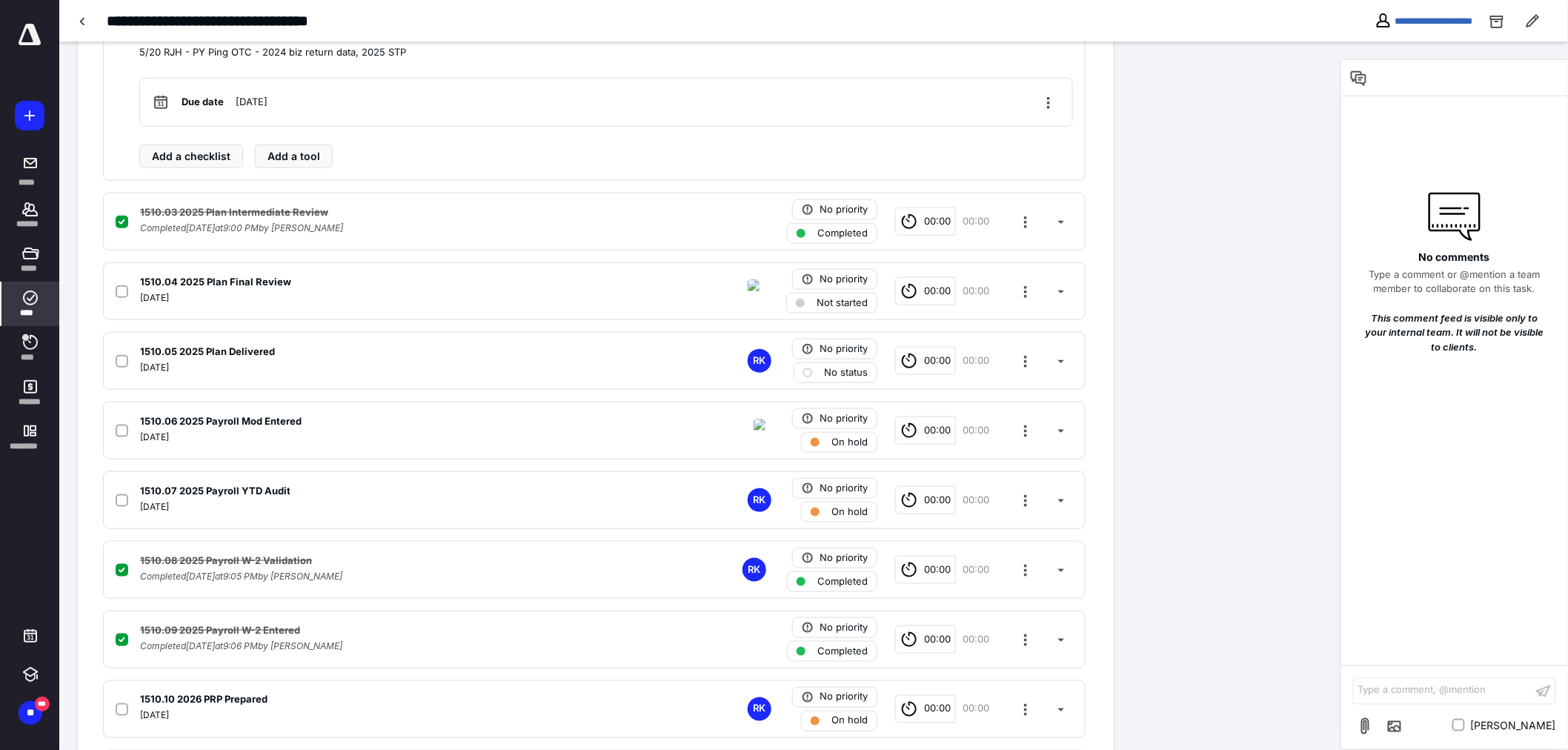 click on "****" at bounding box center (30, 304) 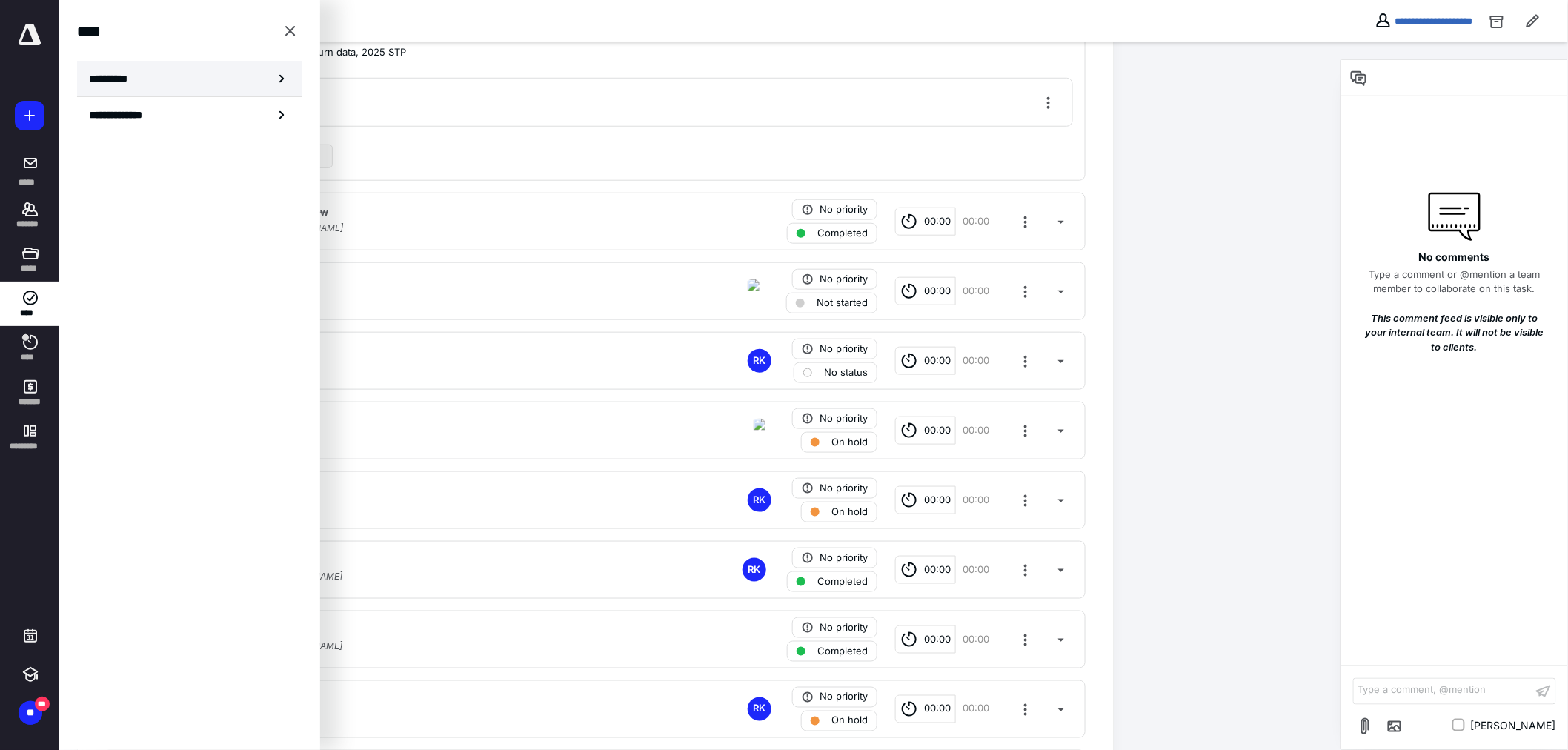 click on "**********" at bounding box center [190, 79] 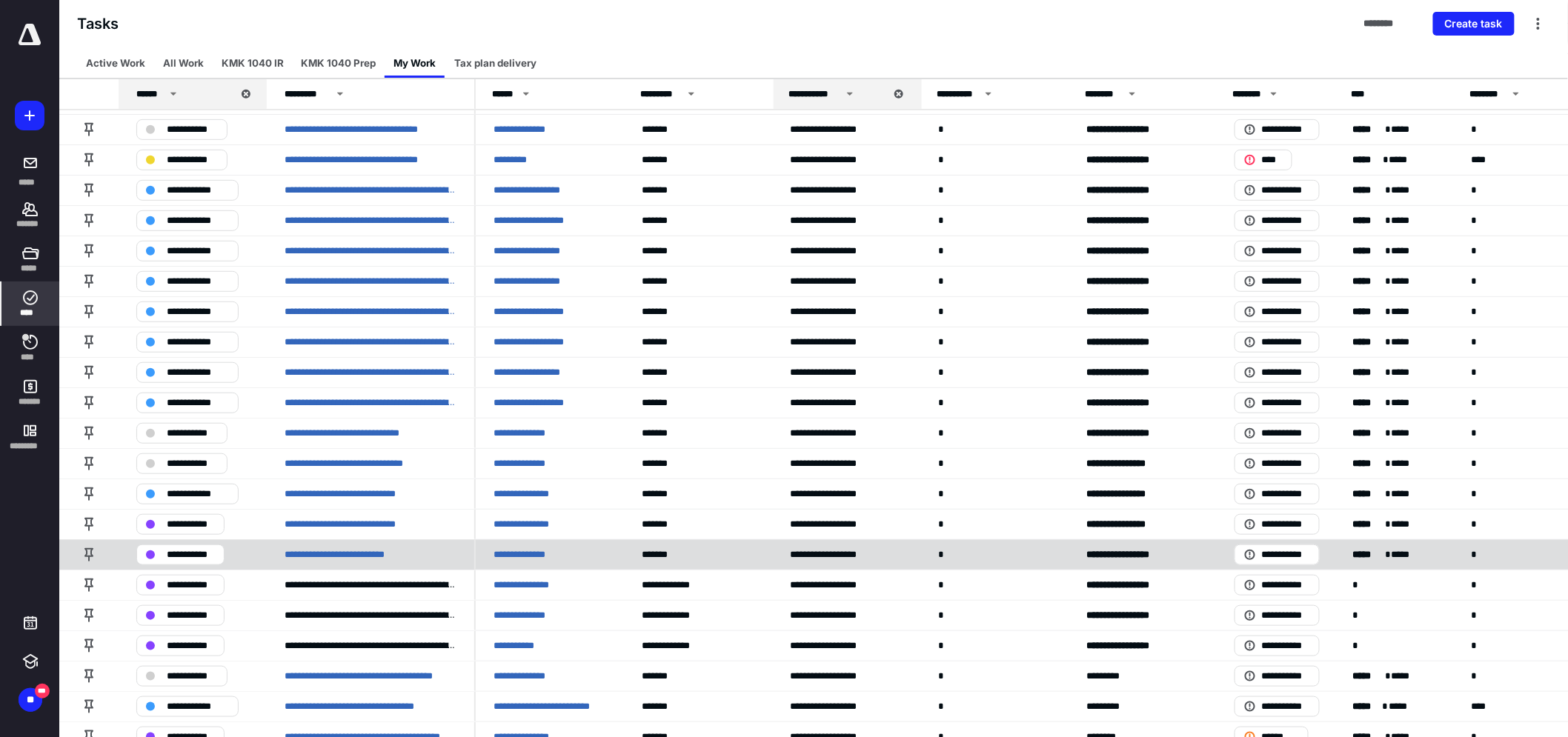 scroll, scrollTop: 281, scrollLeft: 0, axis: vertical 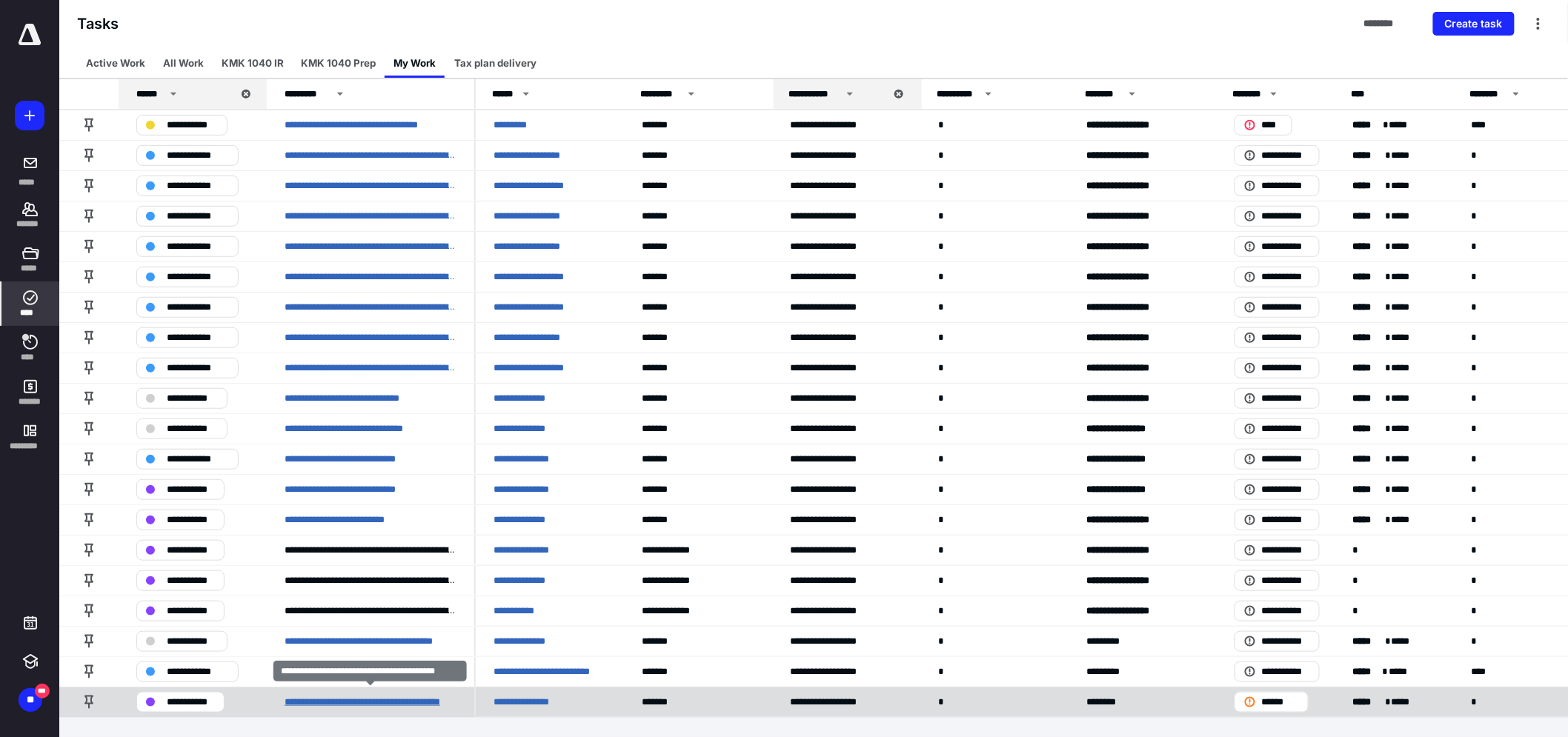 click on "**********" at bounding box center [371, 701] 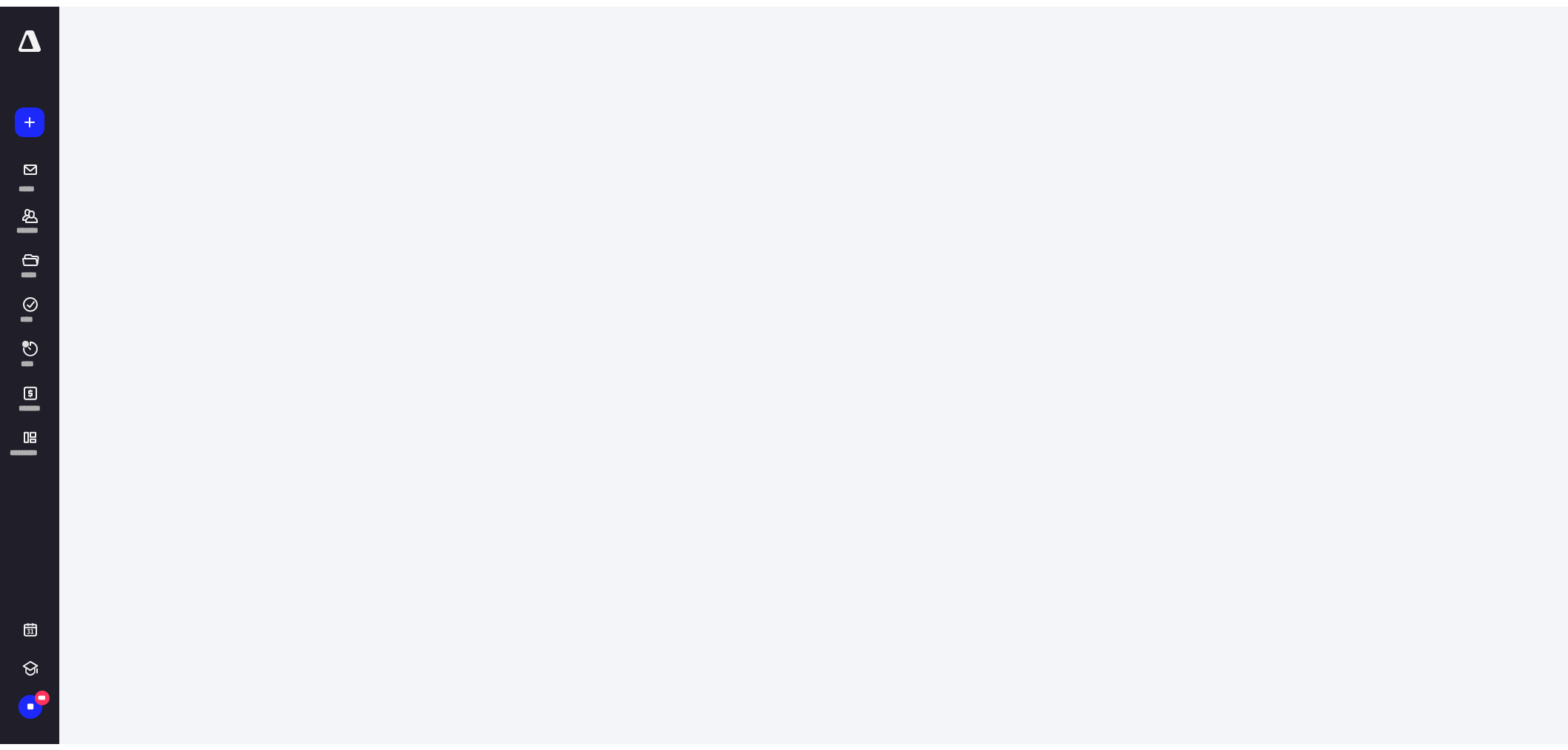 scroll, scrollTop: 0, scrollLeft: 0, axis: both 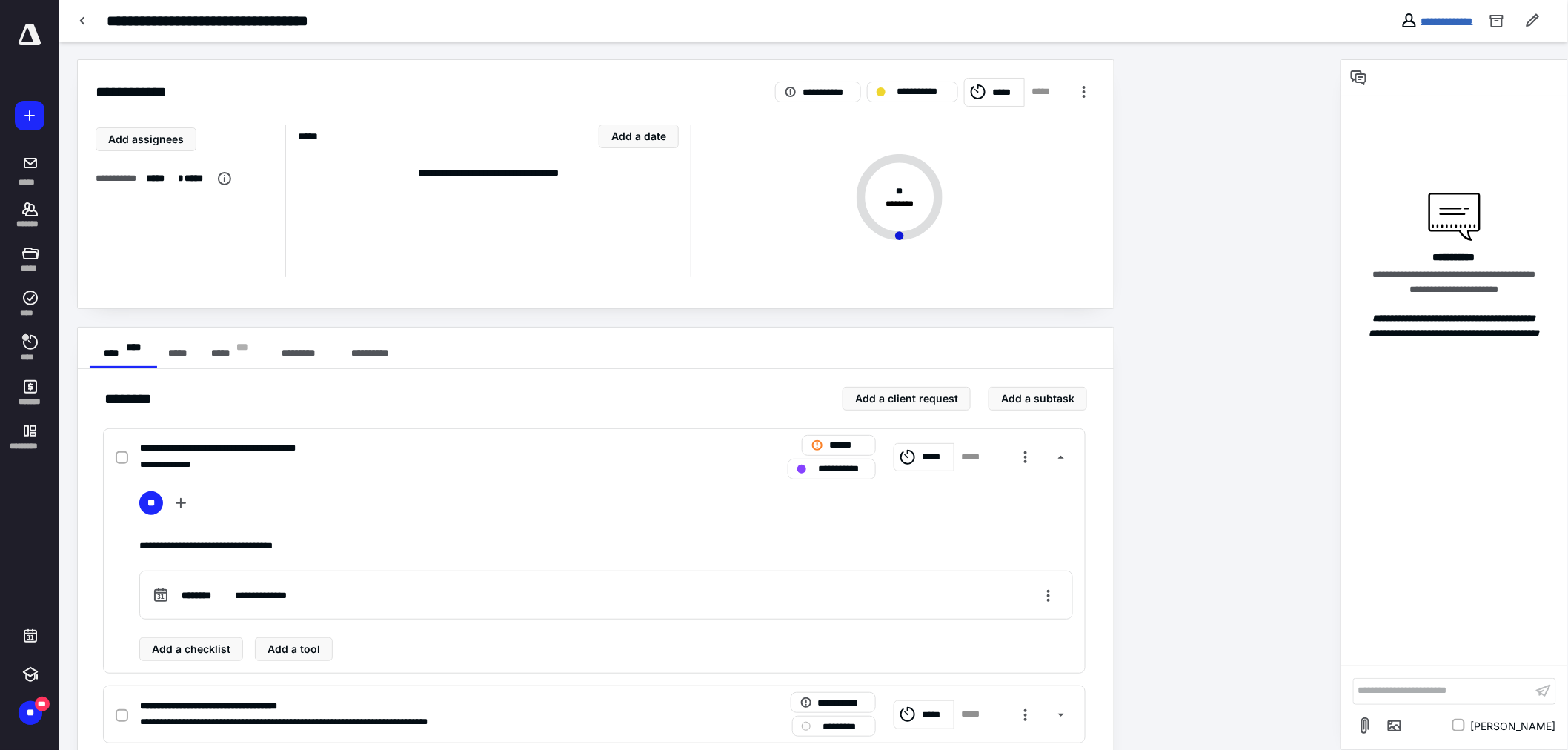 click on "**********" at bounding box center [1447, 21] 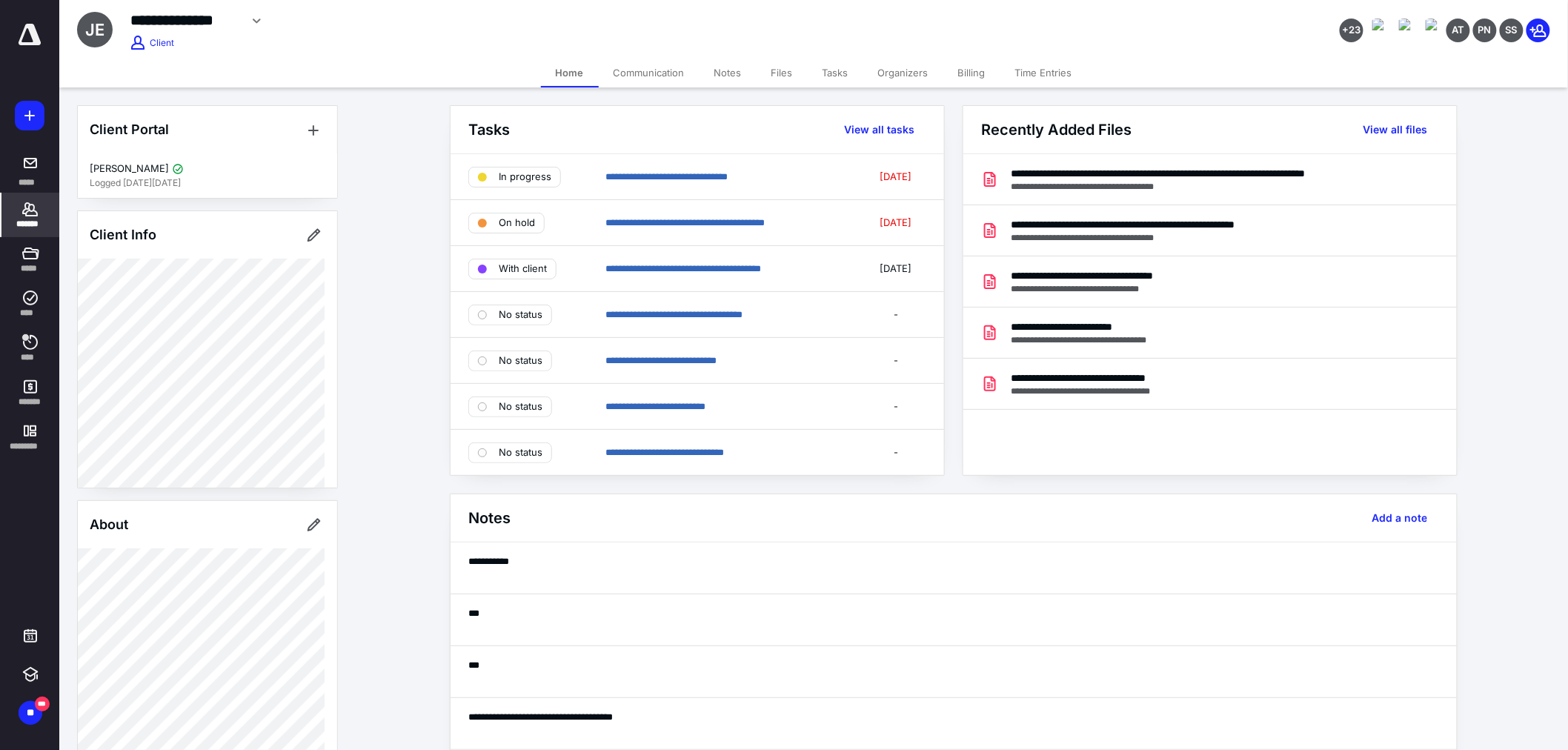 click 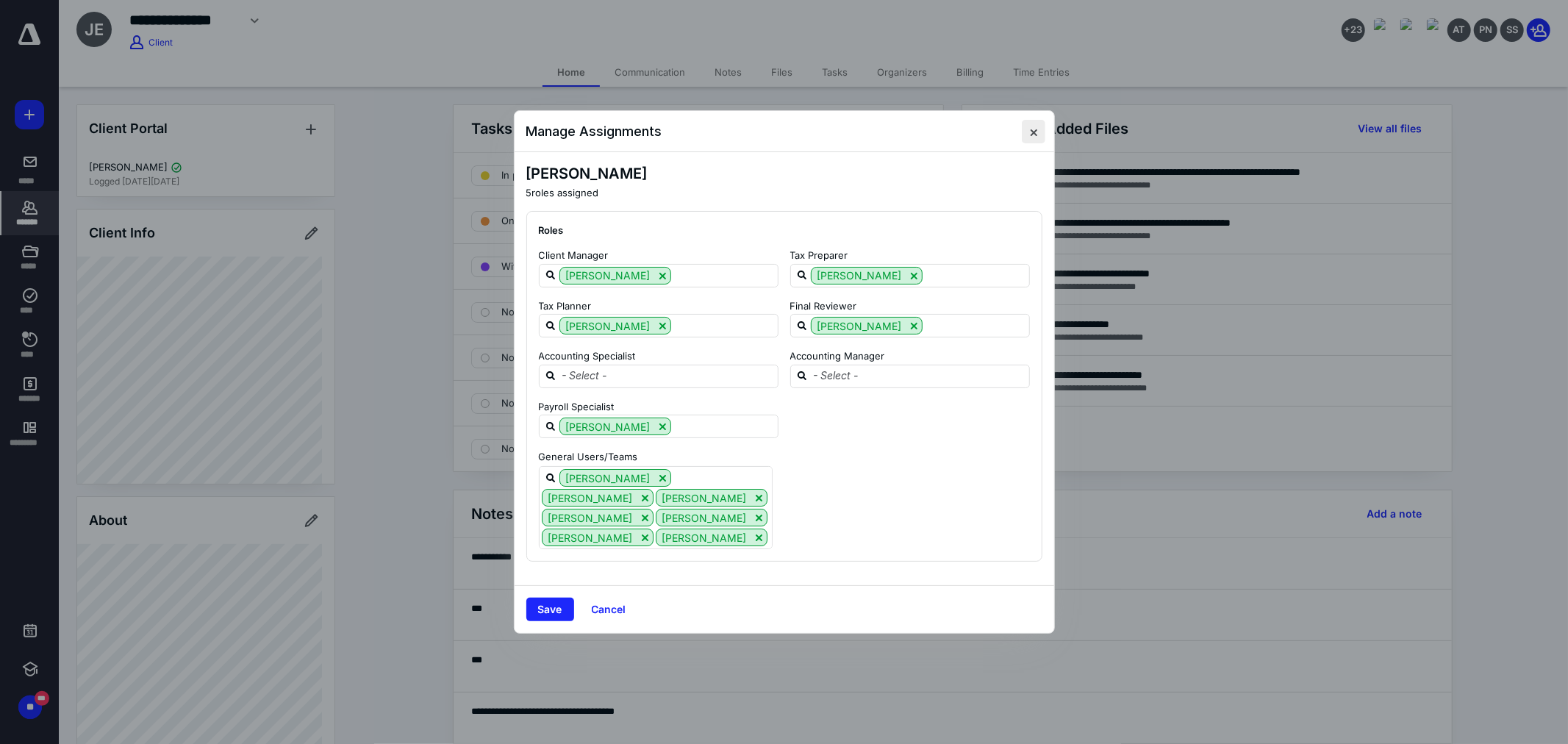 click at bounding box center [1034, 132] 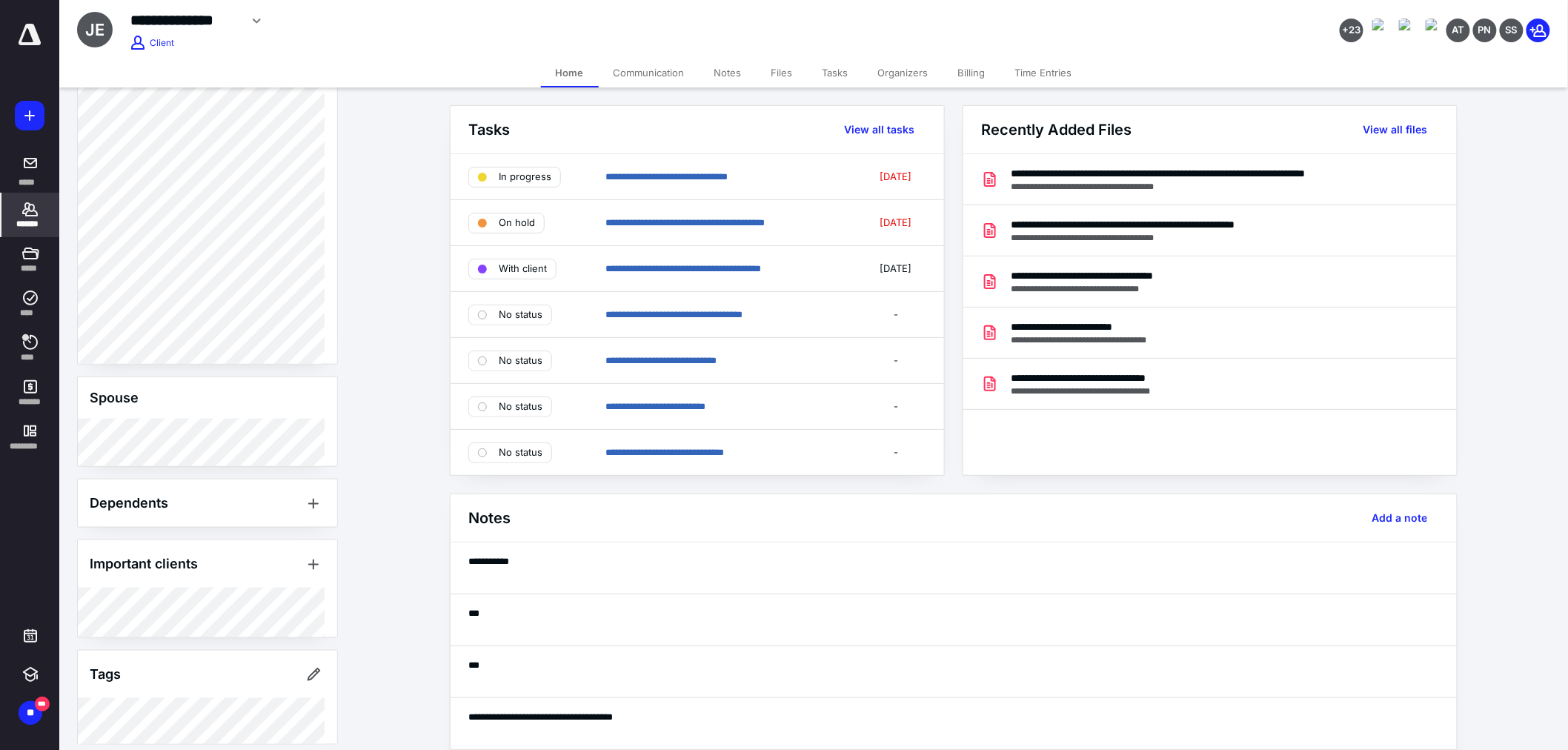 scroll, scrollTop: 588, scrollLeft: 0, axis: vertical 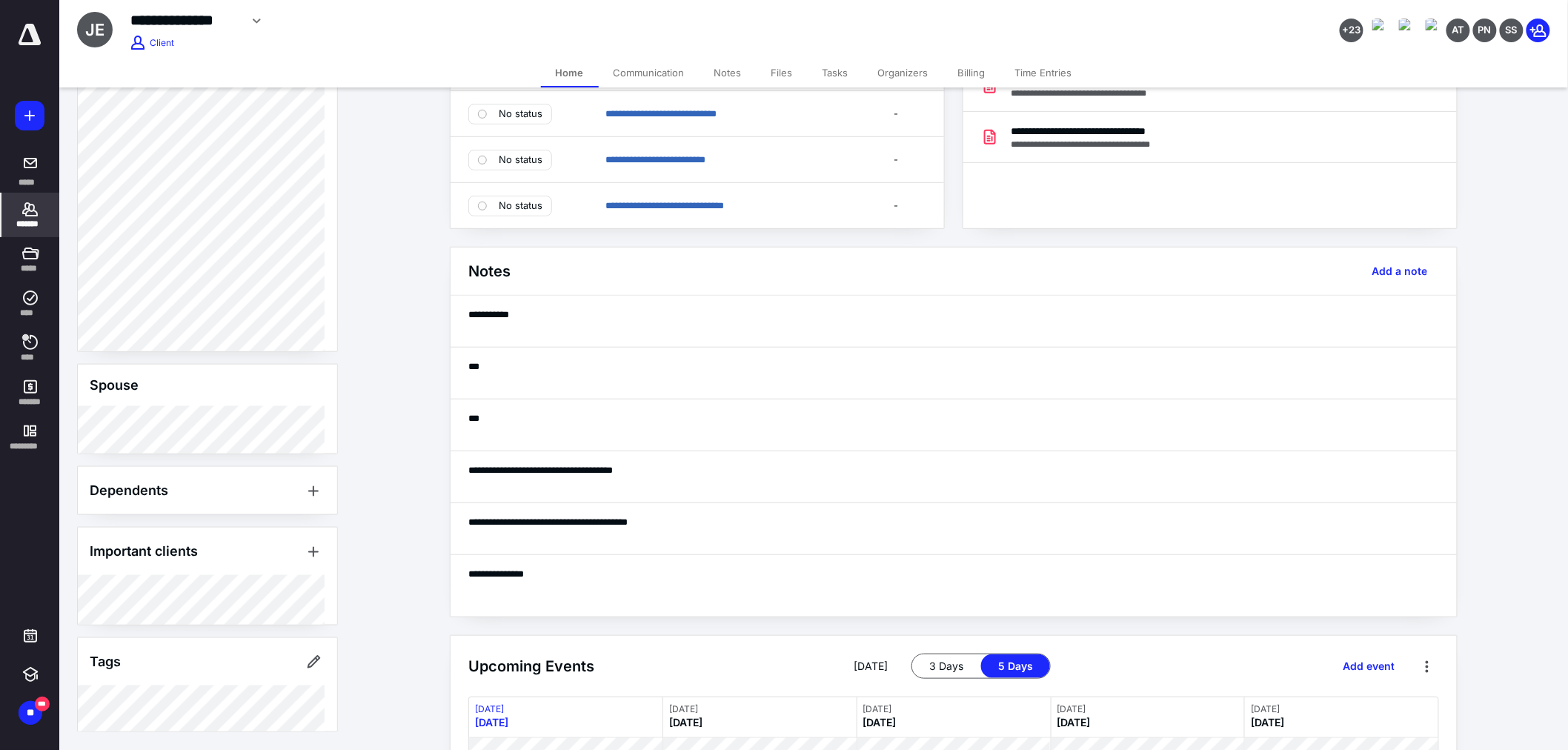 click on "Important clients" at bounding box center [207, 551] 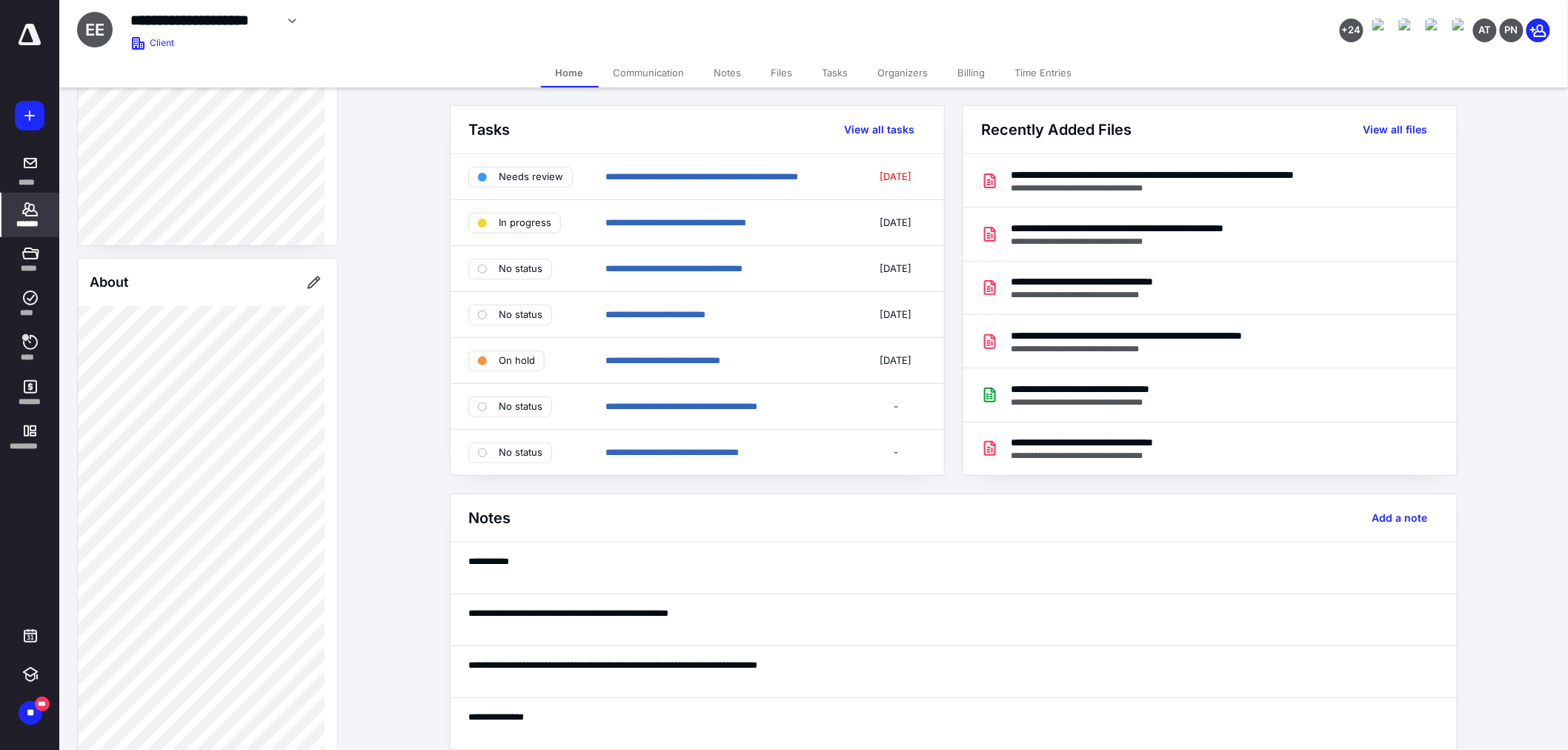 scroll, scrollTop: 329, scrollLeft: 0, axis: vertical 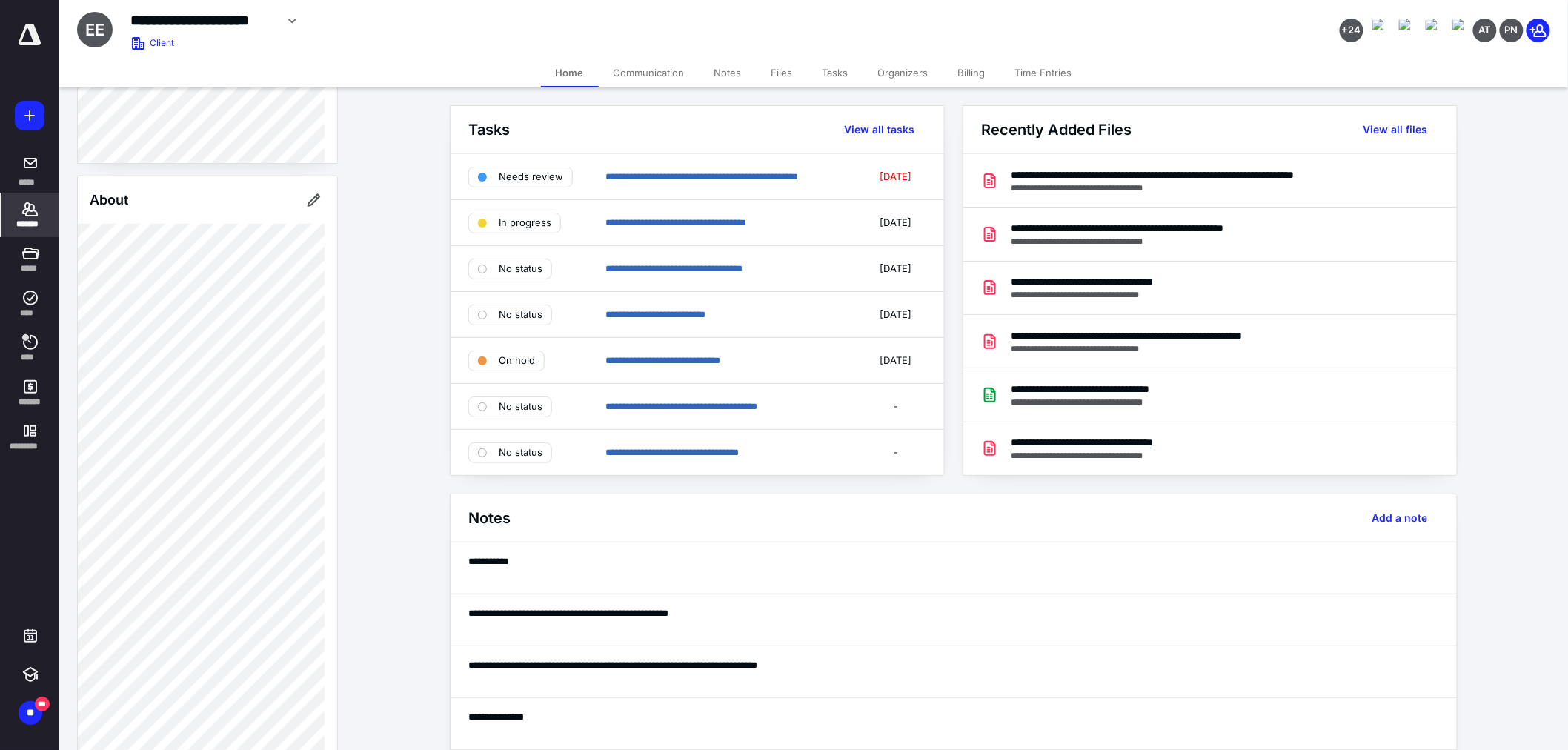 click 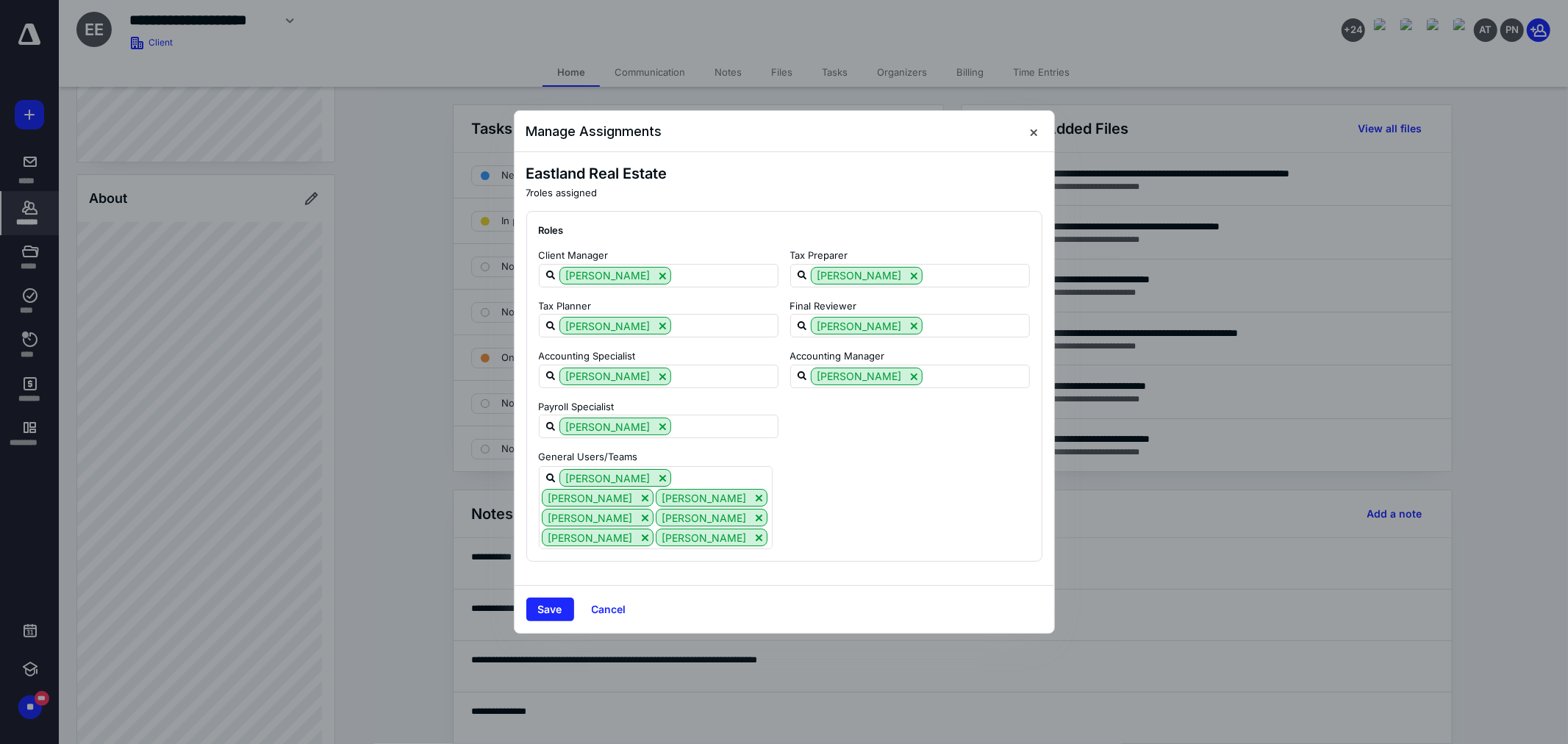 drag, startPoint x: 1037, startPoint y: 136, endPoint x: 939, endPoint y: 228, distance: 134.41726 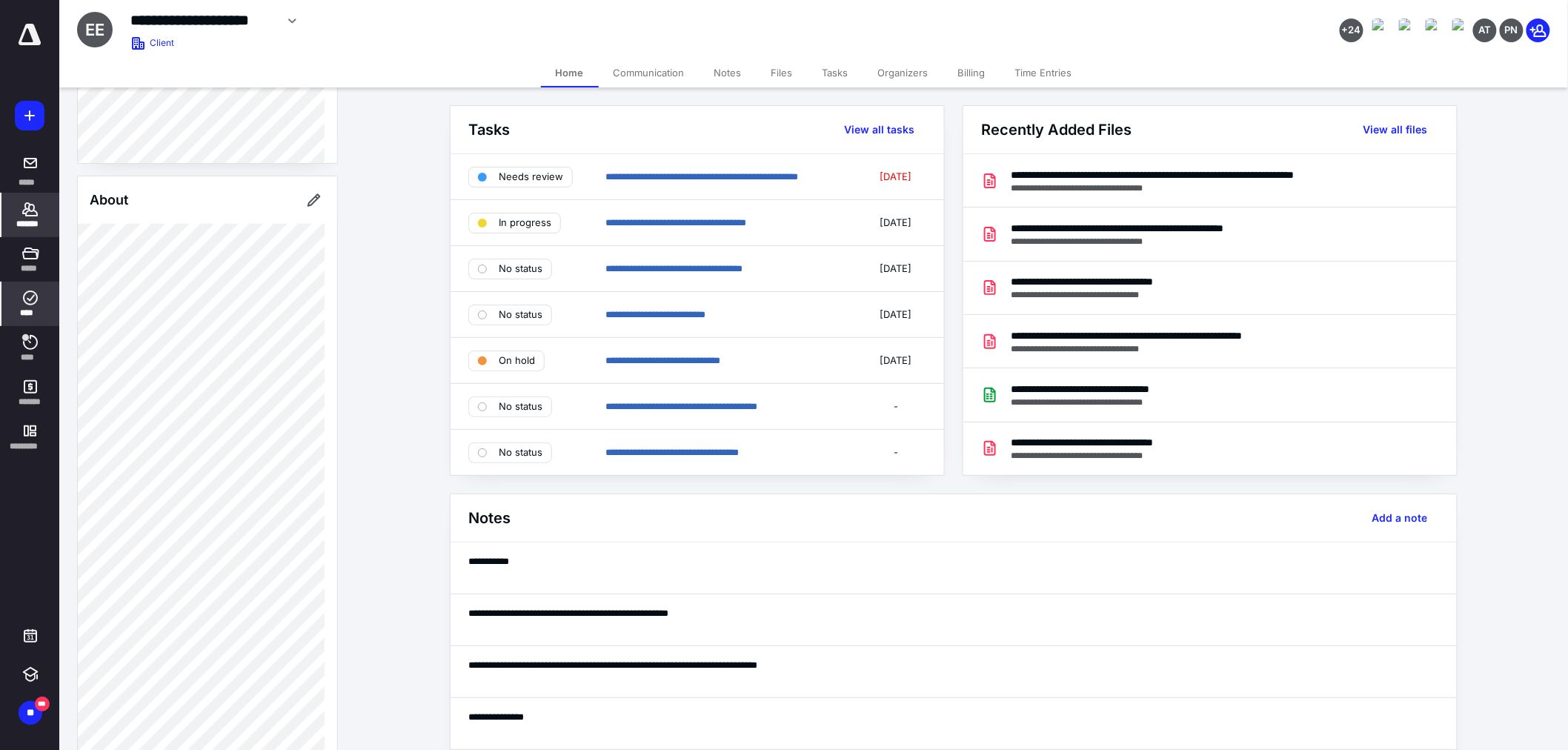 click 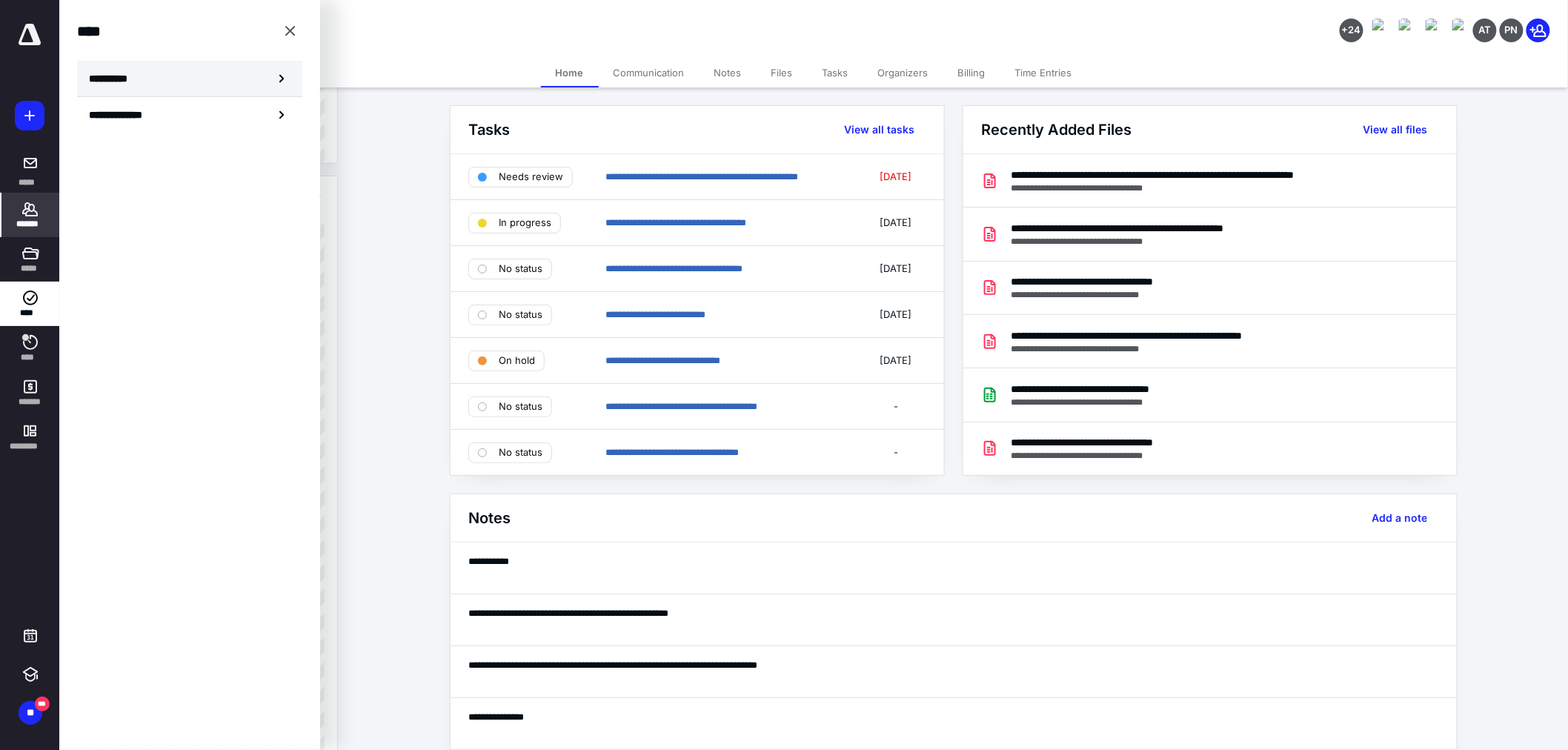 click on "**********" at bounding box center (113, 79) 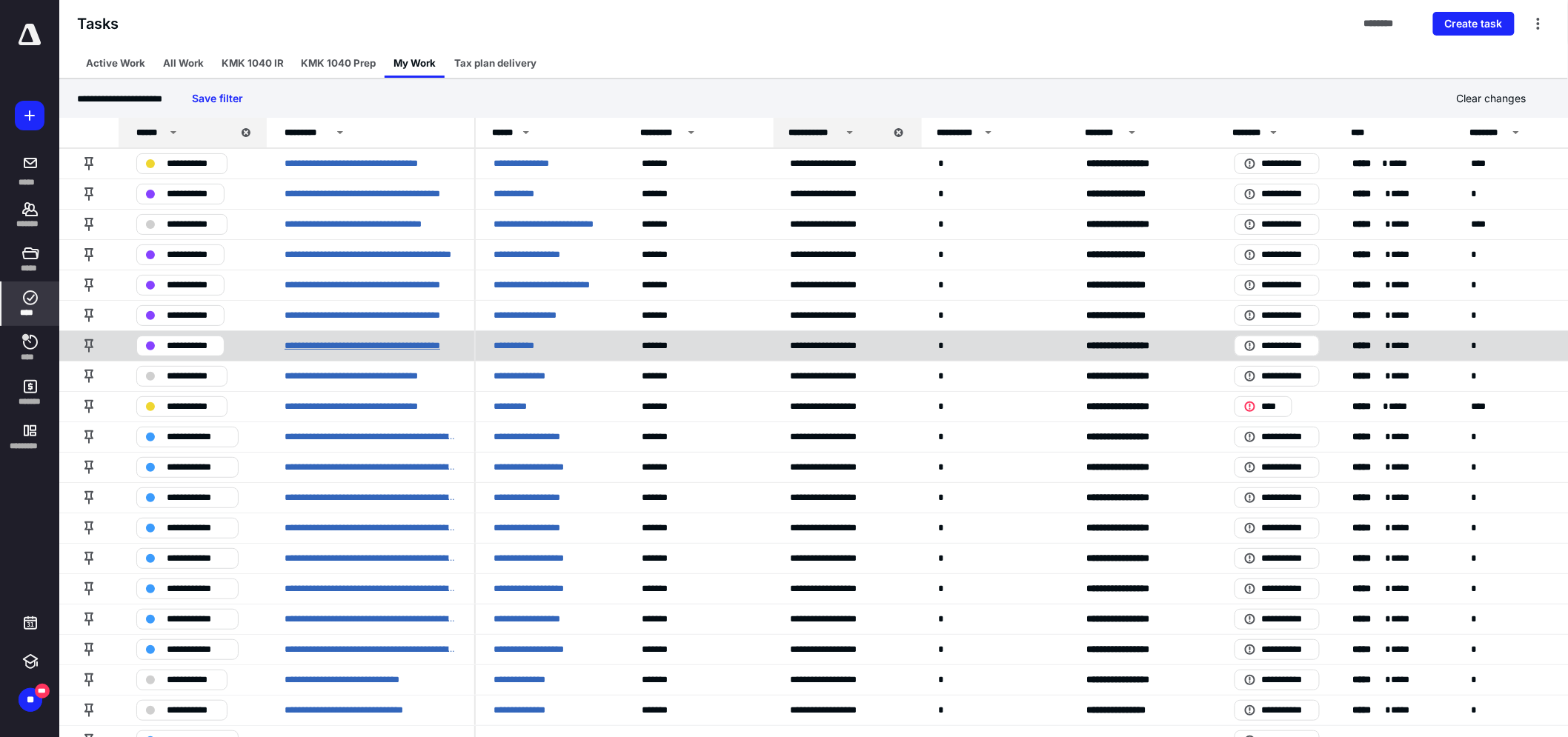 click on "**********" at bounding box center (371, 345) 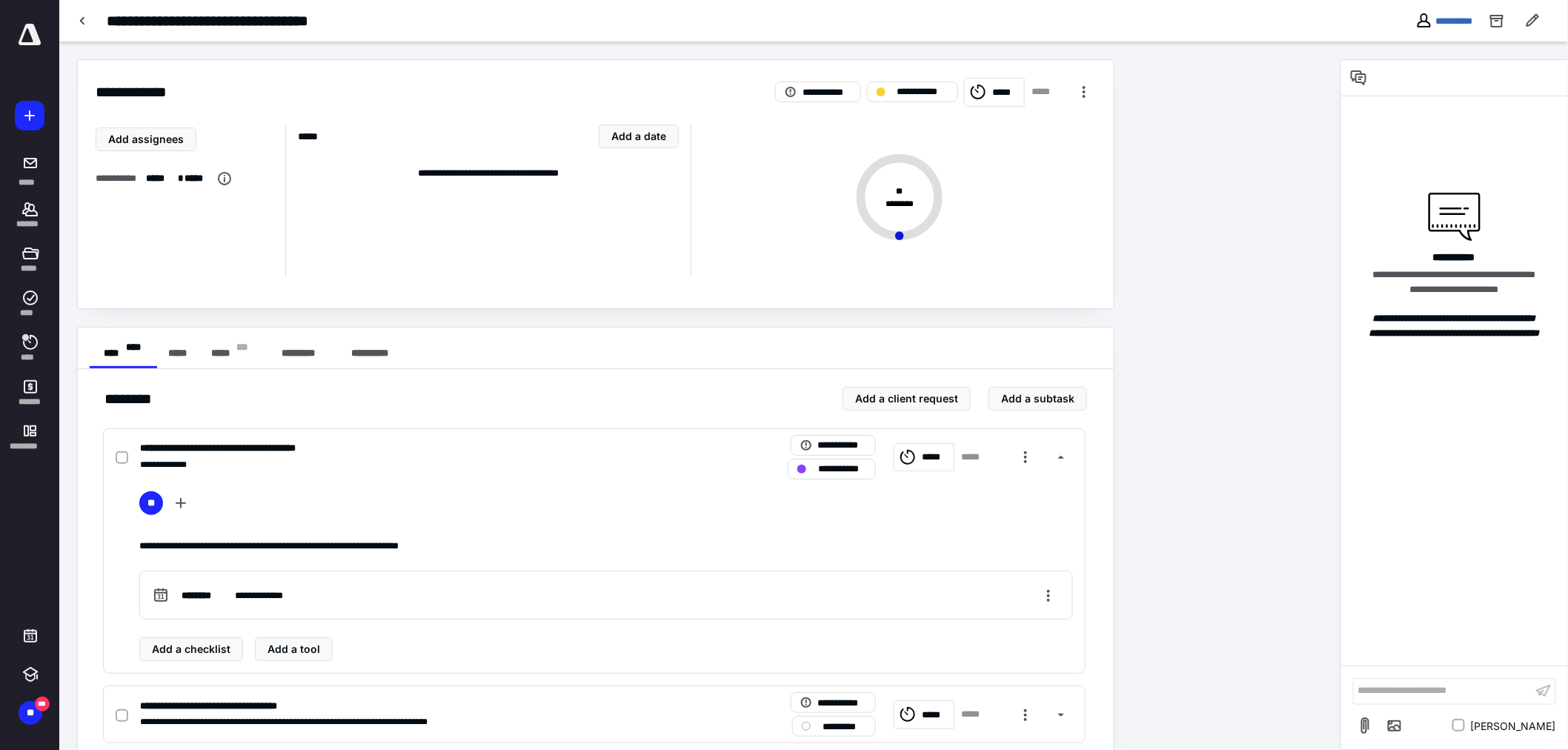 drag, startPoint x: 234, startPoint y: 361, endPoint x: 234, endPoint y: 369, distance: 8 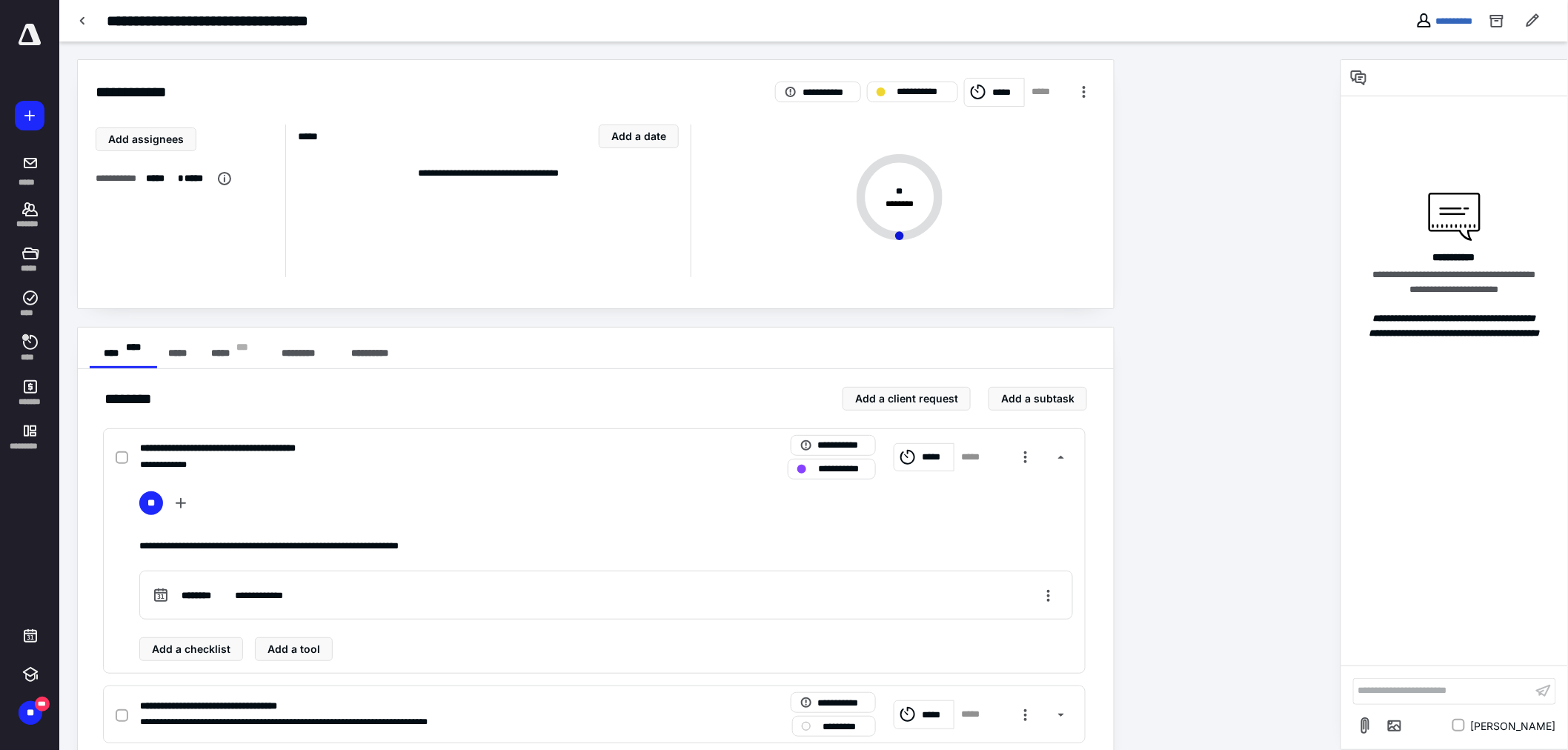 click on "***** * * *" at bounding box center (230, 354) 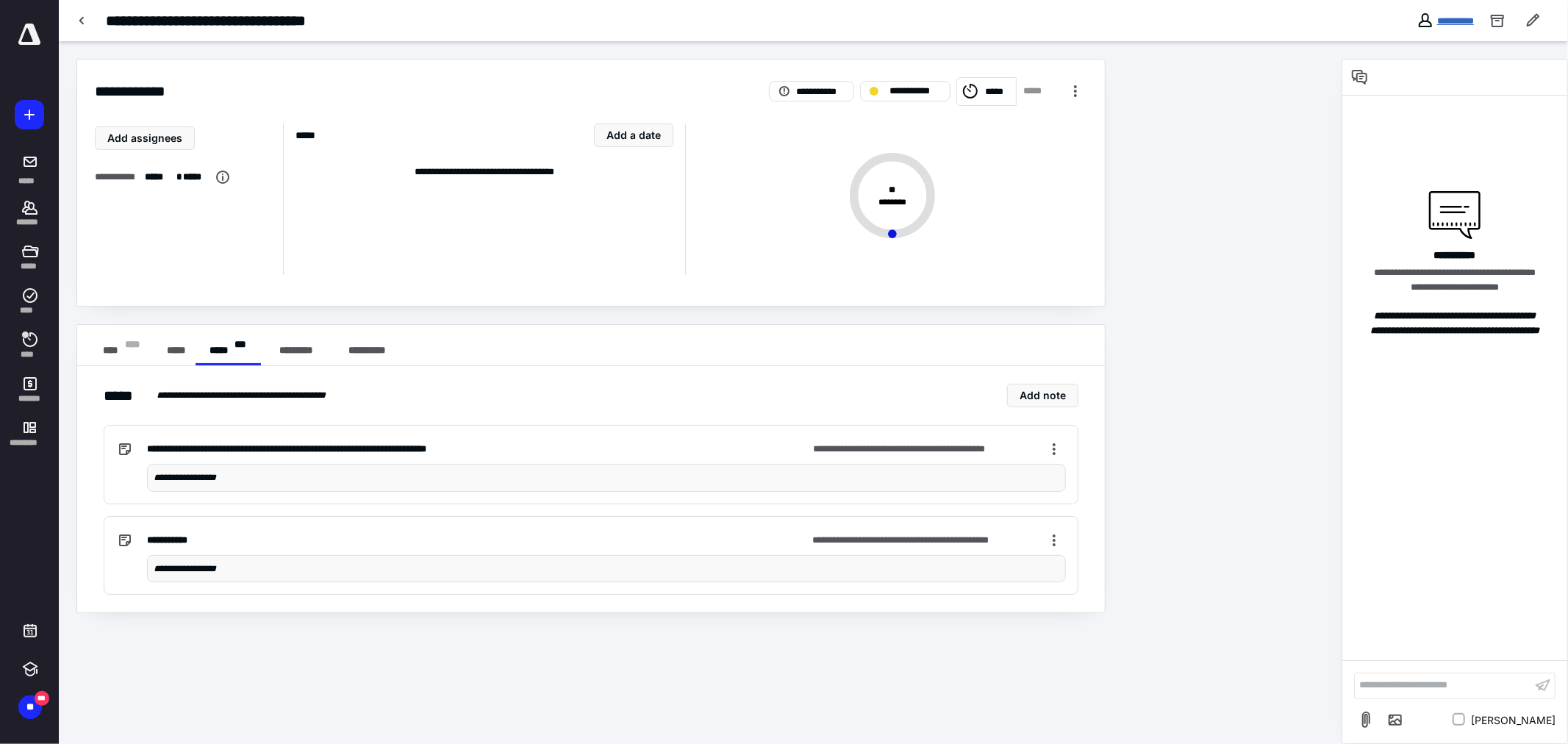 drag, startPoint x: 1449, startPoint y: 18, endPoint x: 1364, endPoint y: 74, distance: 101.789 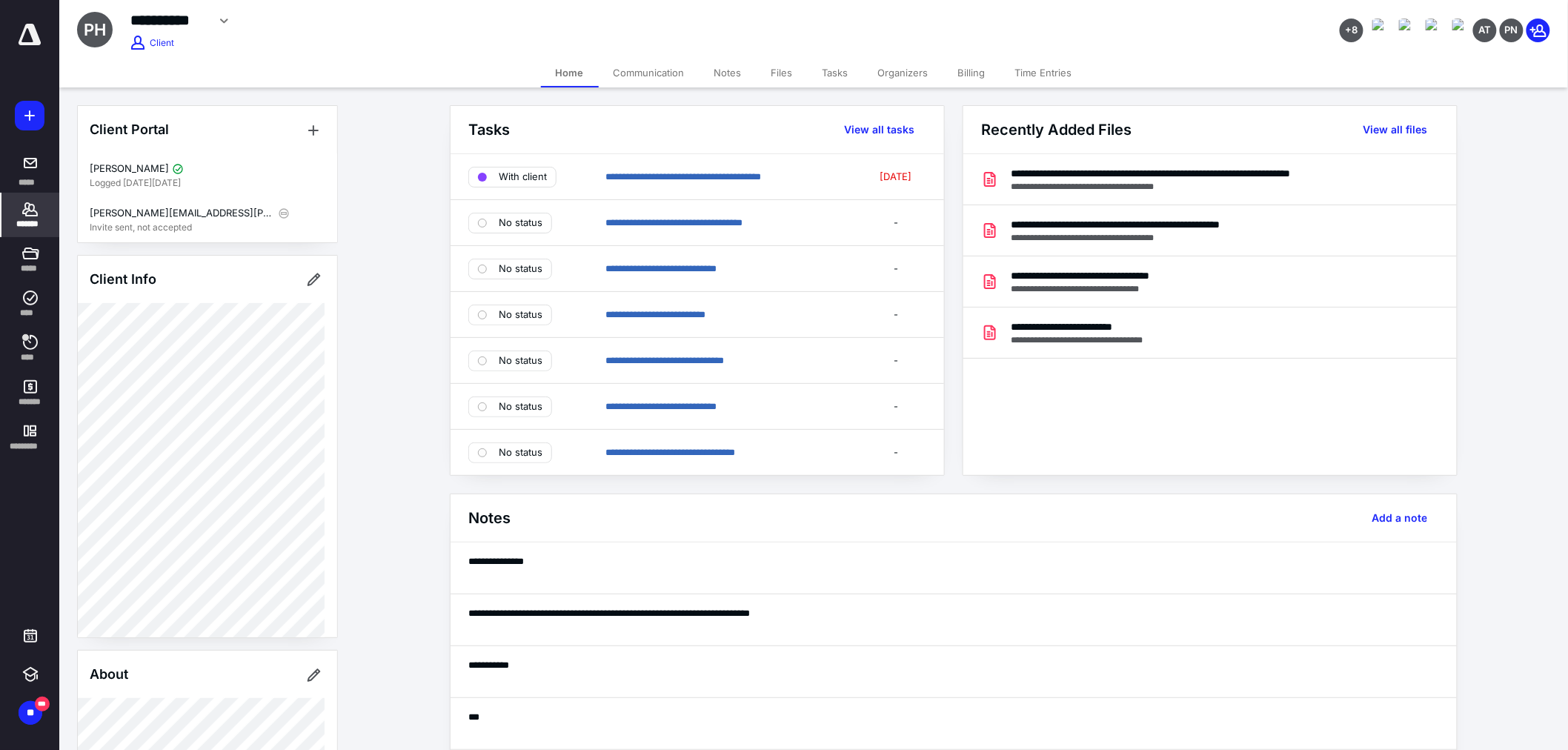 click on "Communication" at bounding box center (649, 73) 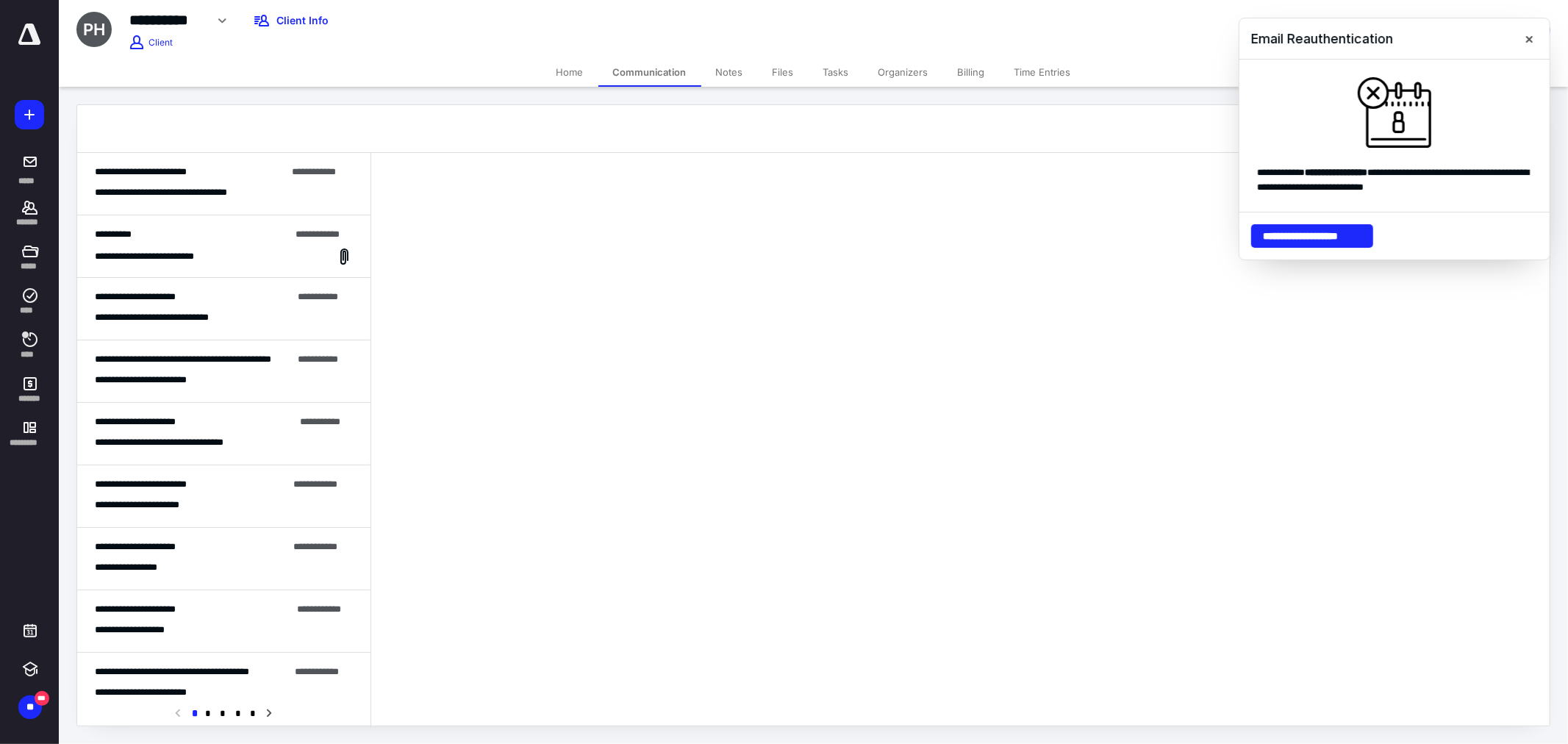 click on "Home" at bounding box center [570, 72] 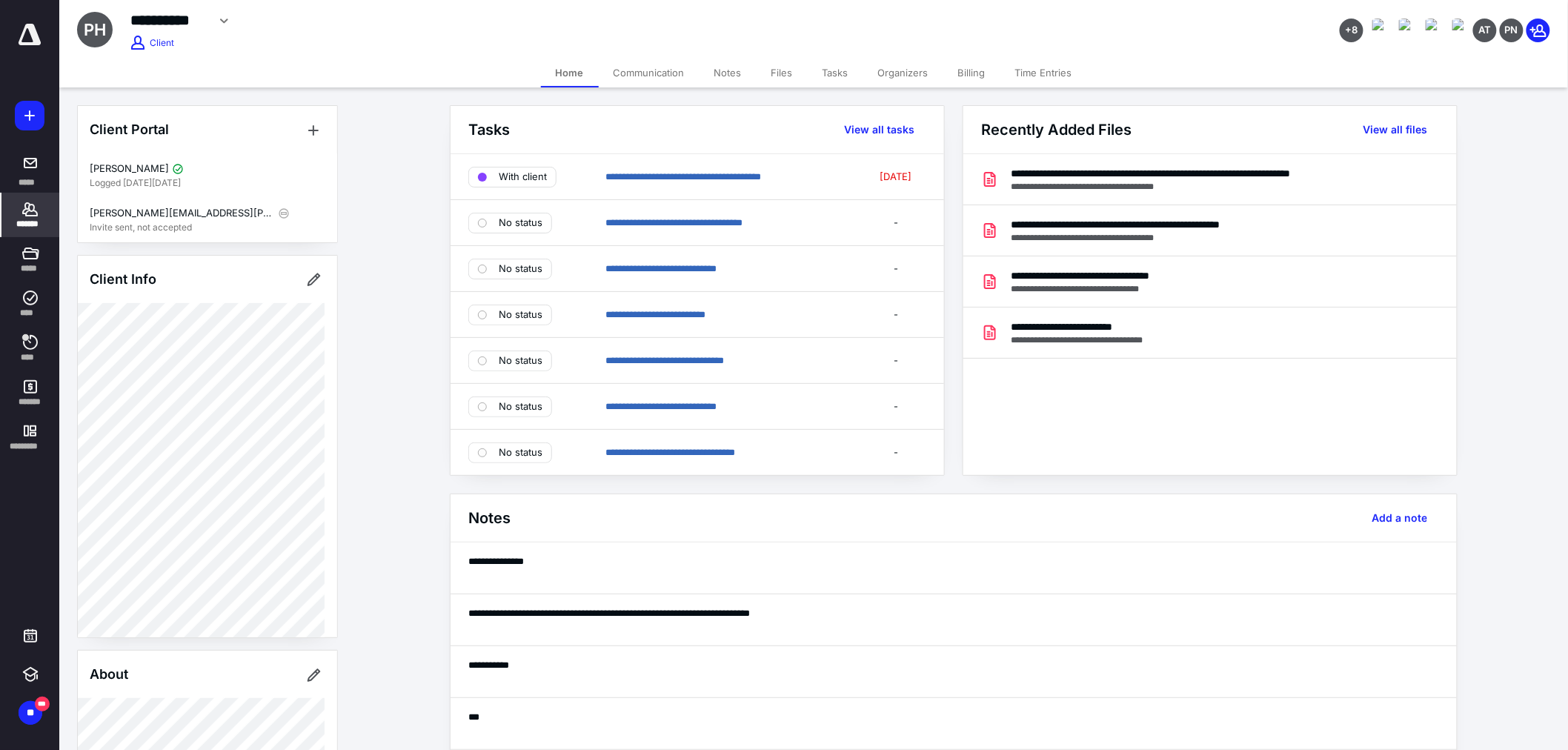 scroll, scrollTop: 247, scrollLeft: 0, axis: vertical 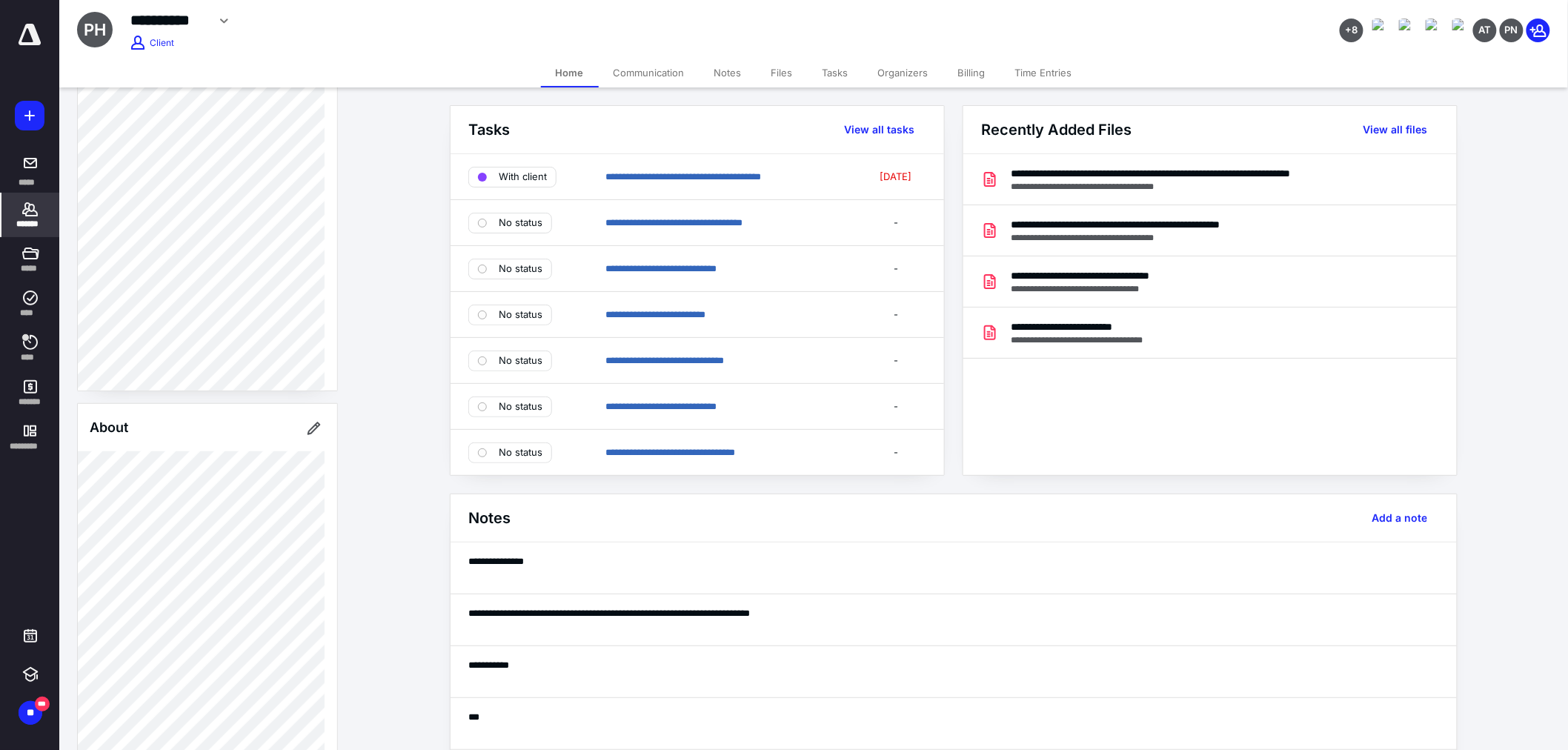 click on "Communication" at bounding box center [649, 73] 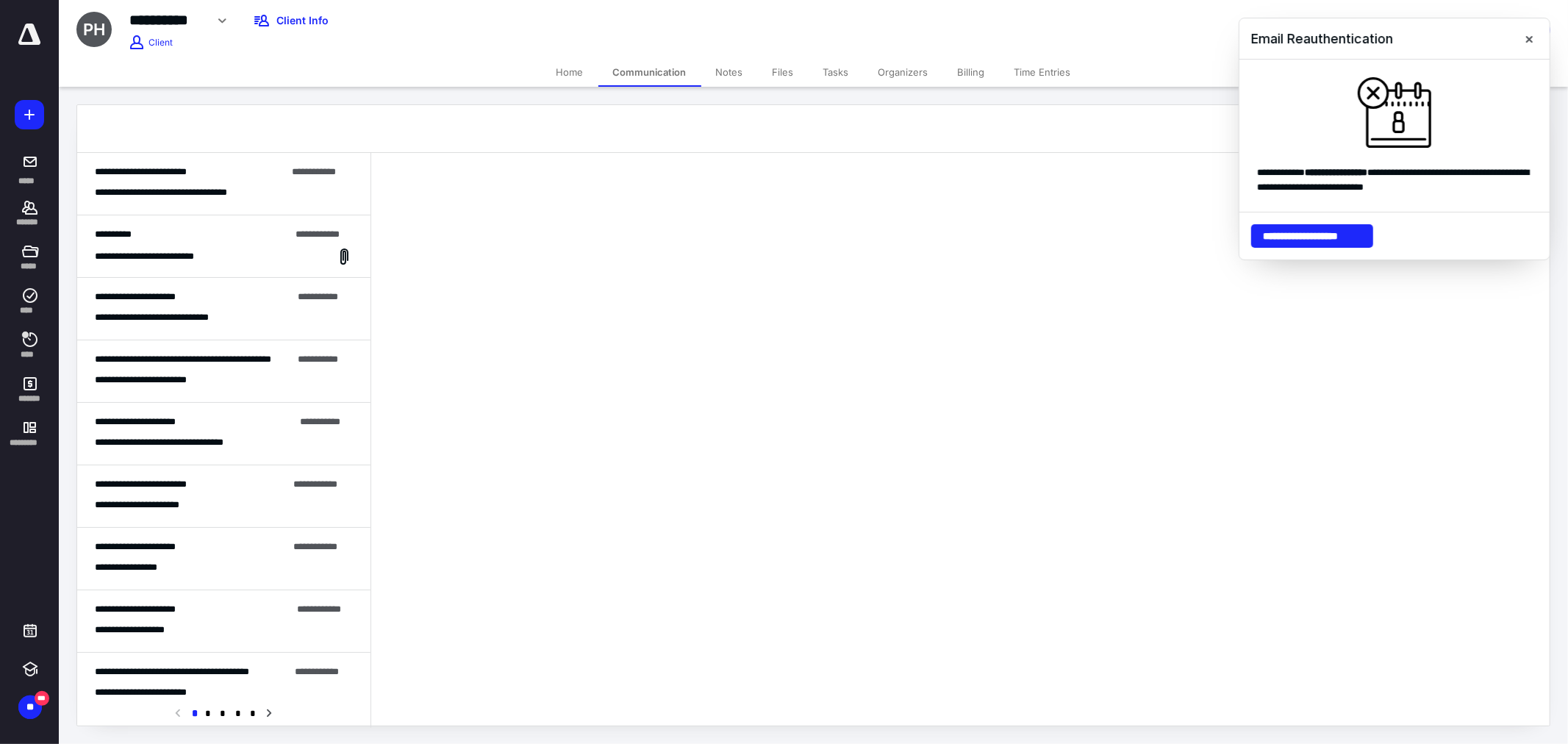 drag, startPoint x: 551, startPoint y: 63, endPoint x: 553, endPoint y: 82, distance: 19.104973 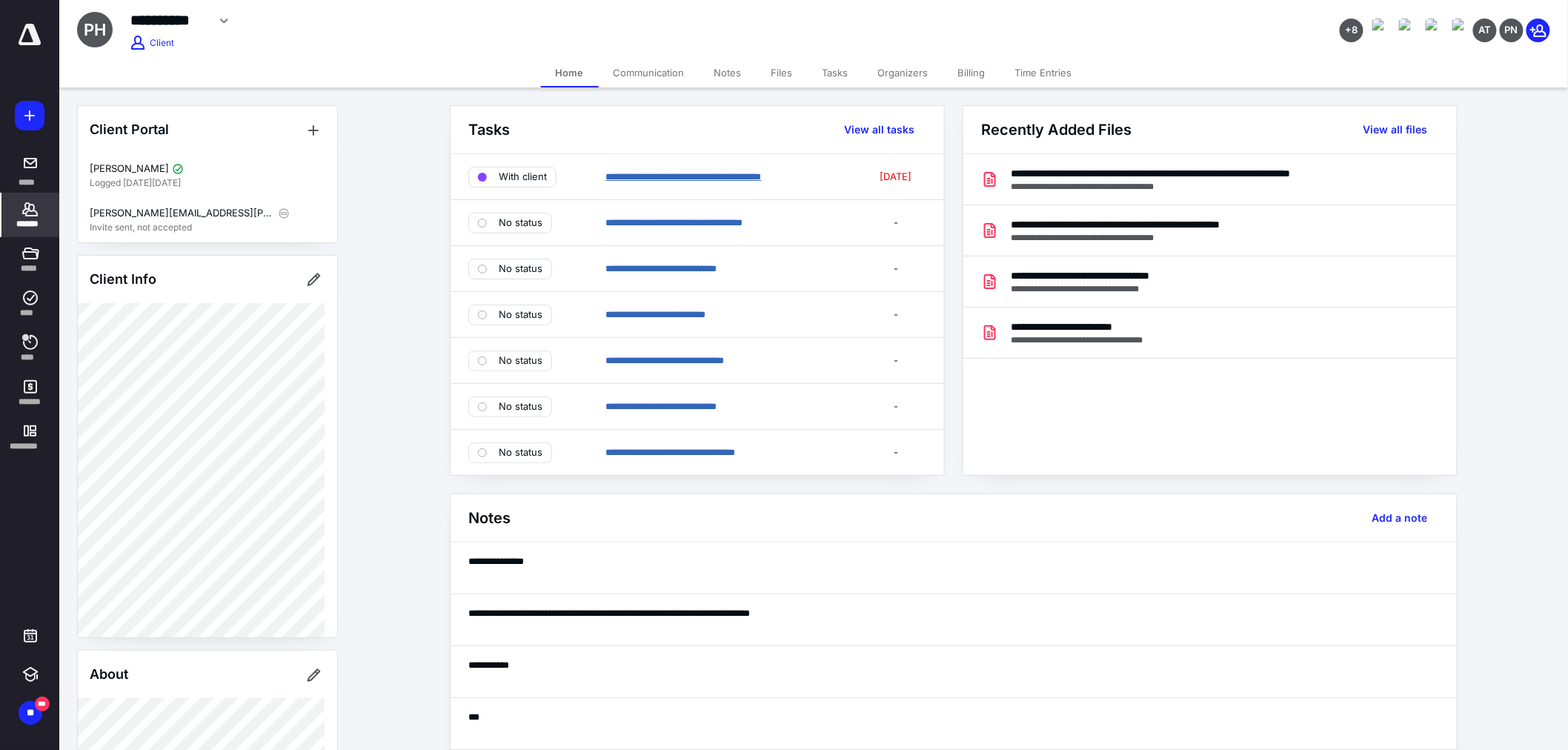 click on "**********" at bounding box center (683, 176) 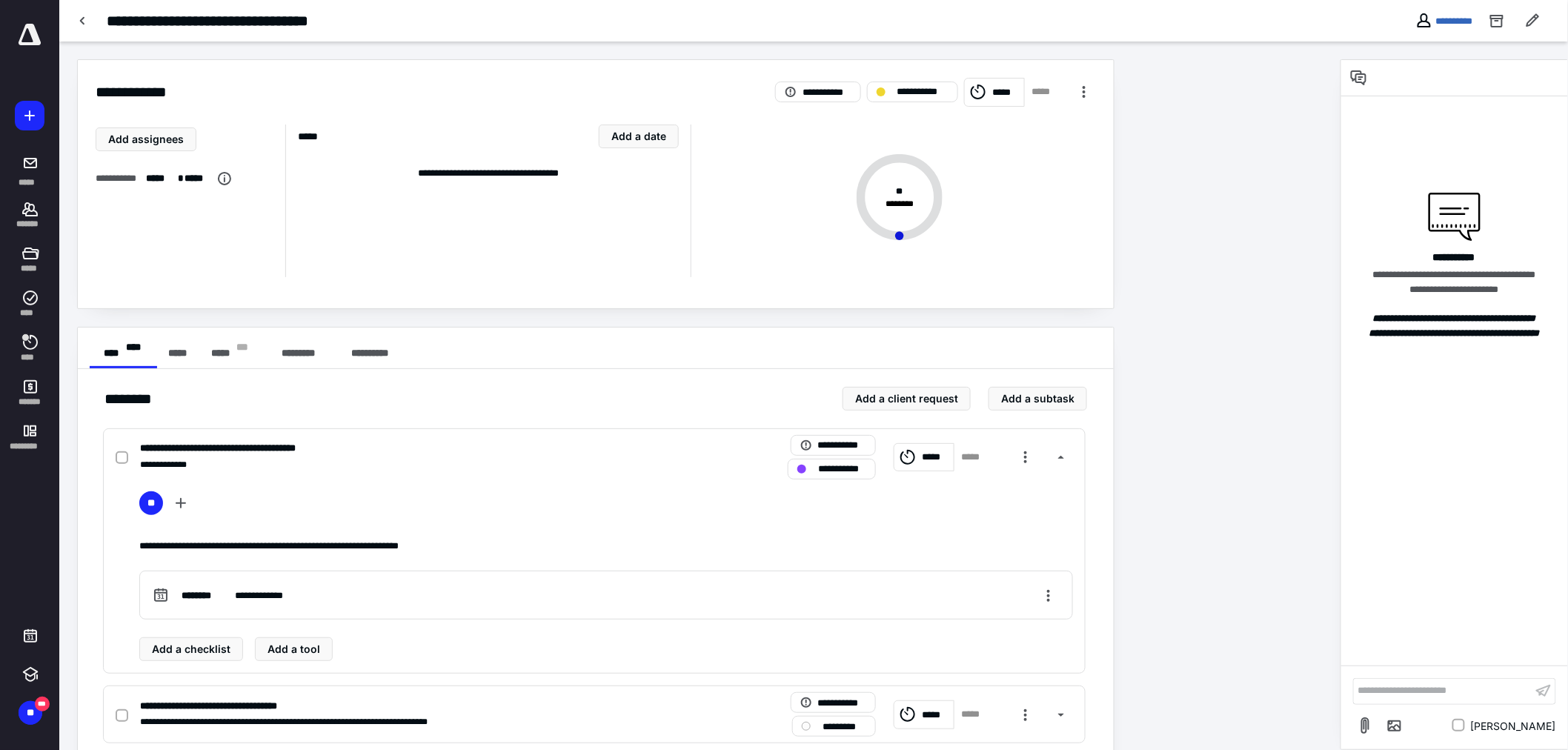 drag, startPoint x: 223, startPoint y: 354, endPoint x: 227, endPoint y: 371, distance: 17.4642 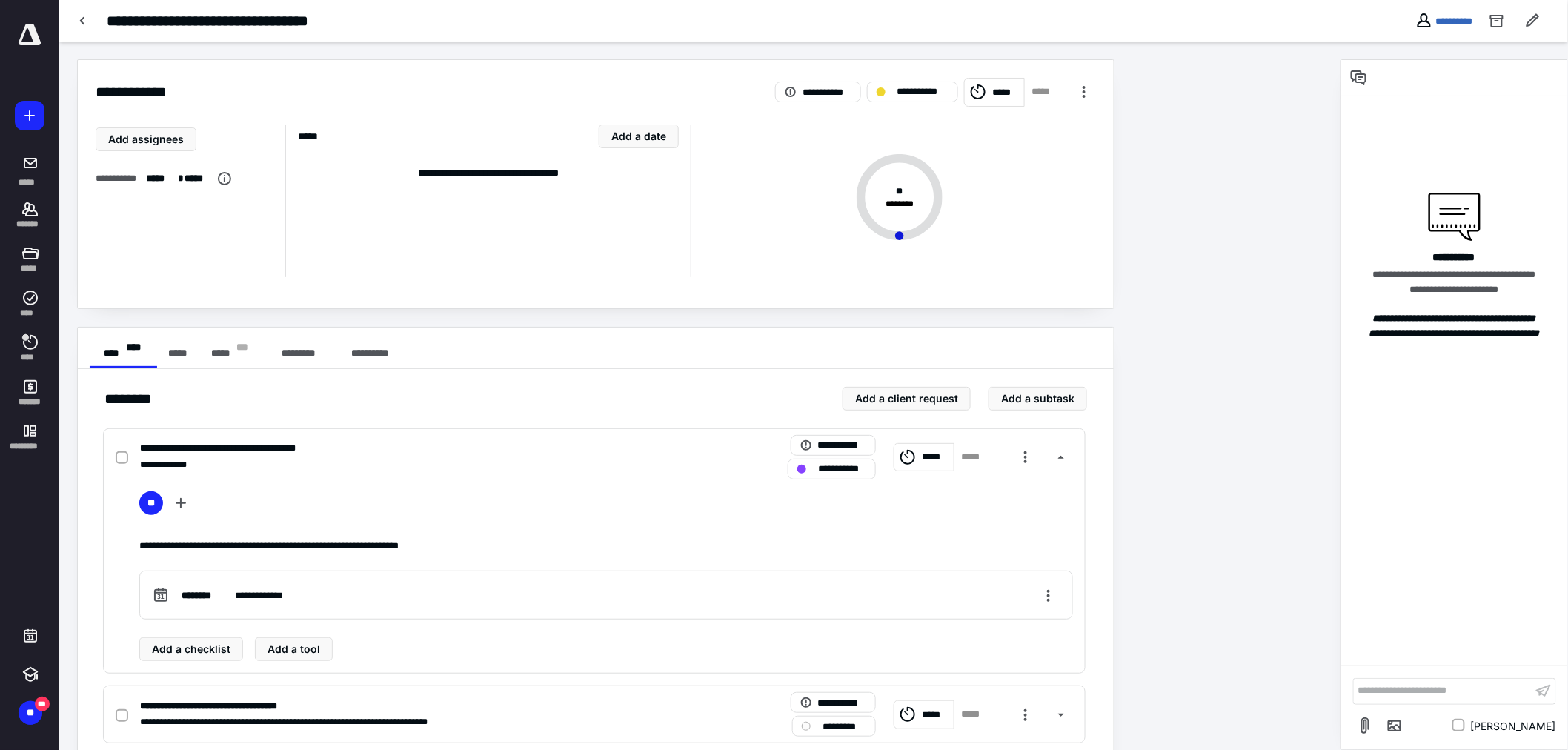 click on "***** * * *" at bounding box center (230, 354) 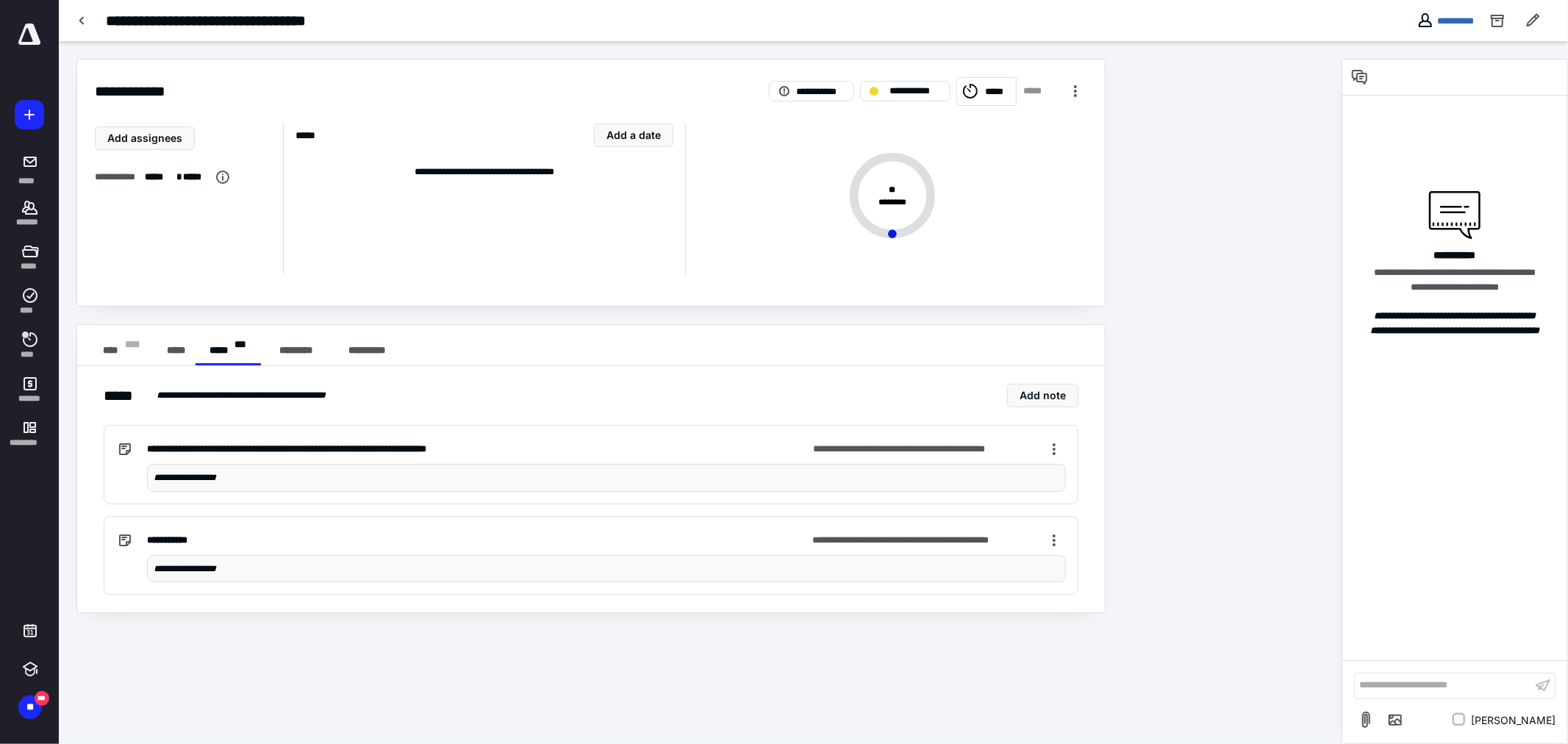 type 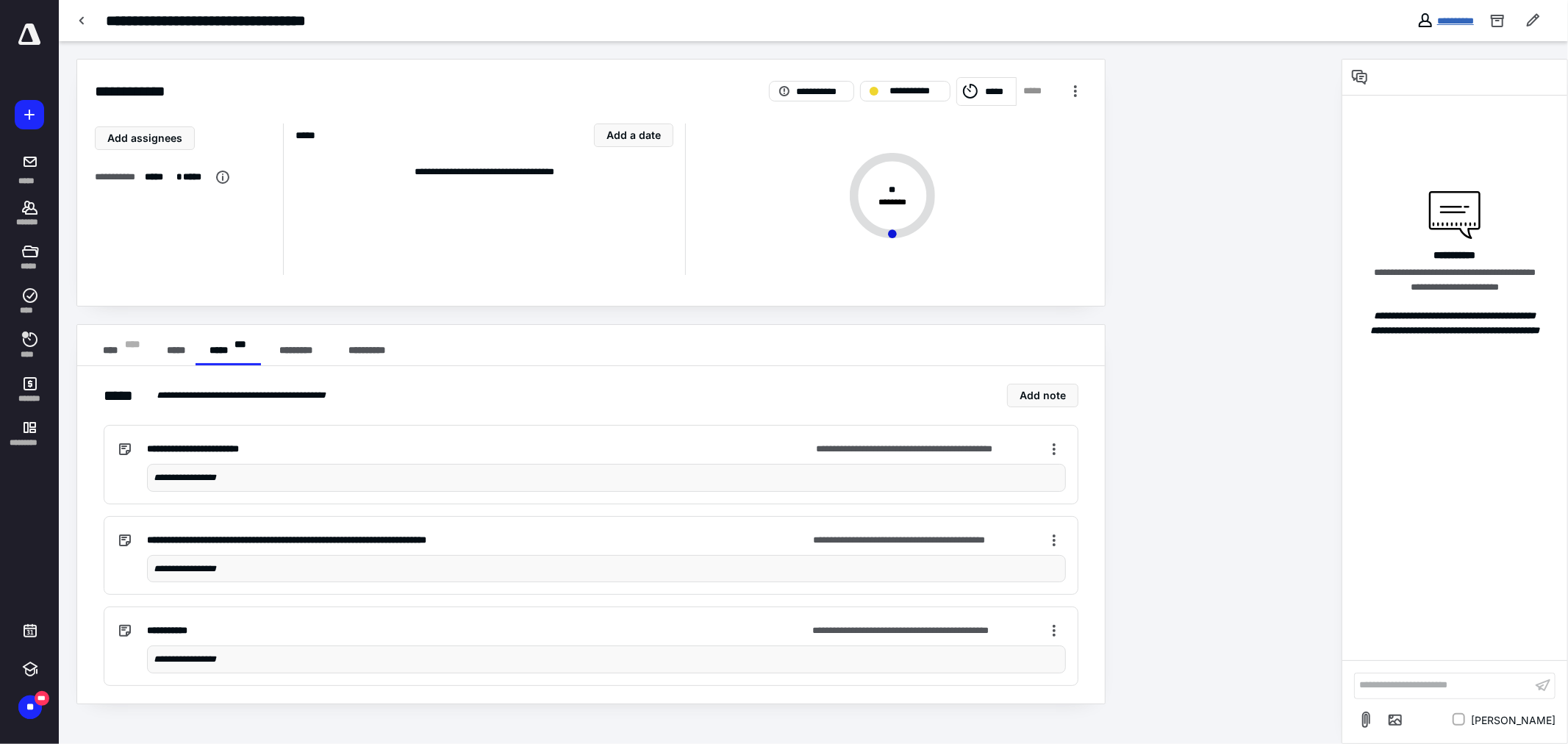 drag, startPoint x: 1442, startPoint y: 21, endPoint x: 1397, endPoint y: 71, distance: 67.26812 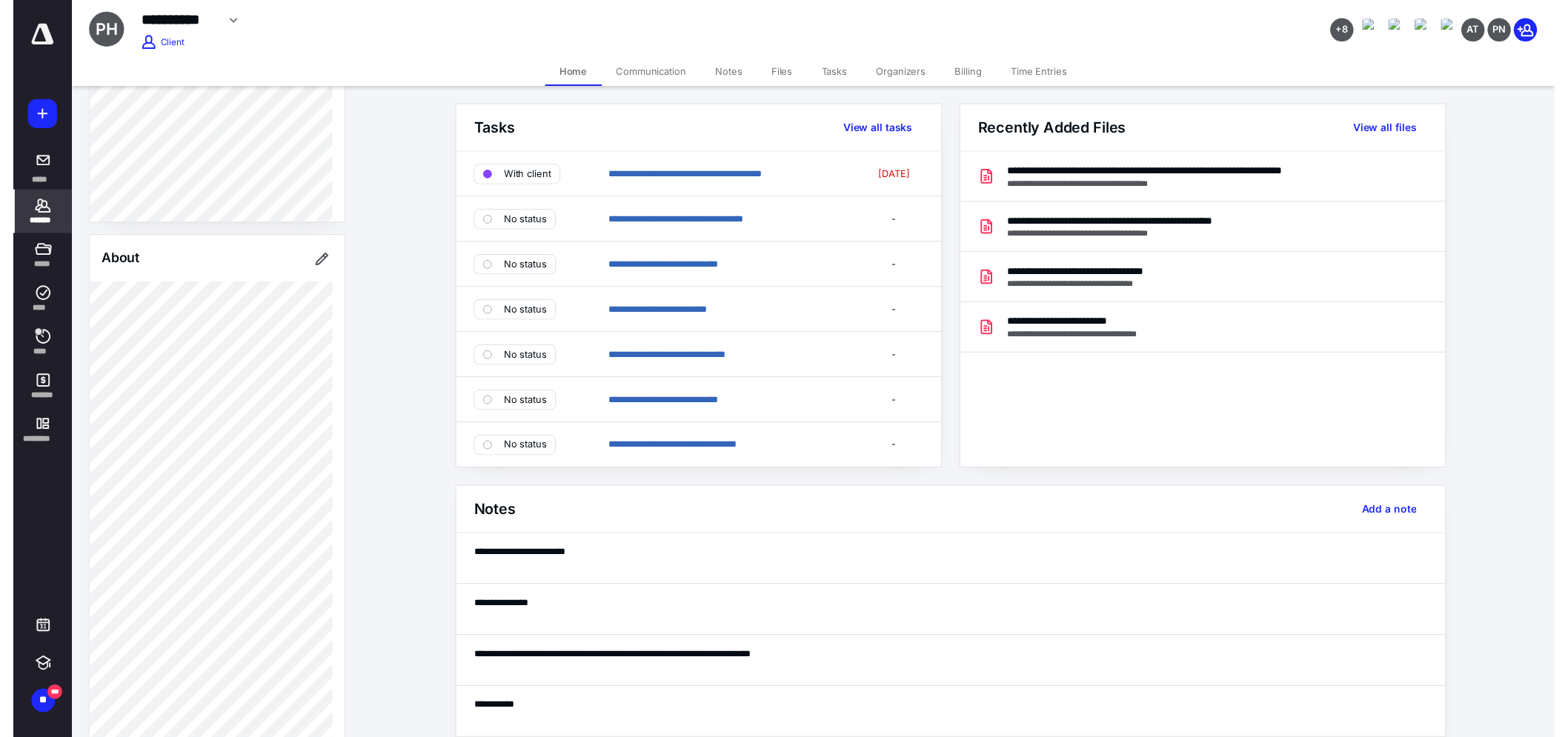 scroll, scrollTop: 658, scrollLeft: 0, axis: vertical 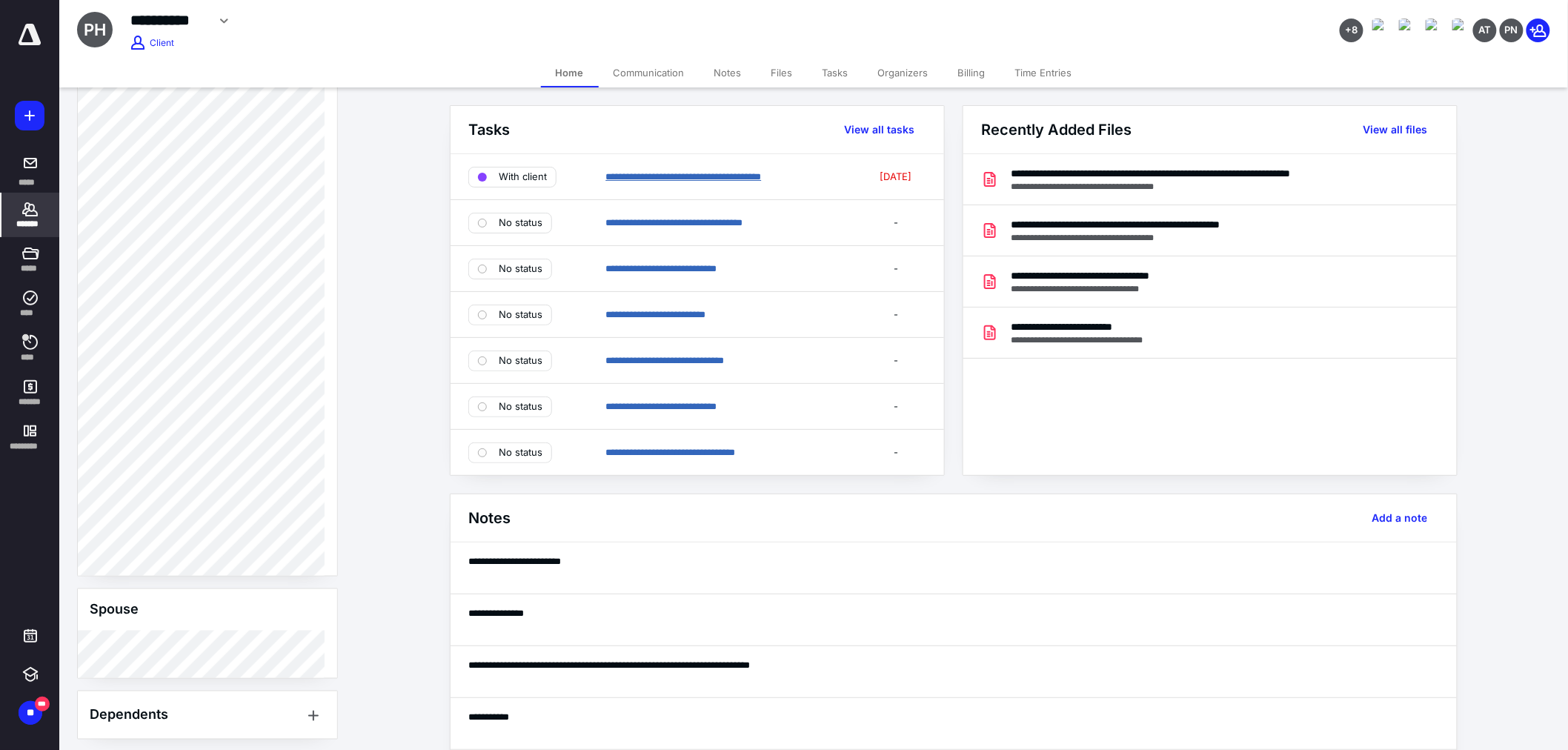 drag, startPoint x: 679, startPoint y: 174, endPoint x: 692, endPoint y: 243, distance: 70.21396 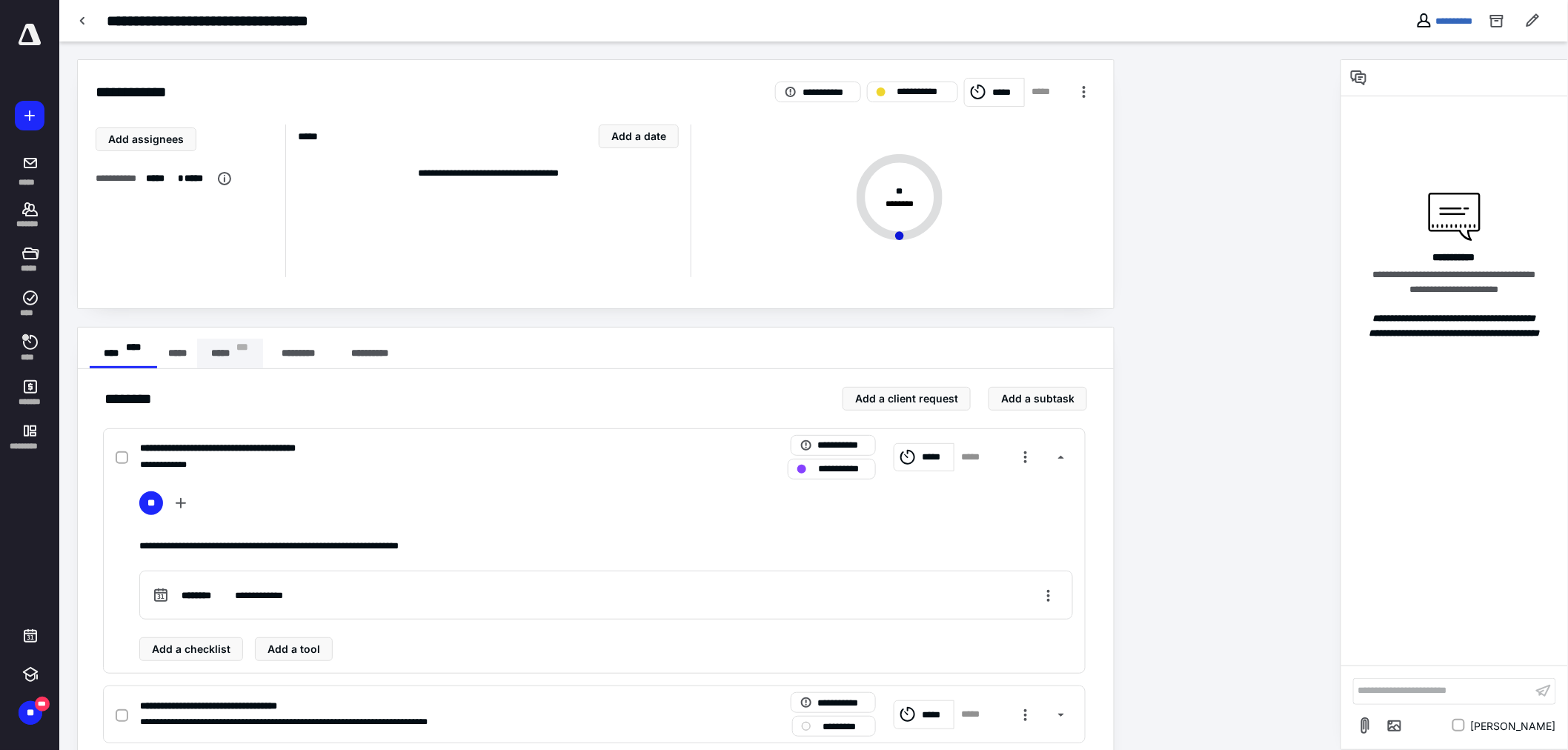 click on "***** * * *" at bounding box center (230, 354) 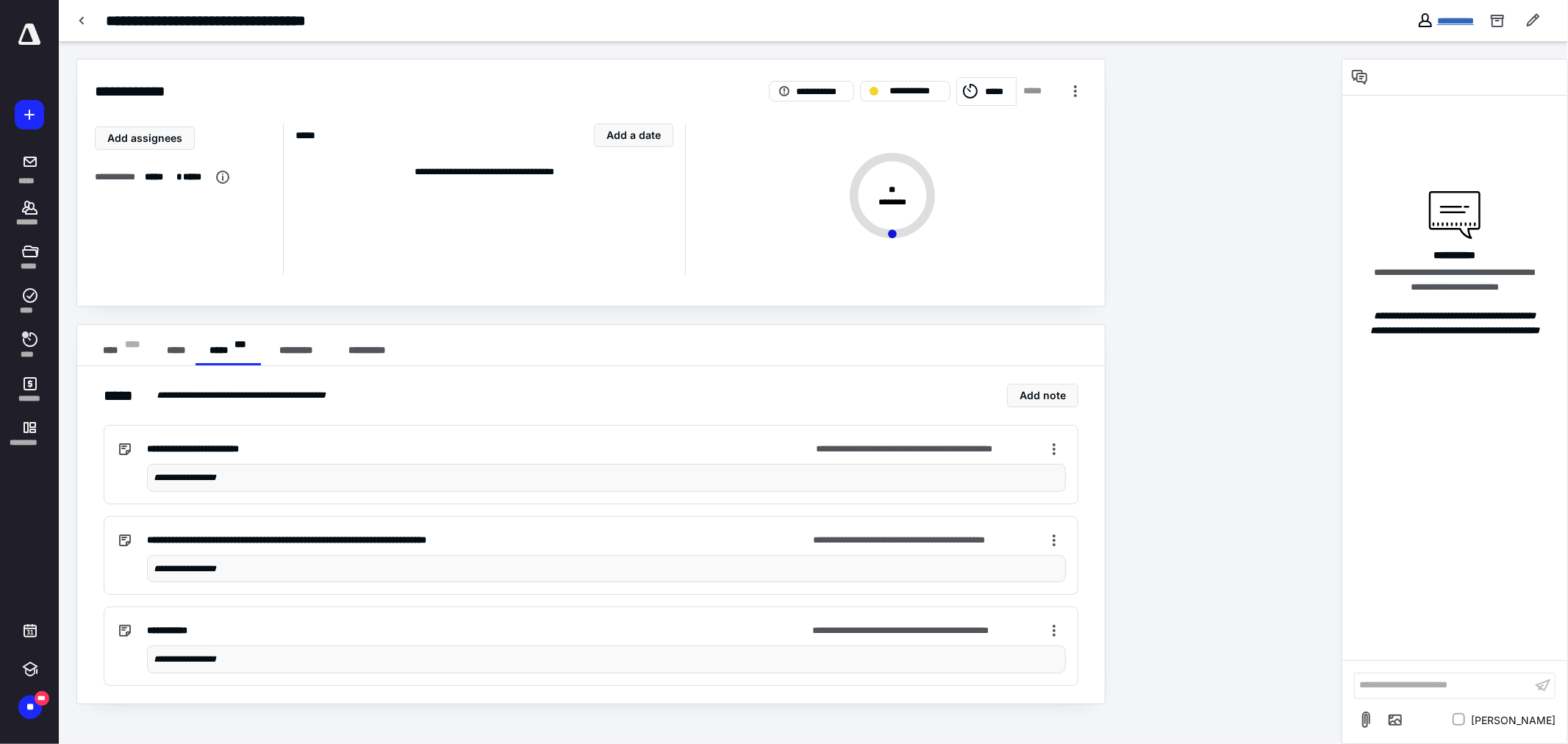 click on "**********" at bounding box center (1456, 21) 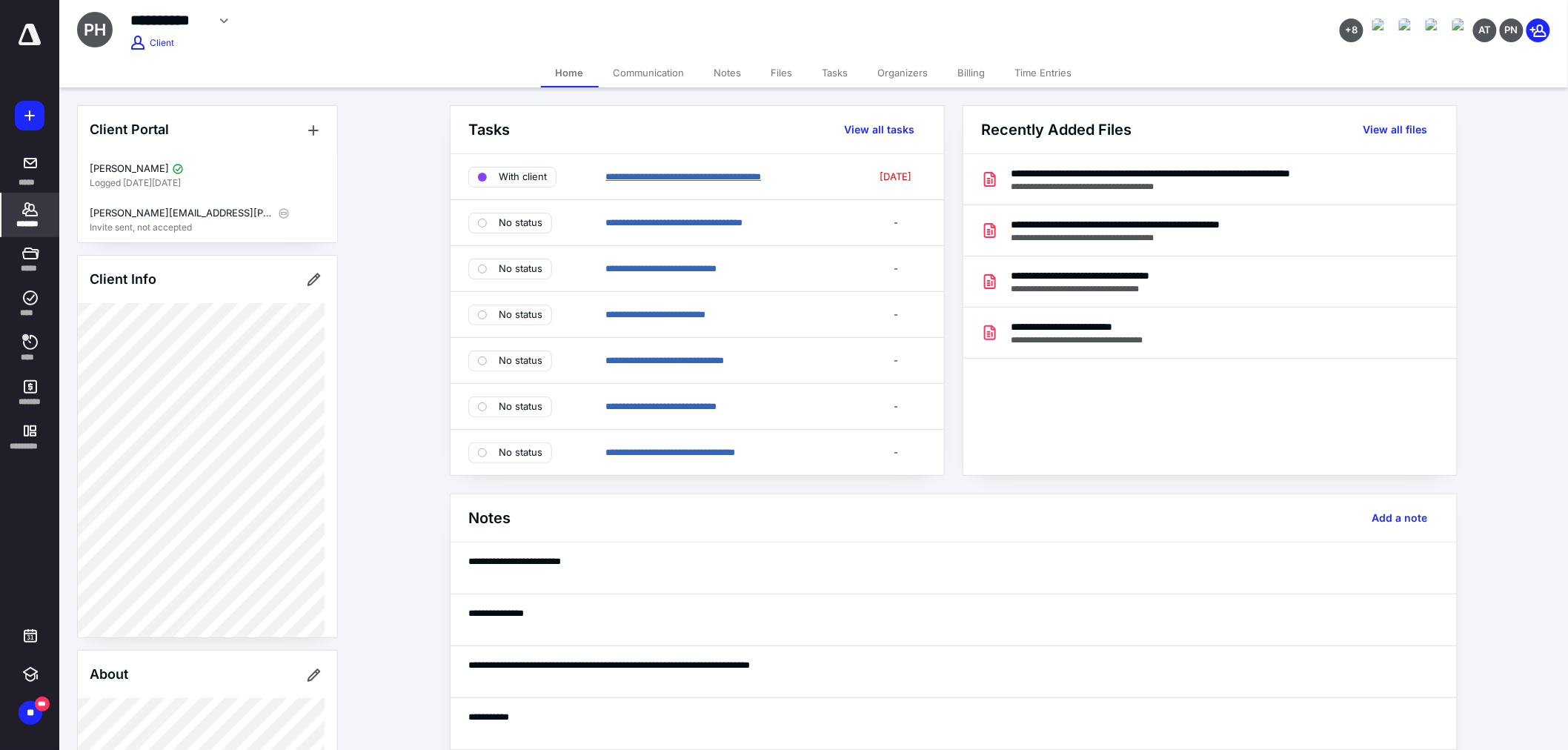 click on "**********" at bounding box center [683, 176] 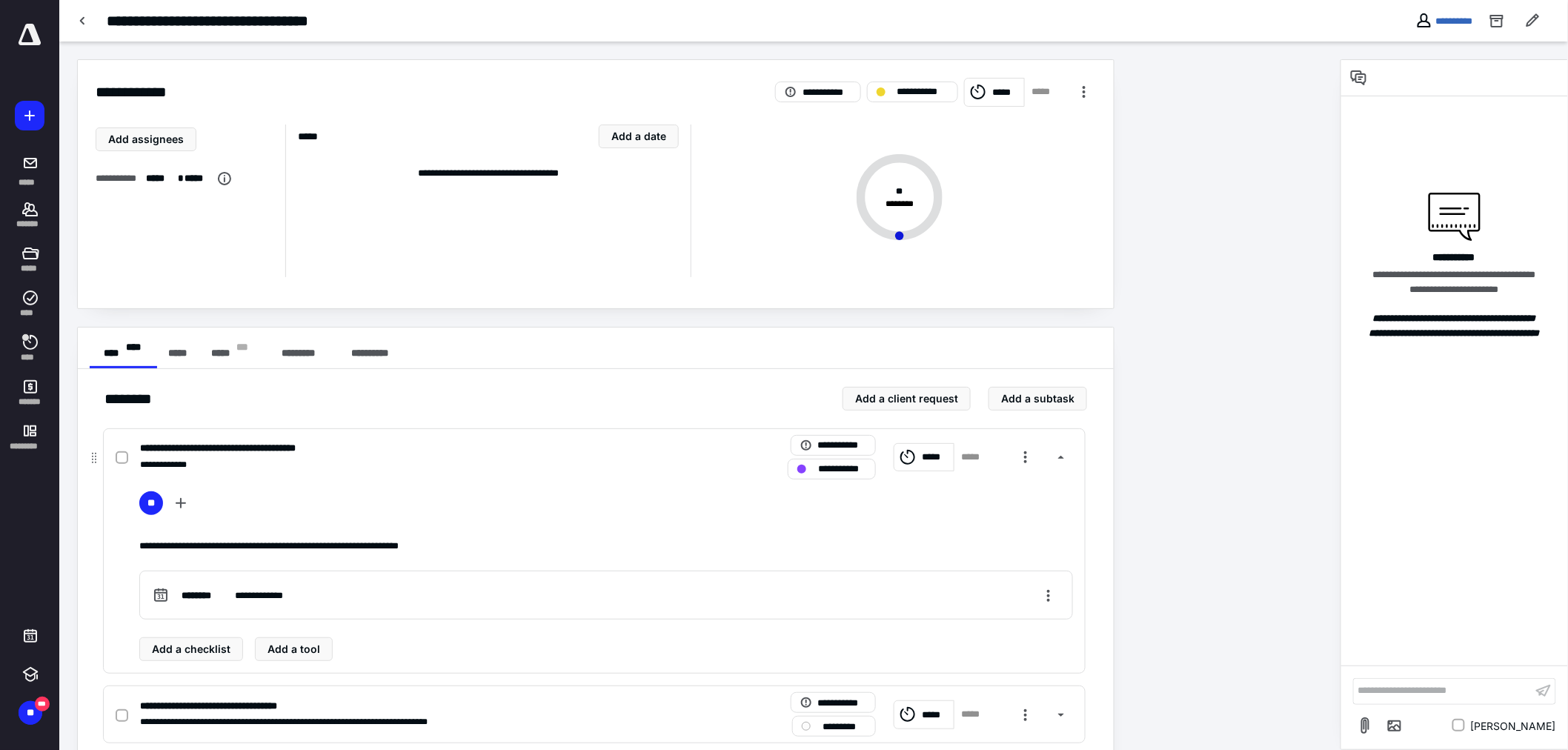 click on "**********" at bounding box center (842, 468) 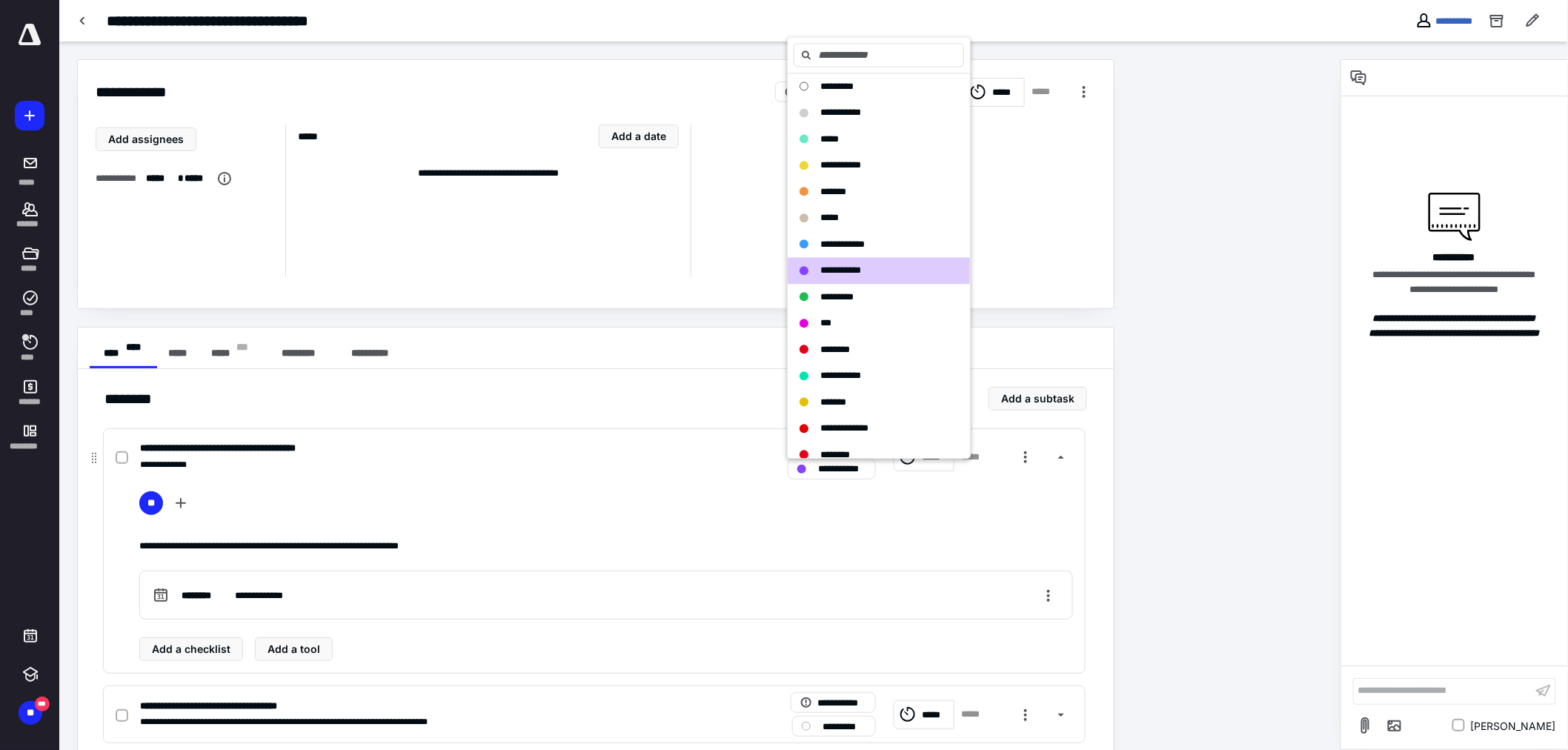 click on "**********" at bounding box center (606, 576) 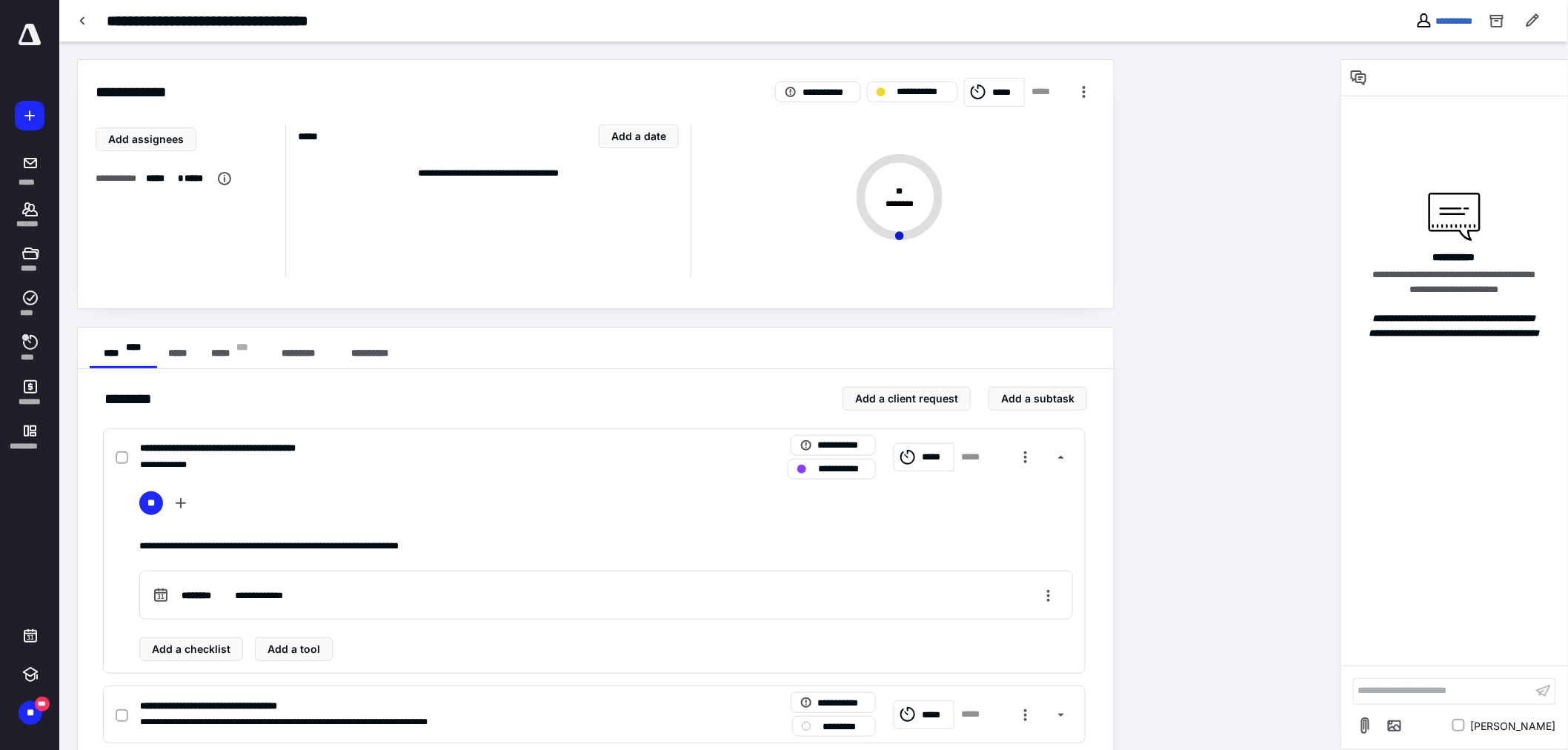 drag, startPoint x: 37, startPoint y: 302, endPoint x: 63, endPoint y: 330, distance: 38.209946 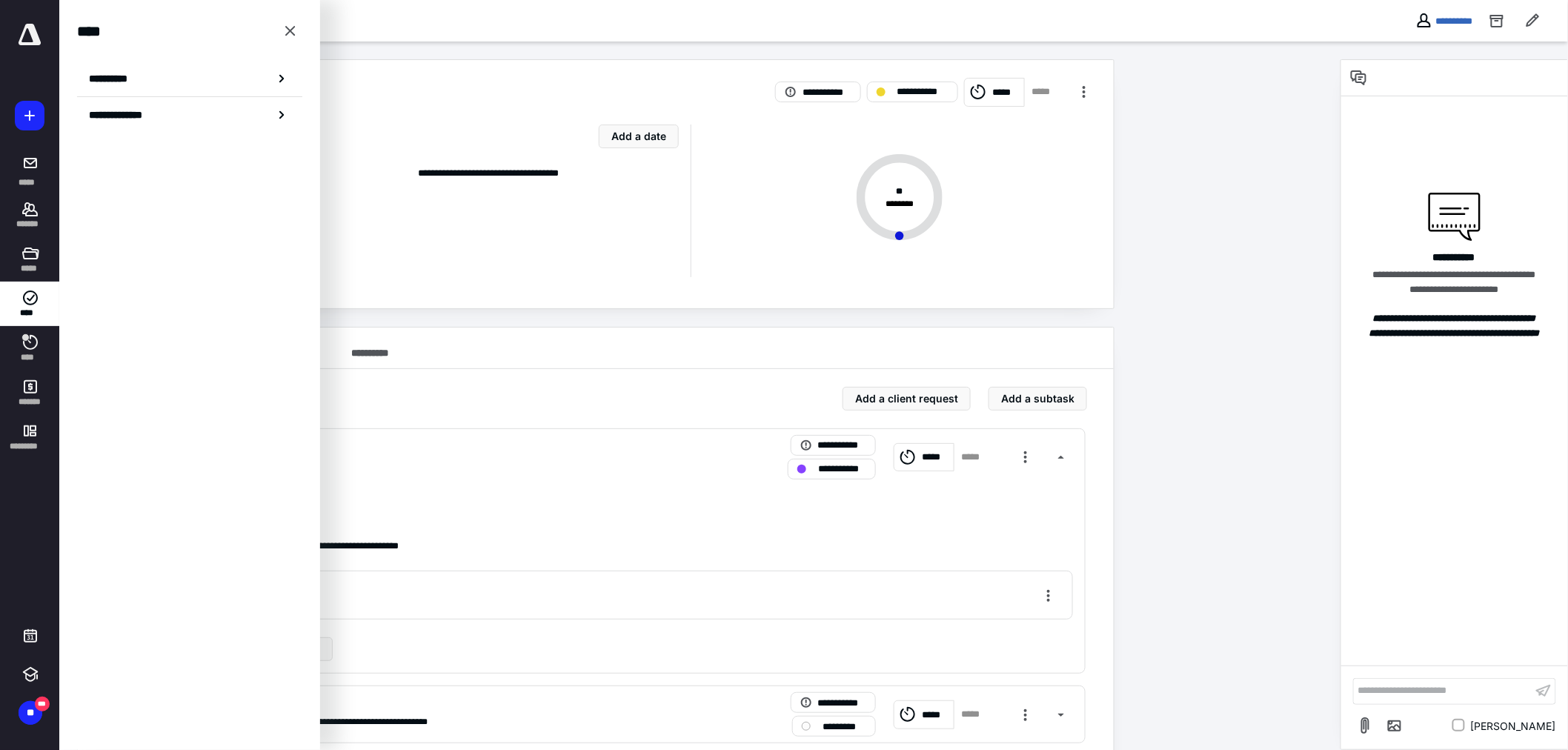 drag, startPoint x: 151, startPoint y: 76, endPoint x: 50, endPoint y: 136, distance: 117.47766 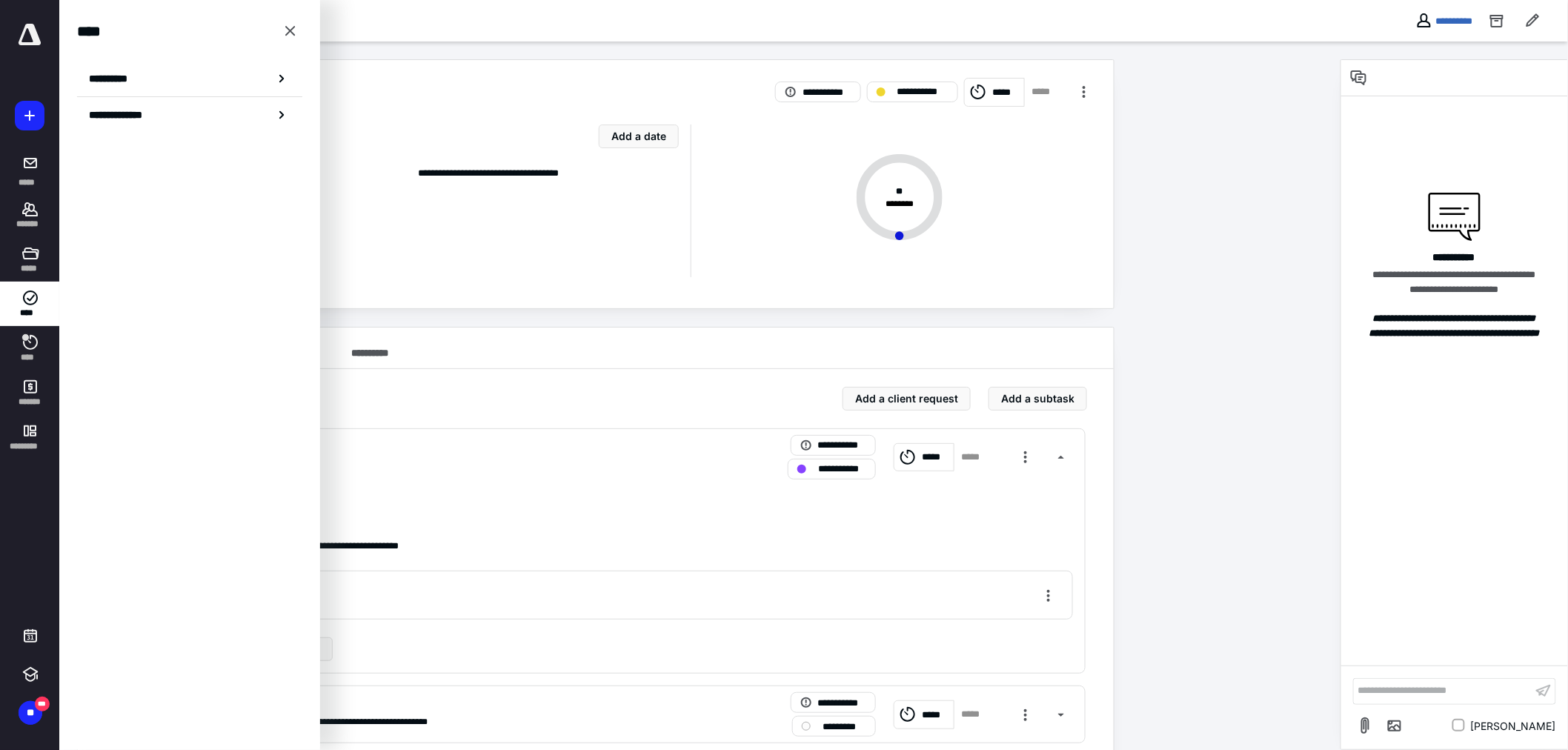 click on "**********" at bounding box center (190, 79) 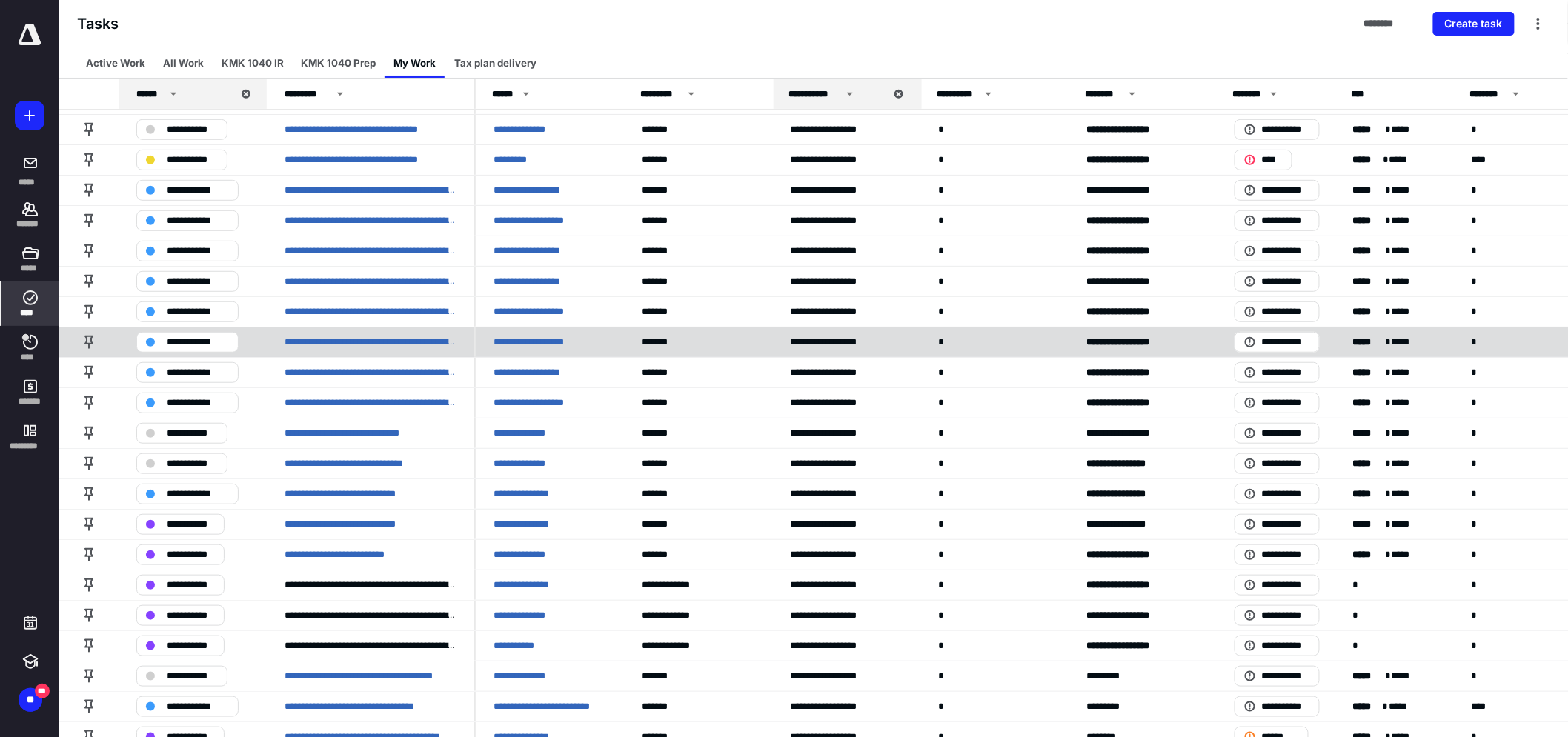 scroll, scrollTop: 281, scrollLeft: 0, axis: vertical 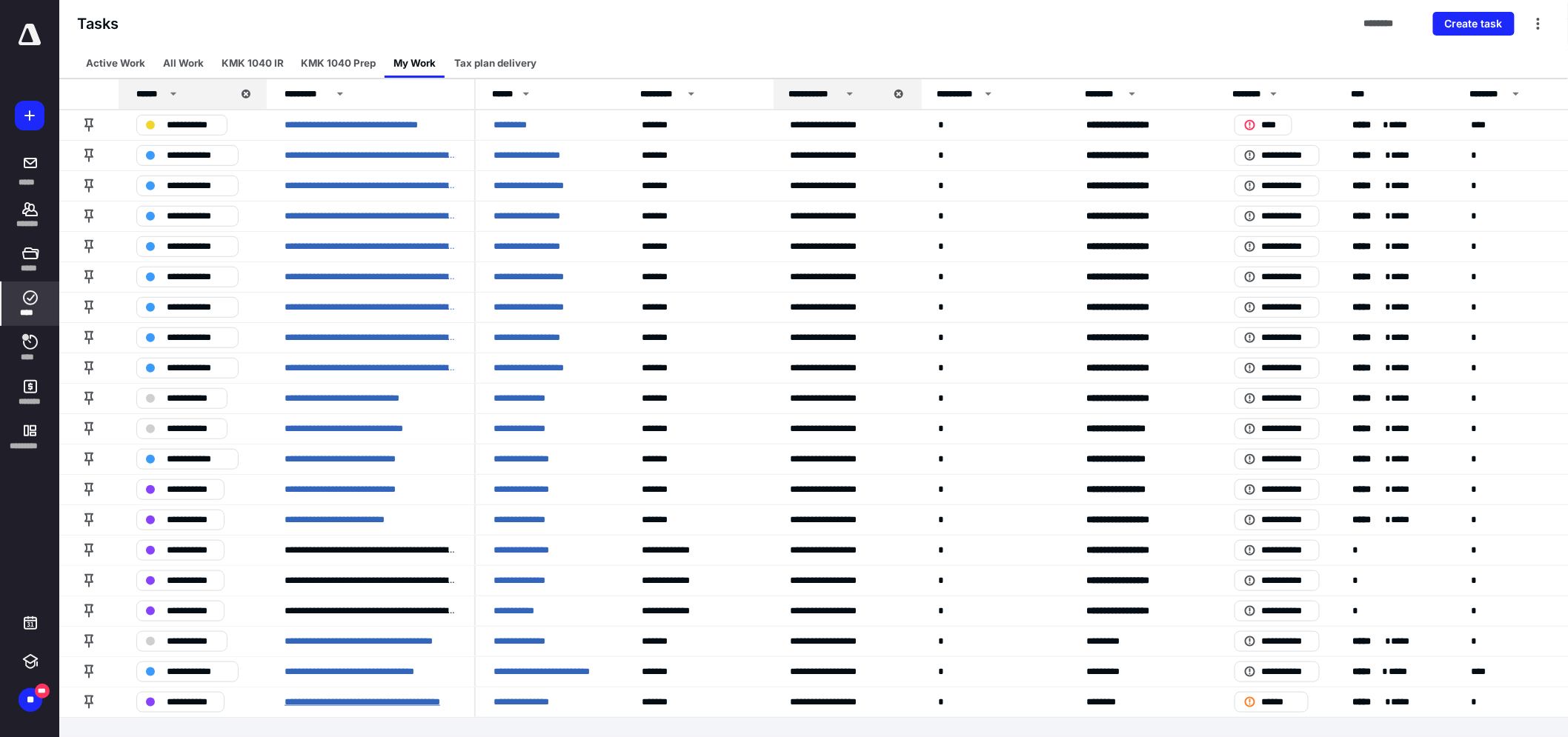 drag, startPoint x: 373, startPoint y: 697, endPoint x: 378, endPoint y: 707, distance: 11.18034 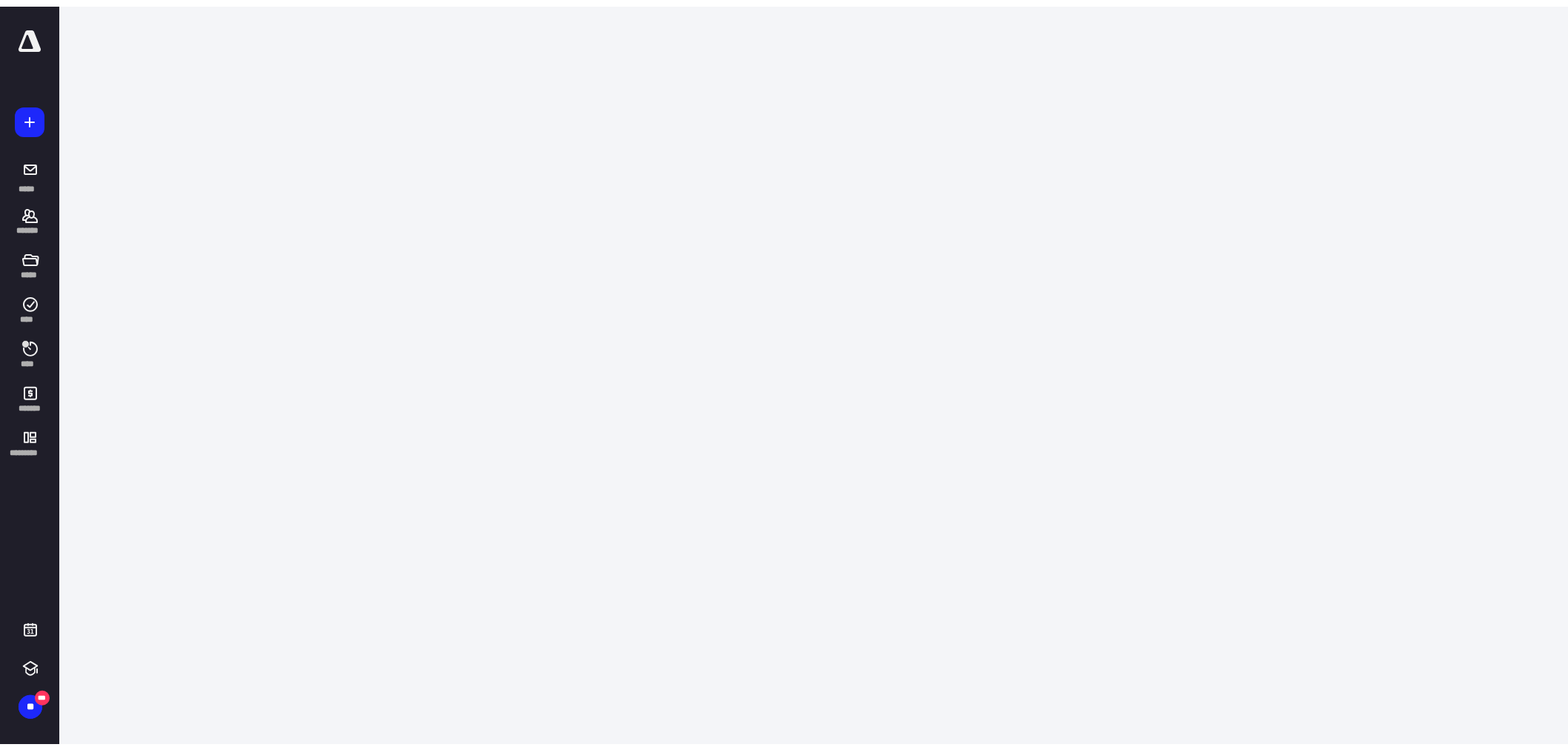 scroll, scrollTop: 0, scrollLeft: 0, axis: both 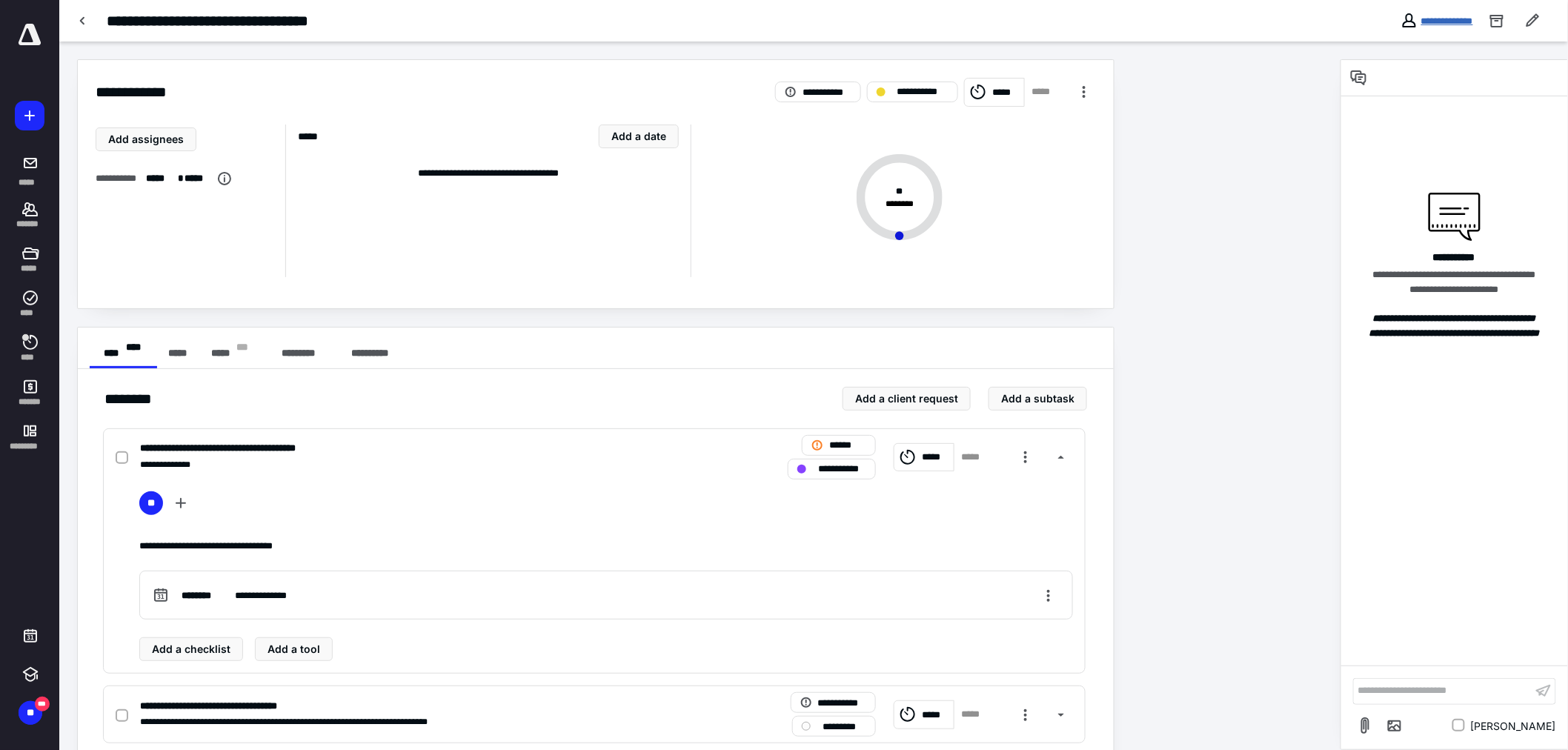 drag, startPoint x: 1438, startPoint y: 19, endPoint x: 1418, endPoint y: 53, distance: 39.446166 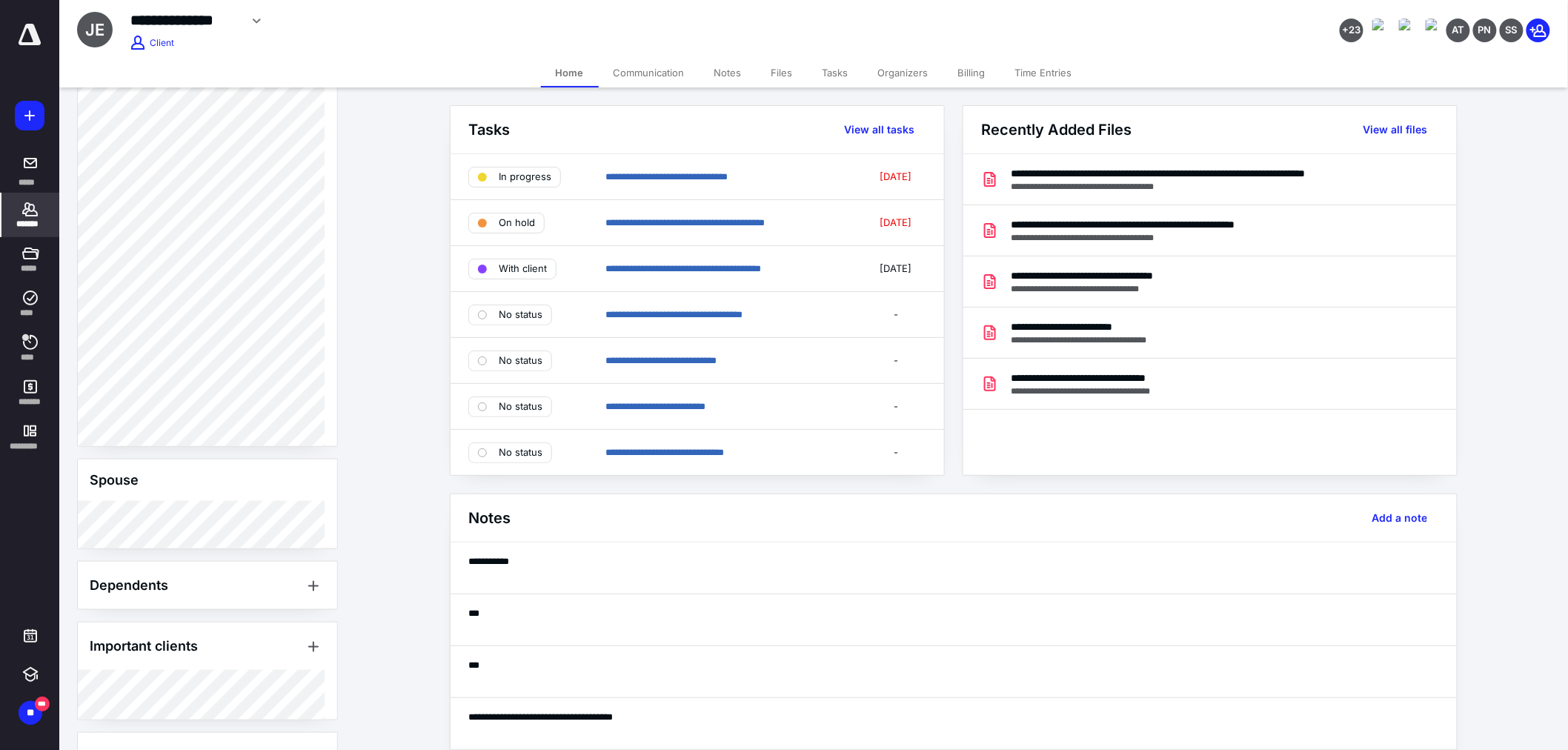 scroll, scrollTop: 588, scrollLeft: 0, axis: vertical 